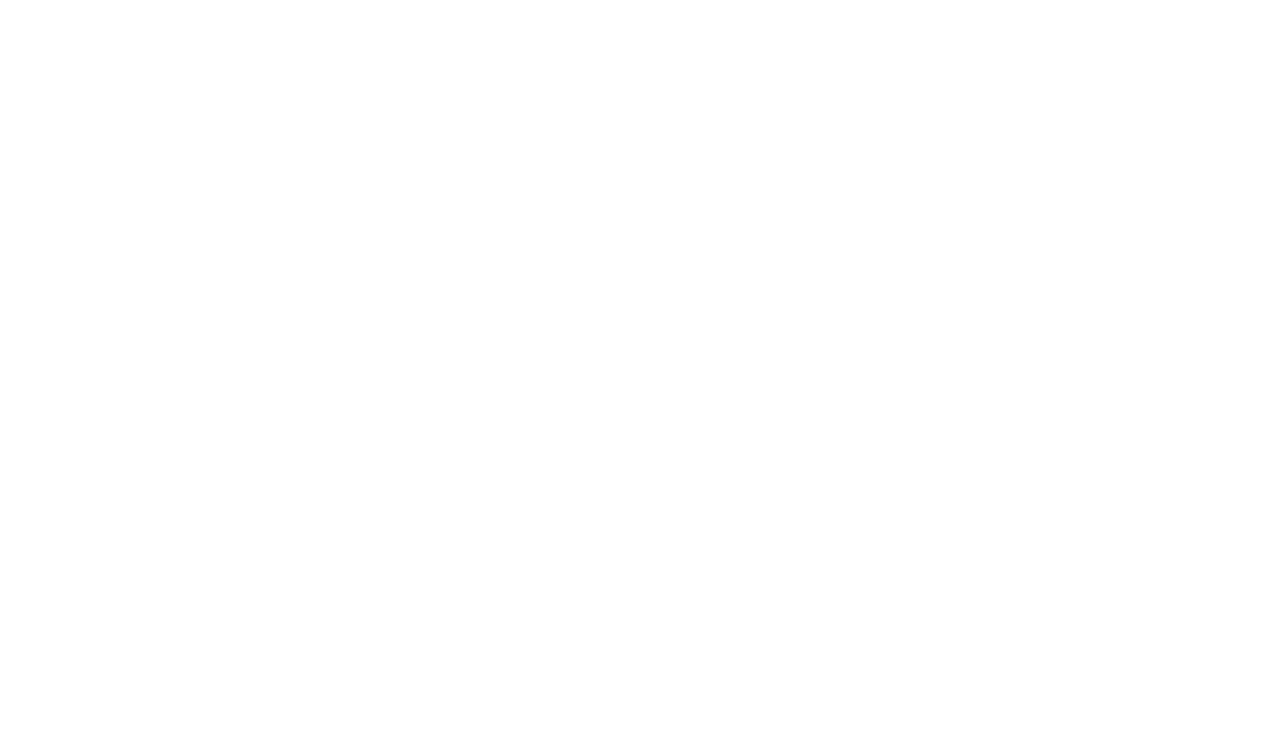 scroll, scrollTop: 0, scrollLeft: 0, axis: both 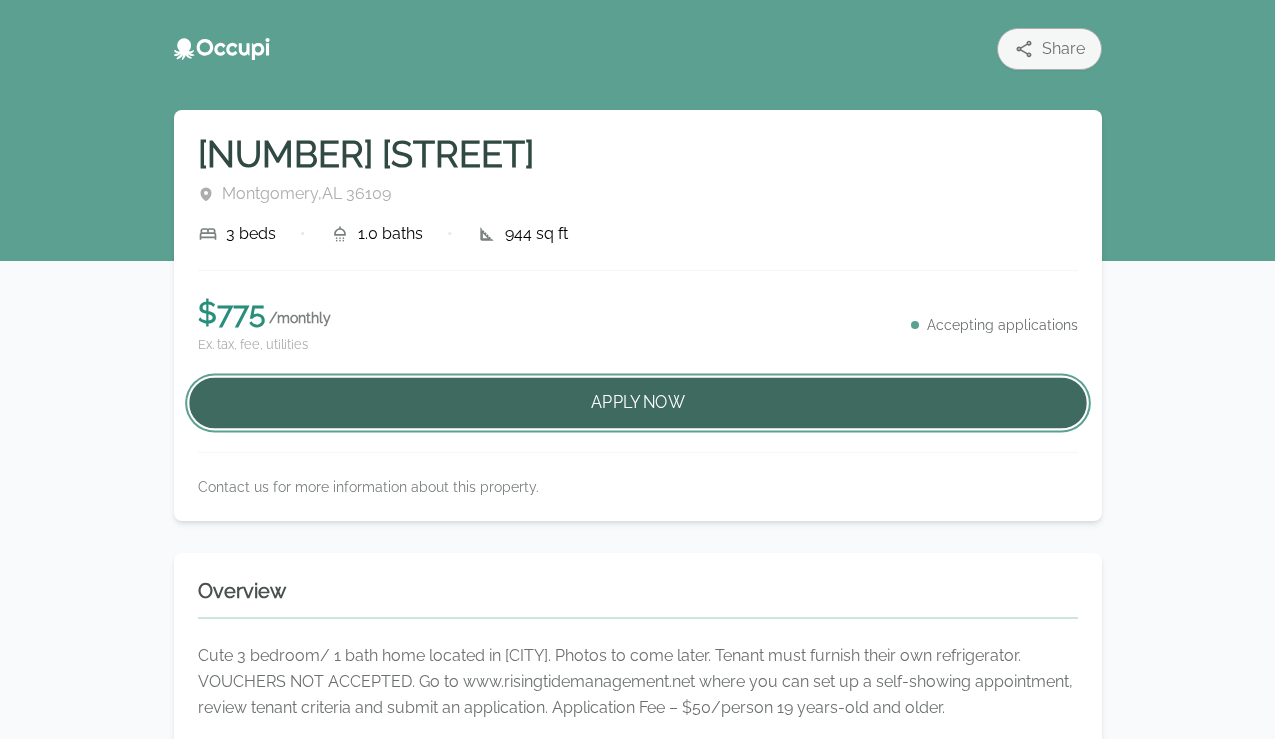 click on "Apply Now" at bounding box center [638, 403] 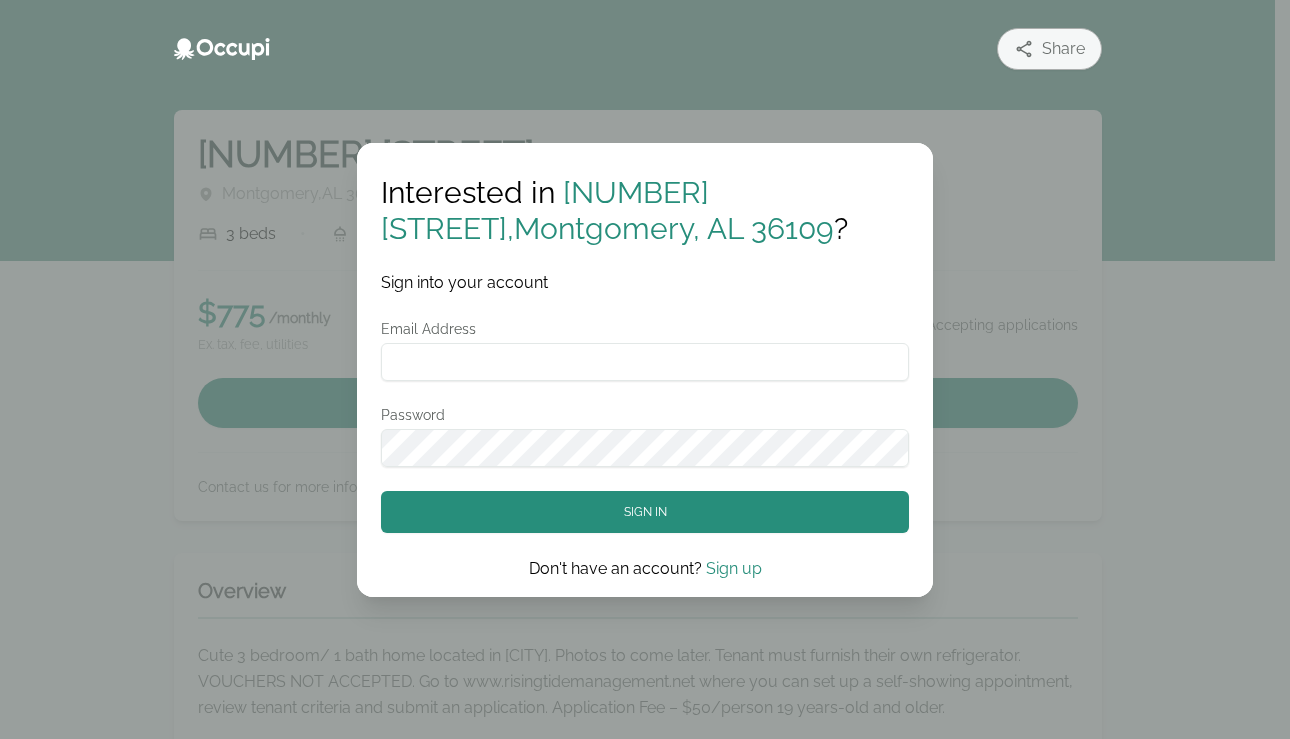 click on "Email Address" at bounding box center [645, 362] 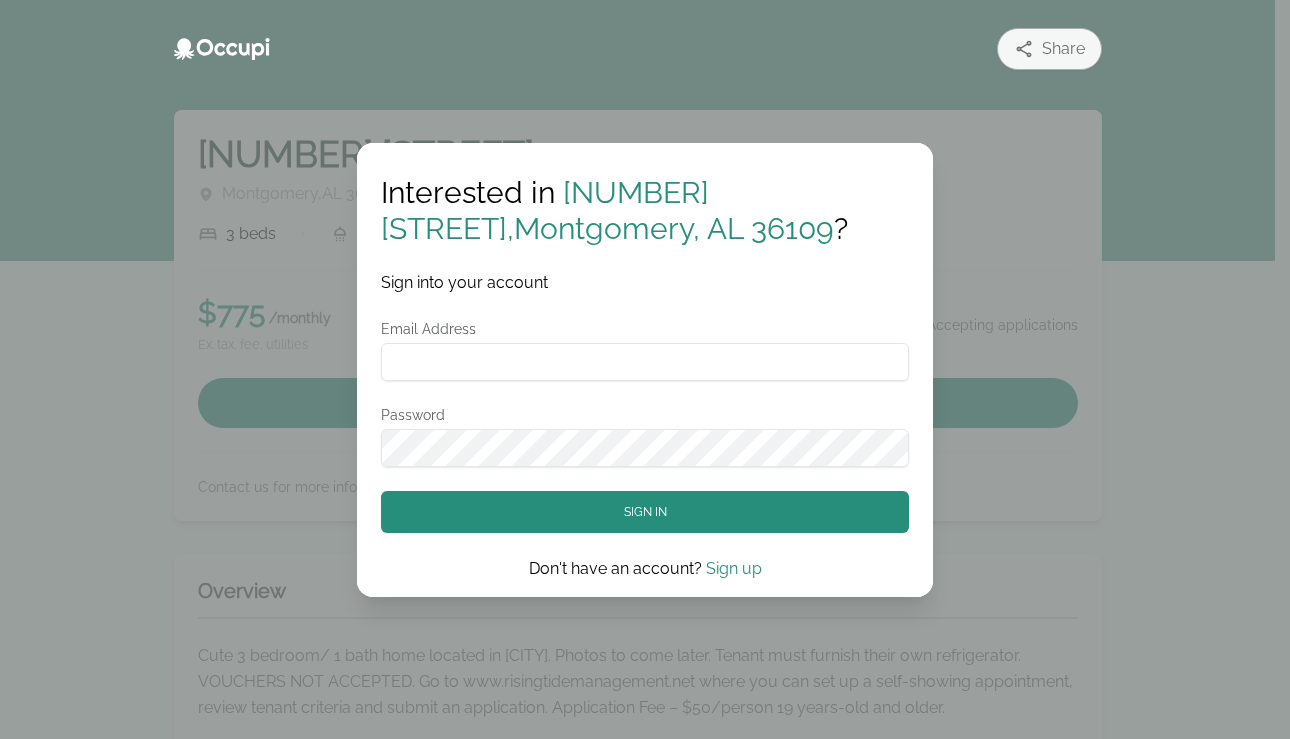 type on "**********" 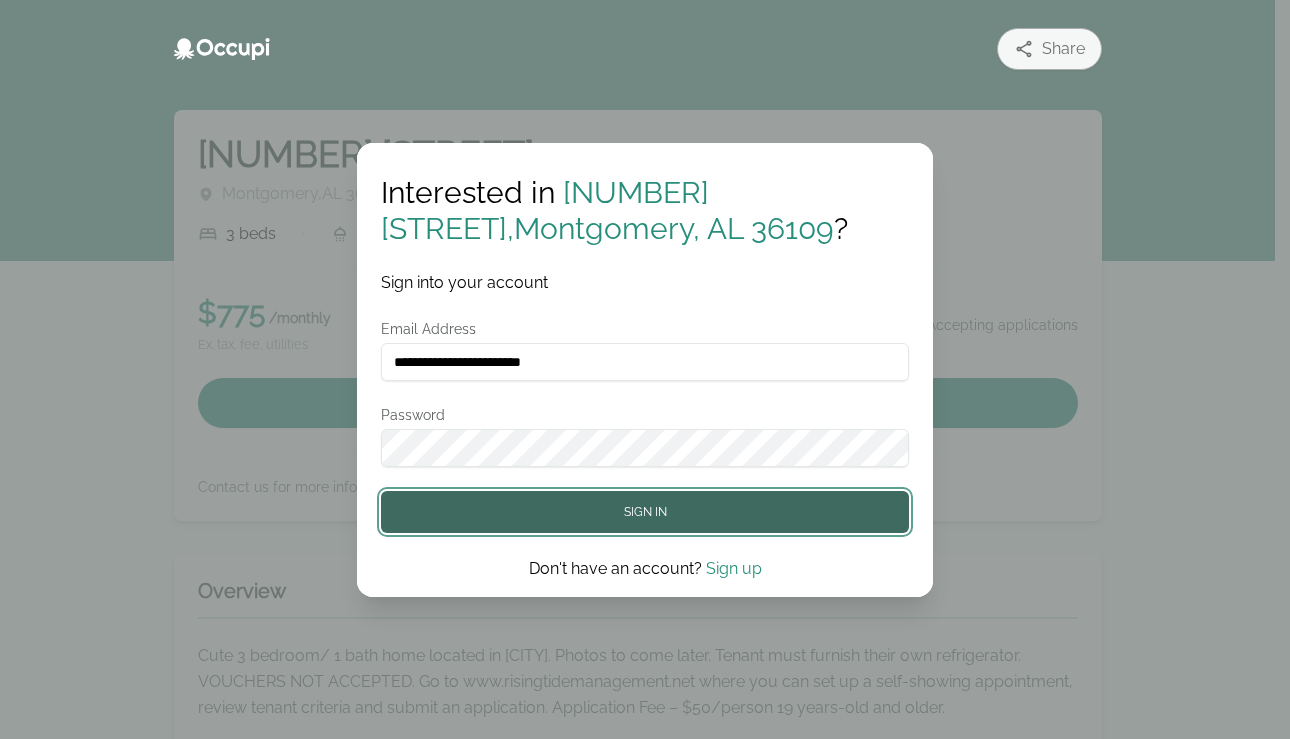 click on "Sign in" at bounding box center (645, 512) 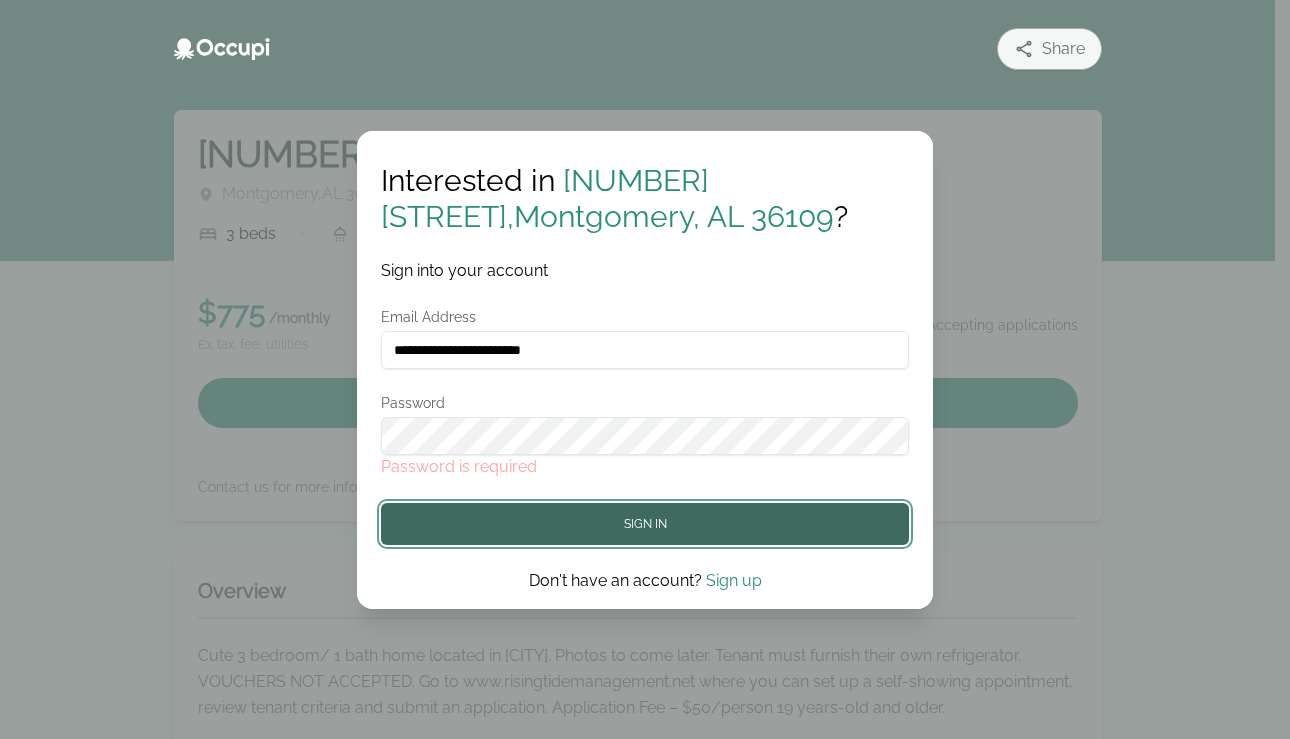 click on "Sign in" at bounding box center (645, 524) 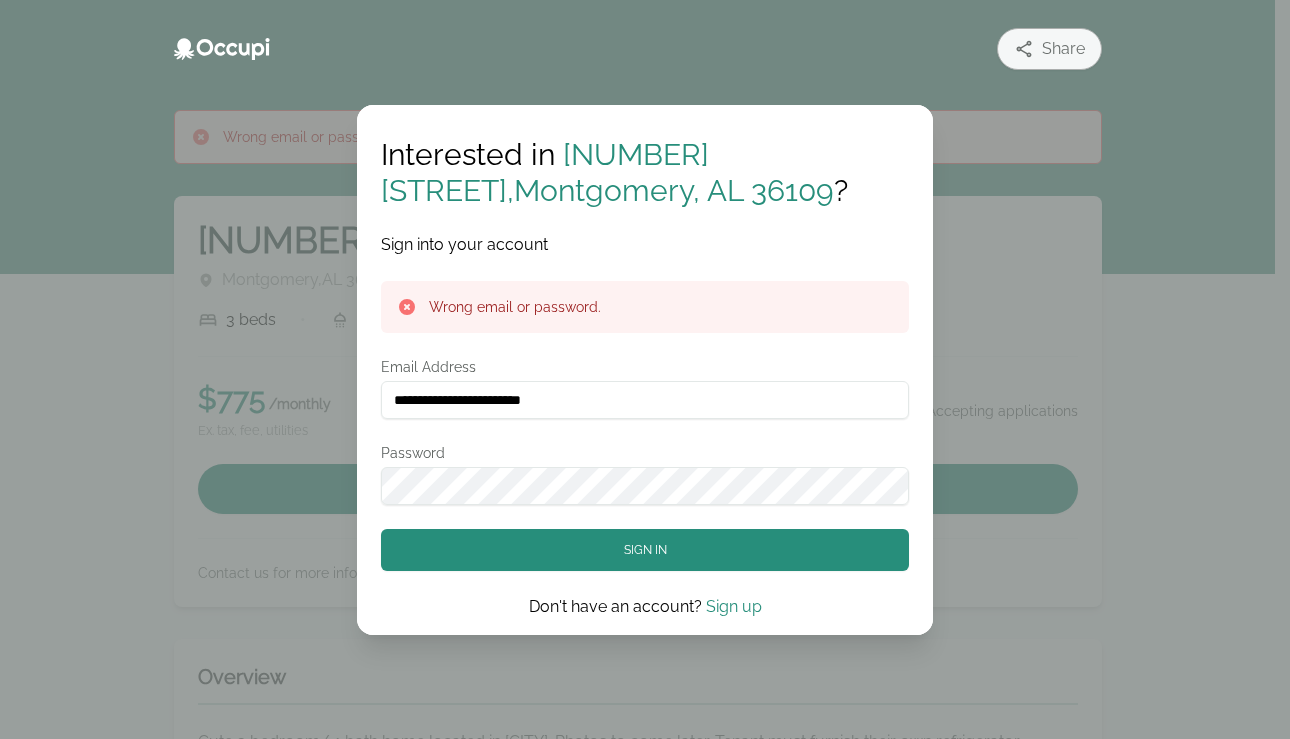 click on "Sign up" at bounding box center [734, 606] 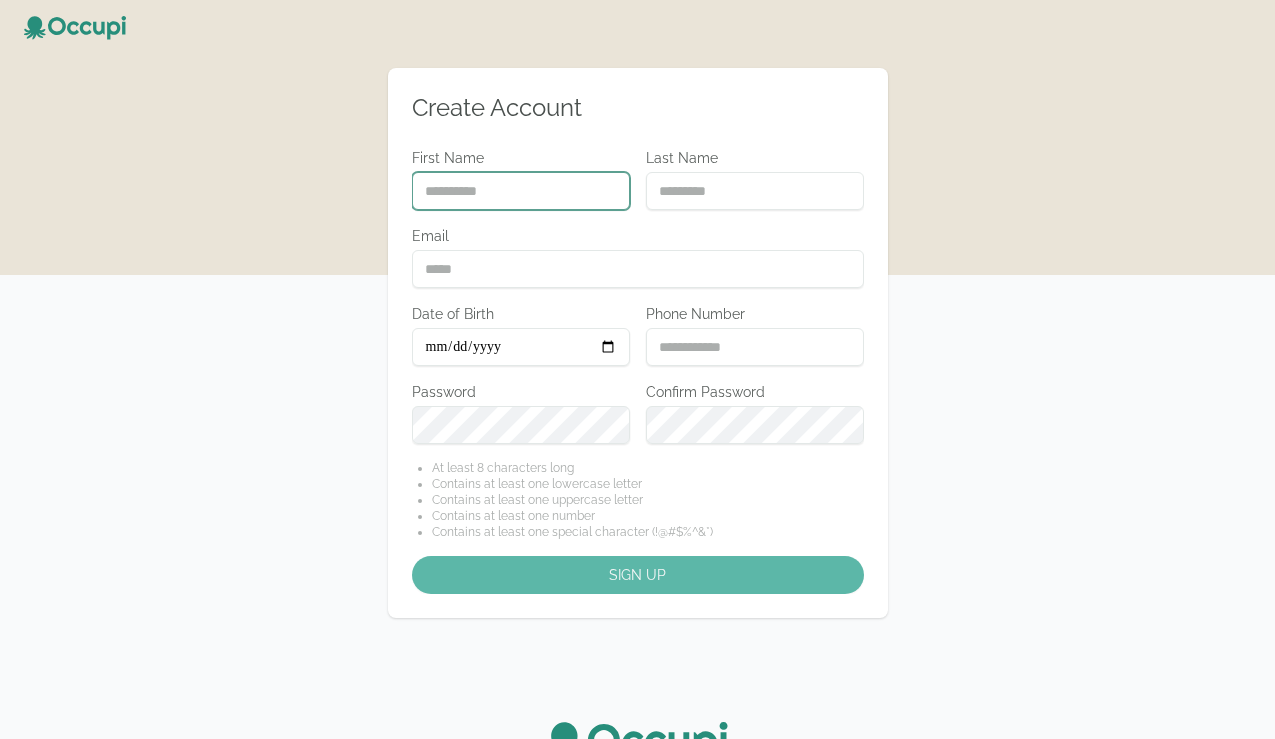 click on "First Name" at bounding box center [521, 191] 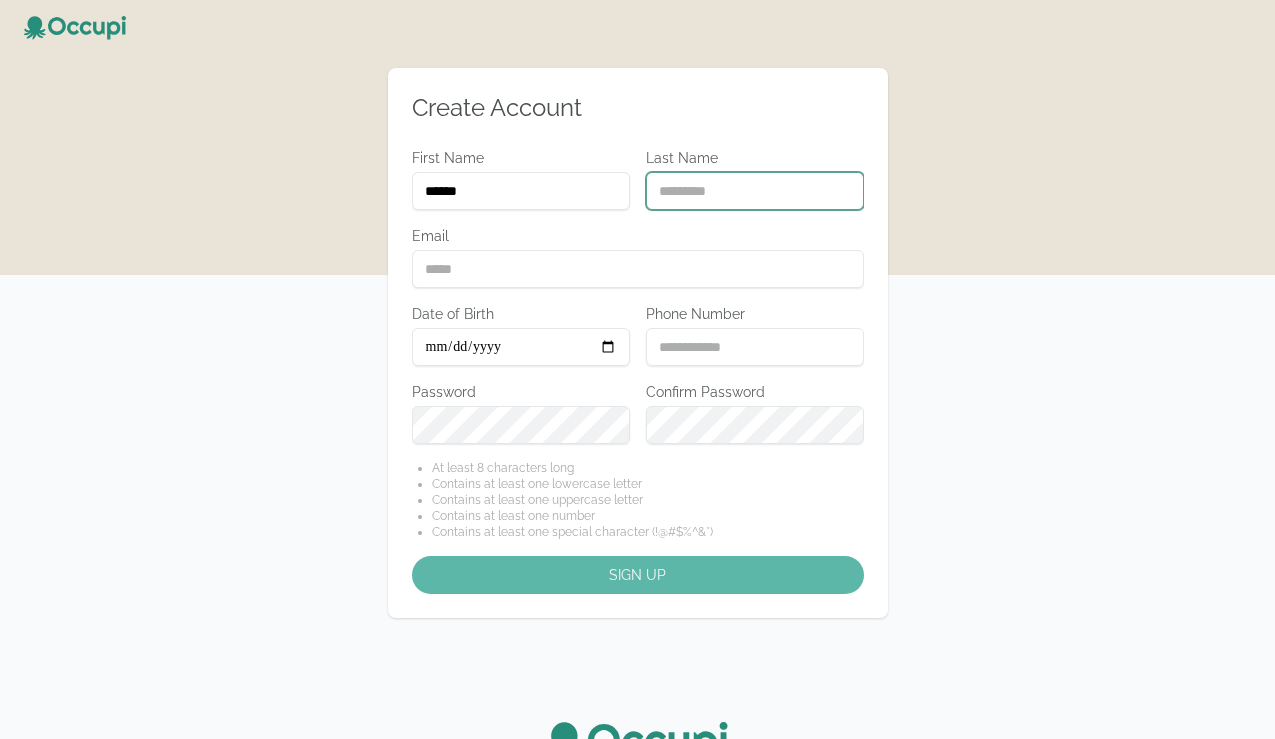 type on "******" 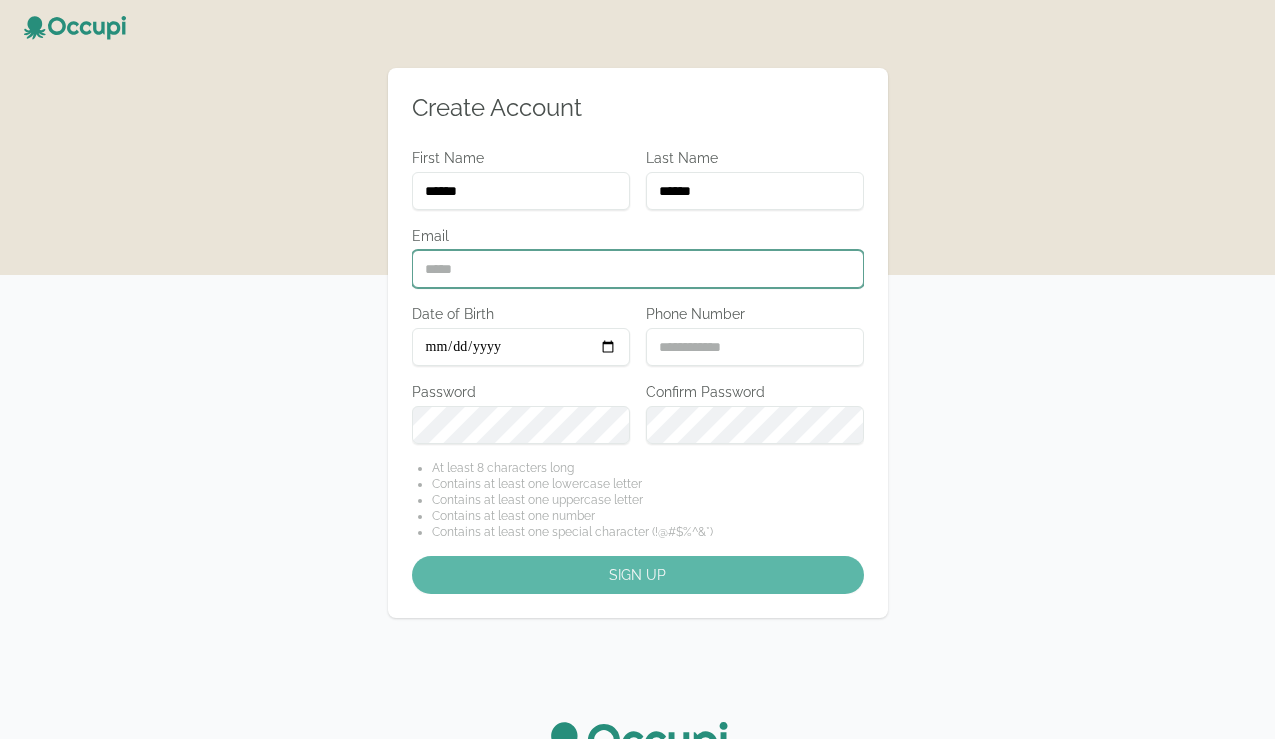 type on "**********" 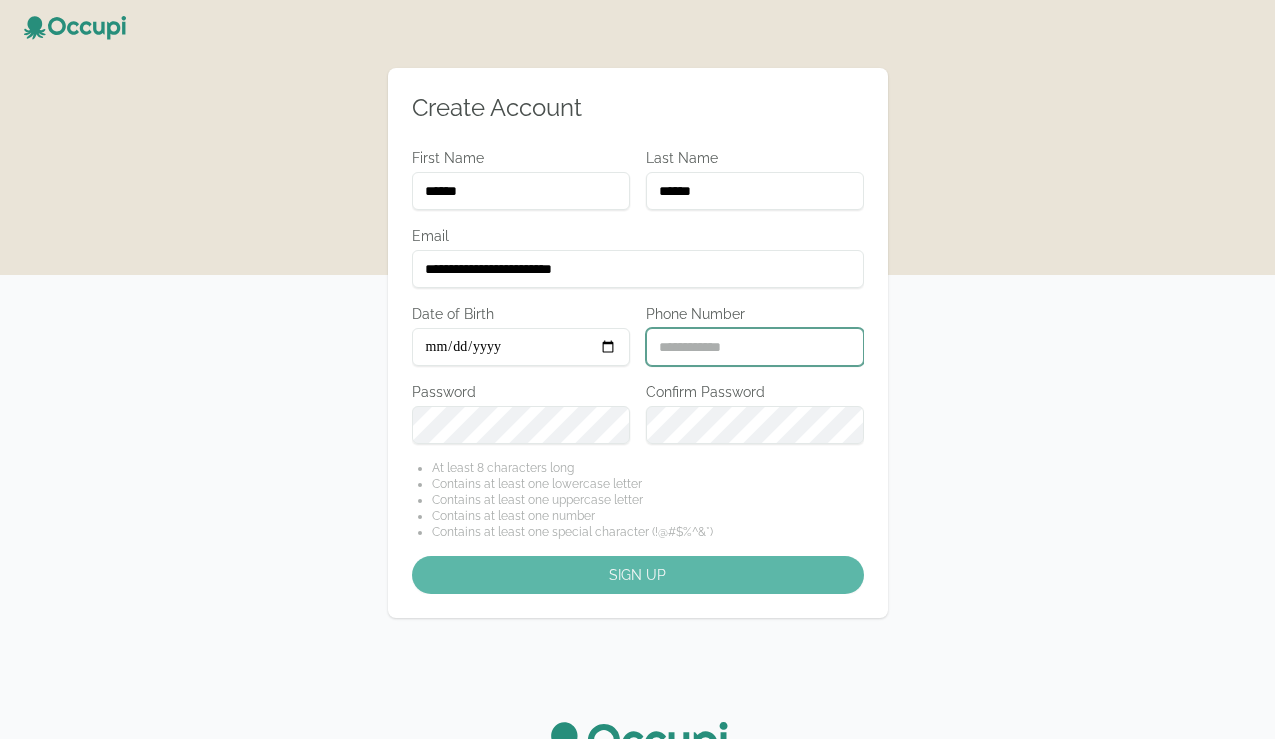 type on "**********" 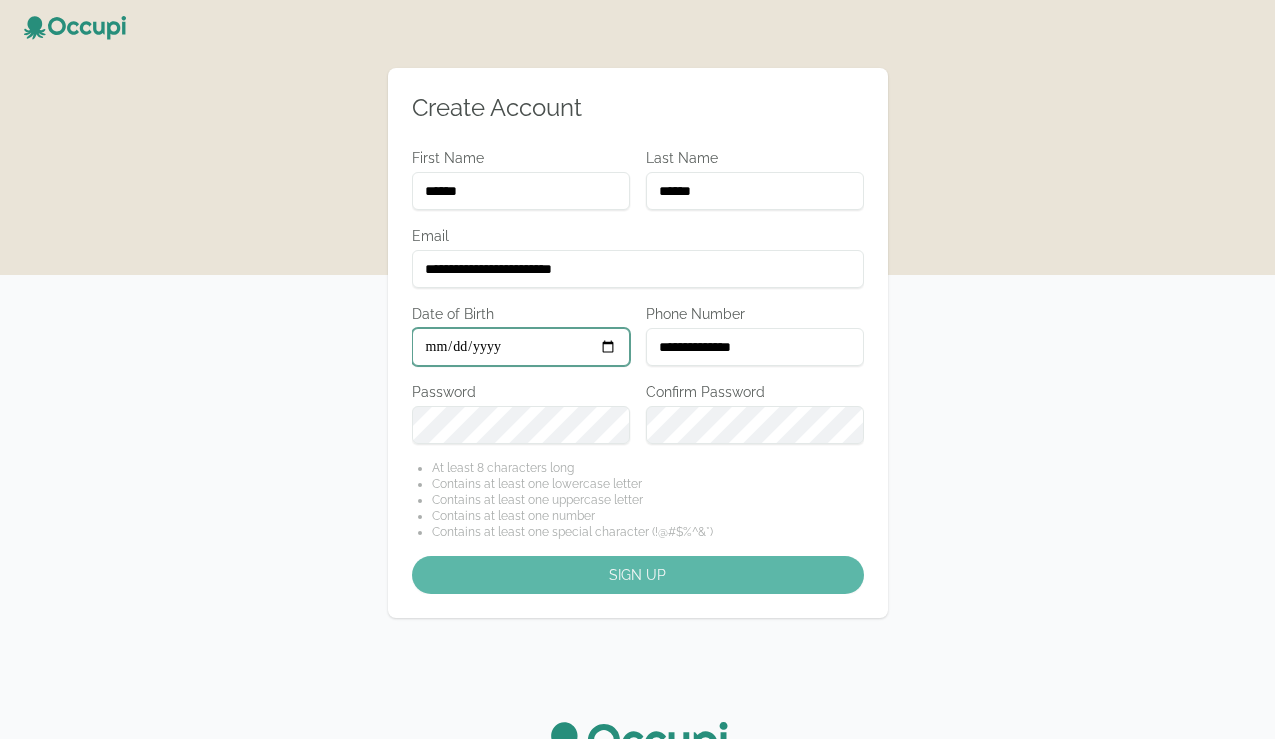 click on "Date of Birth" at bounding box center (521, 347) 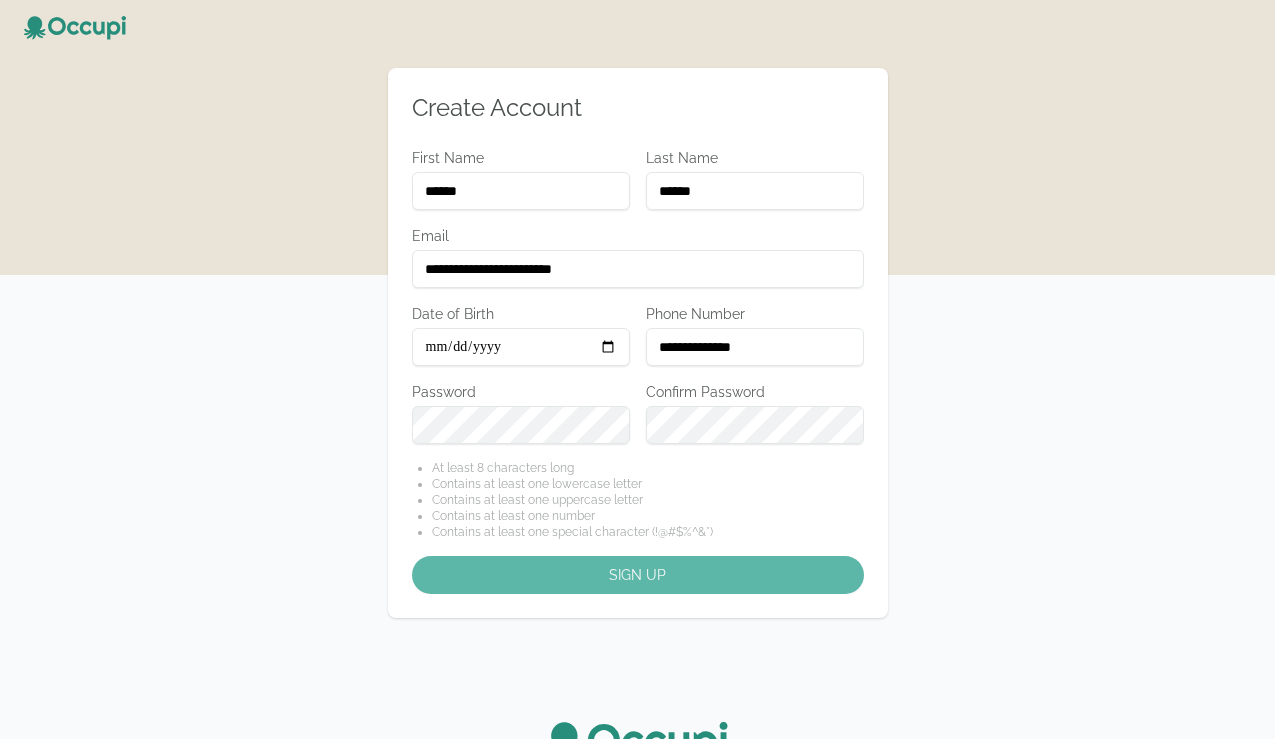 click on "**********" at bounding box center [638, 371] 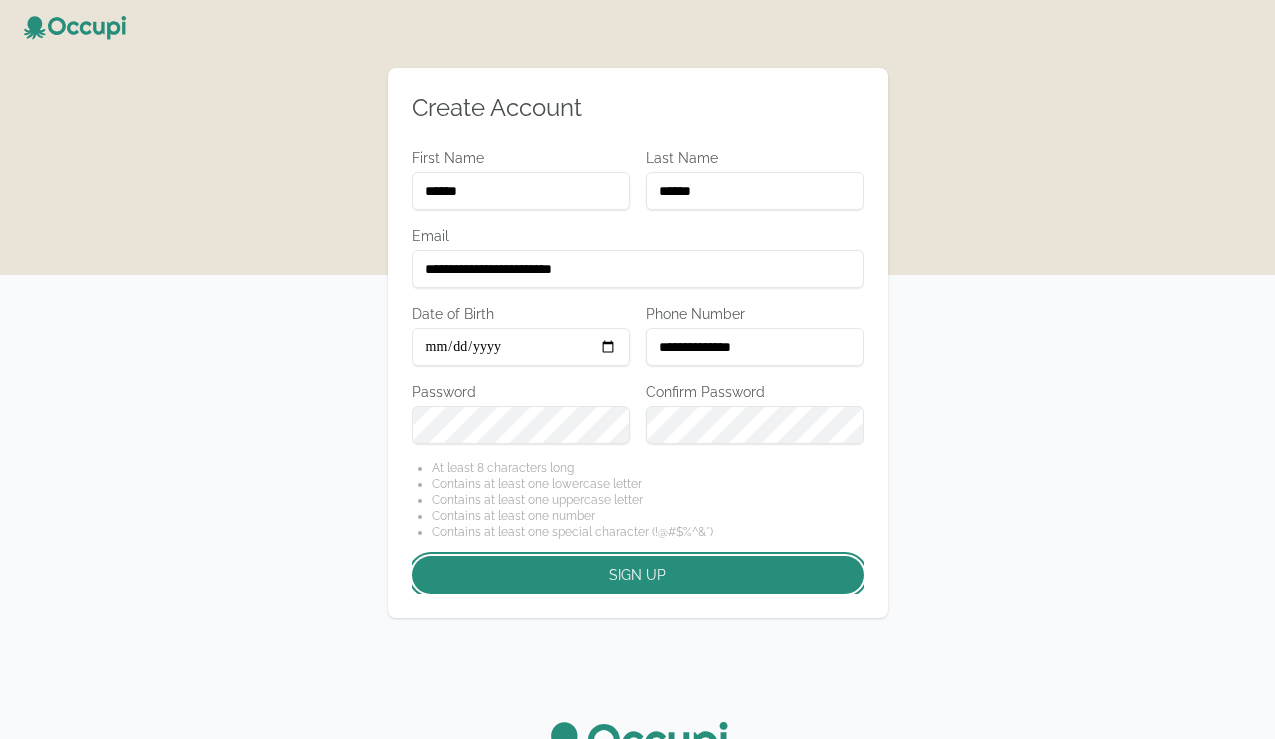 click on "Sign up" at bounding box center (638, 575) 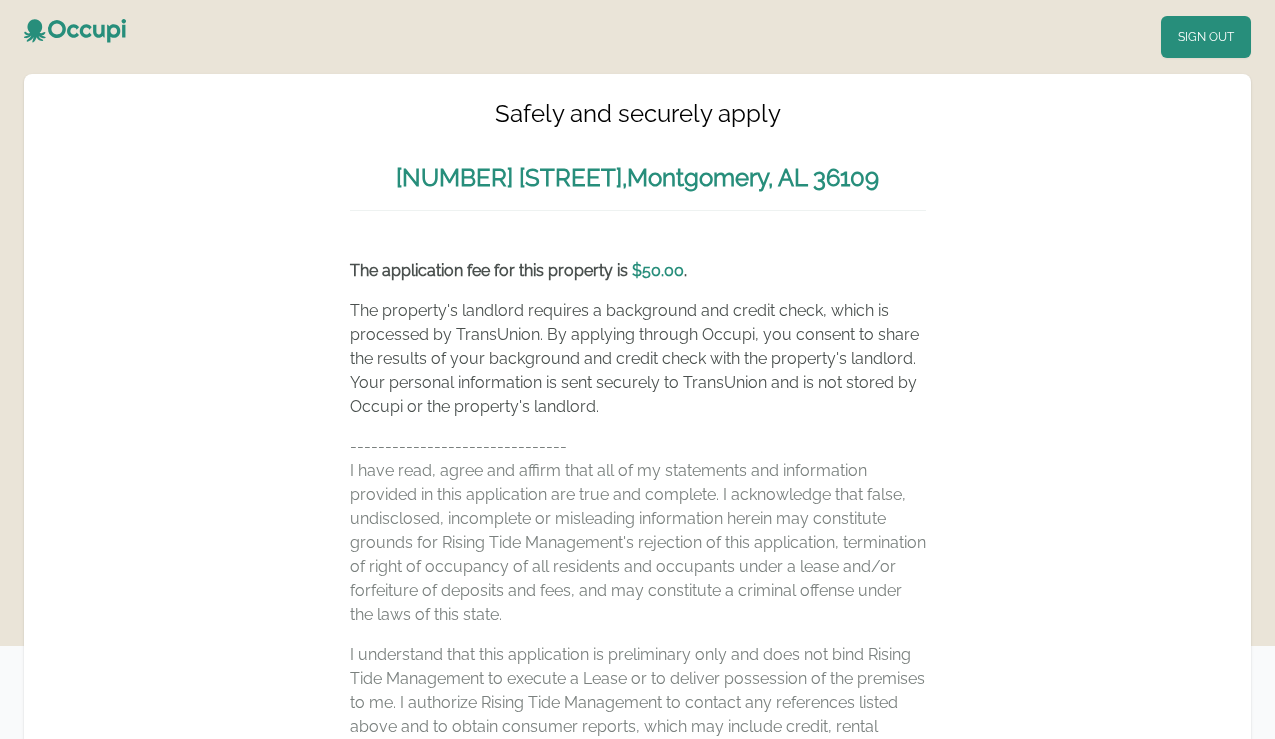 click on "The property's landlord requires a background and credit check, which is processed by TransUnion. By applying through Occupi, you consent to share the results of your background and credit check with the property's landlord. Your personal information is sent securely to TransUnion and is not stored by Occupi or the property's landlord." at bounding box center [638, 359] 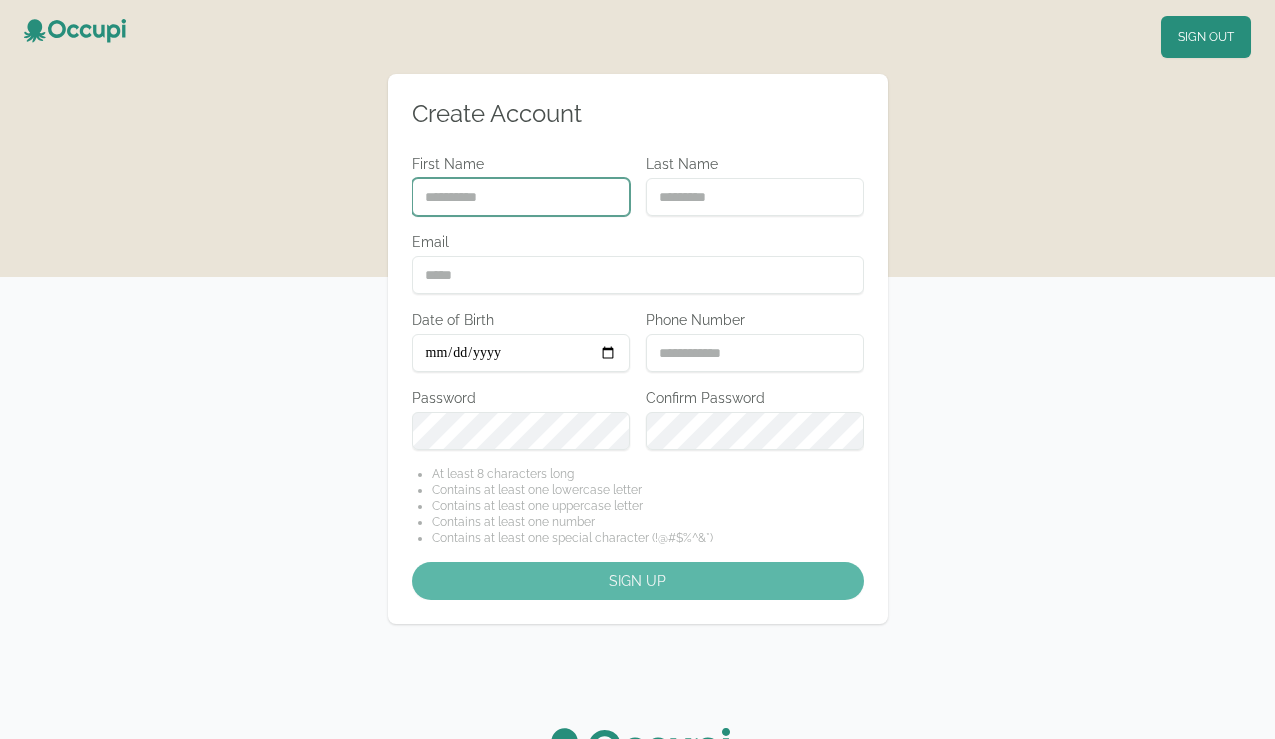 click on "First Name" at bounding box center (521, 197) 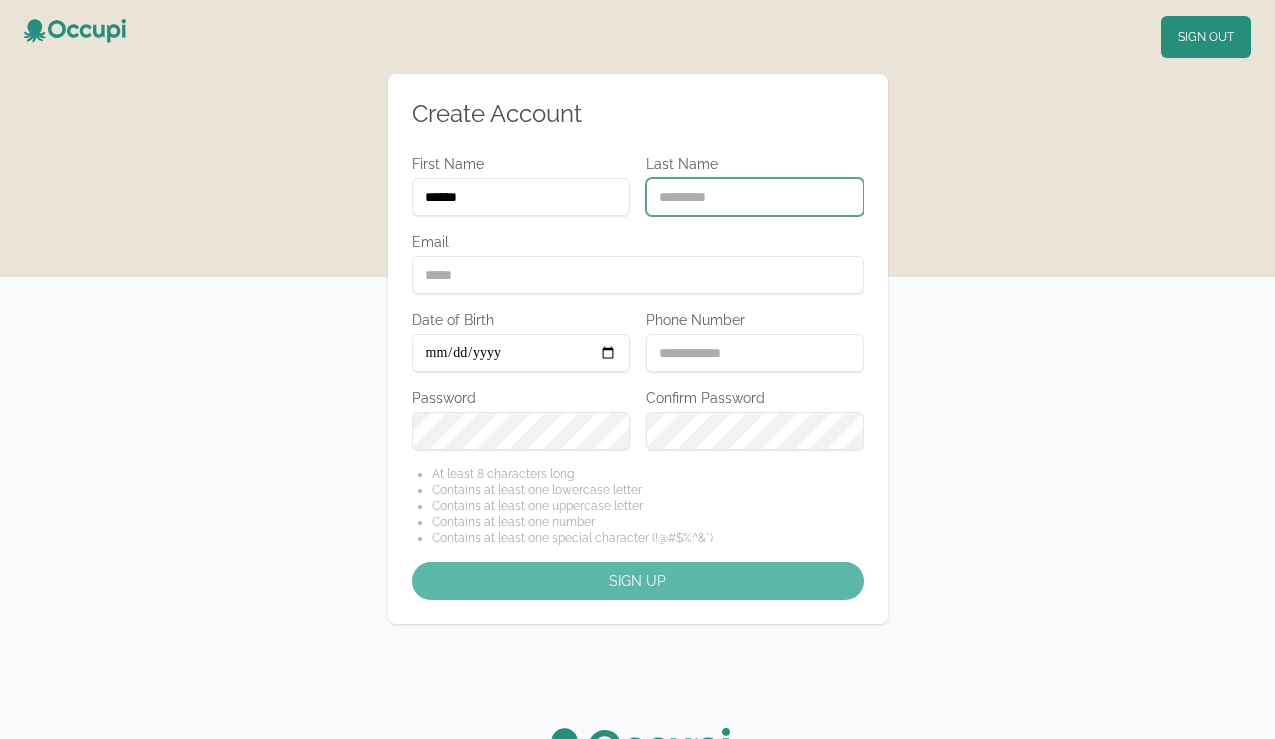 type on "******" 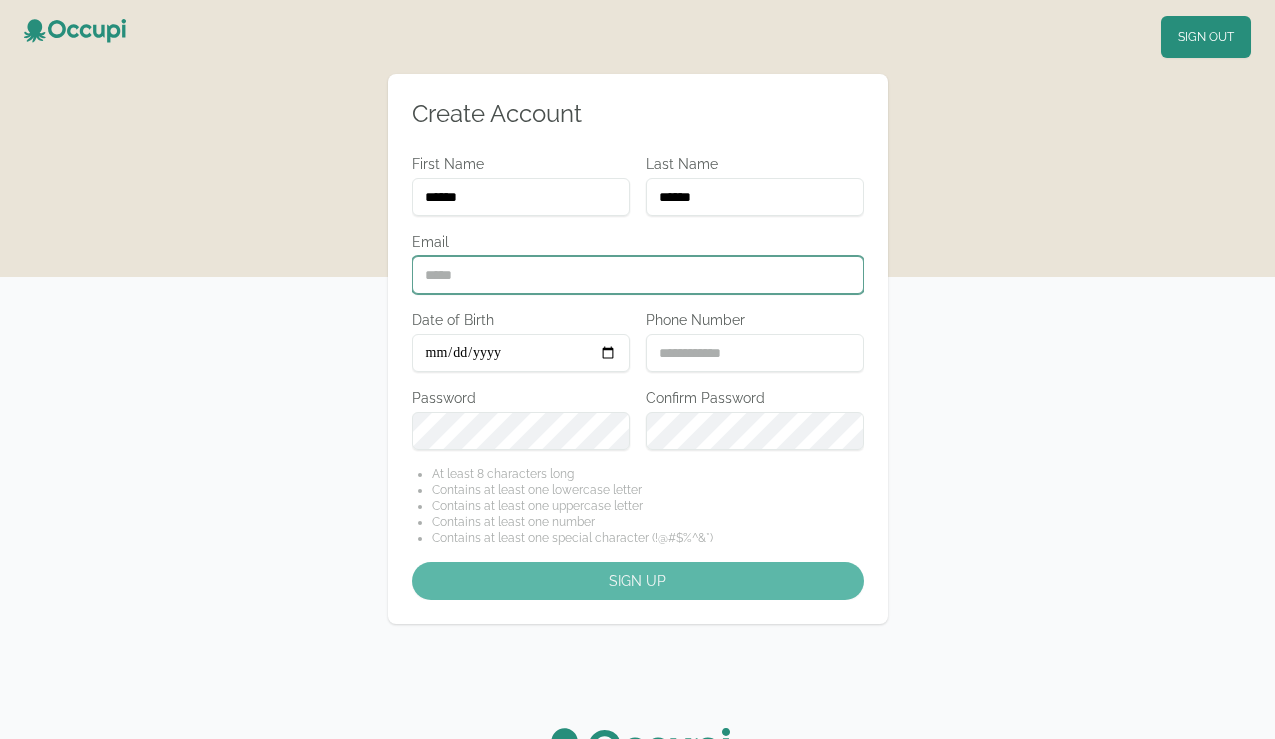 type on "**********" 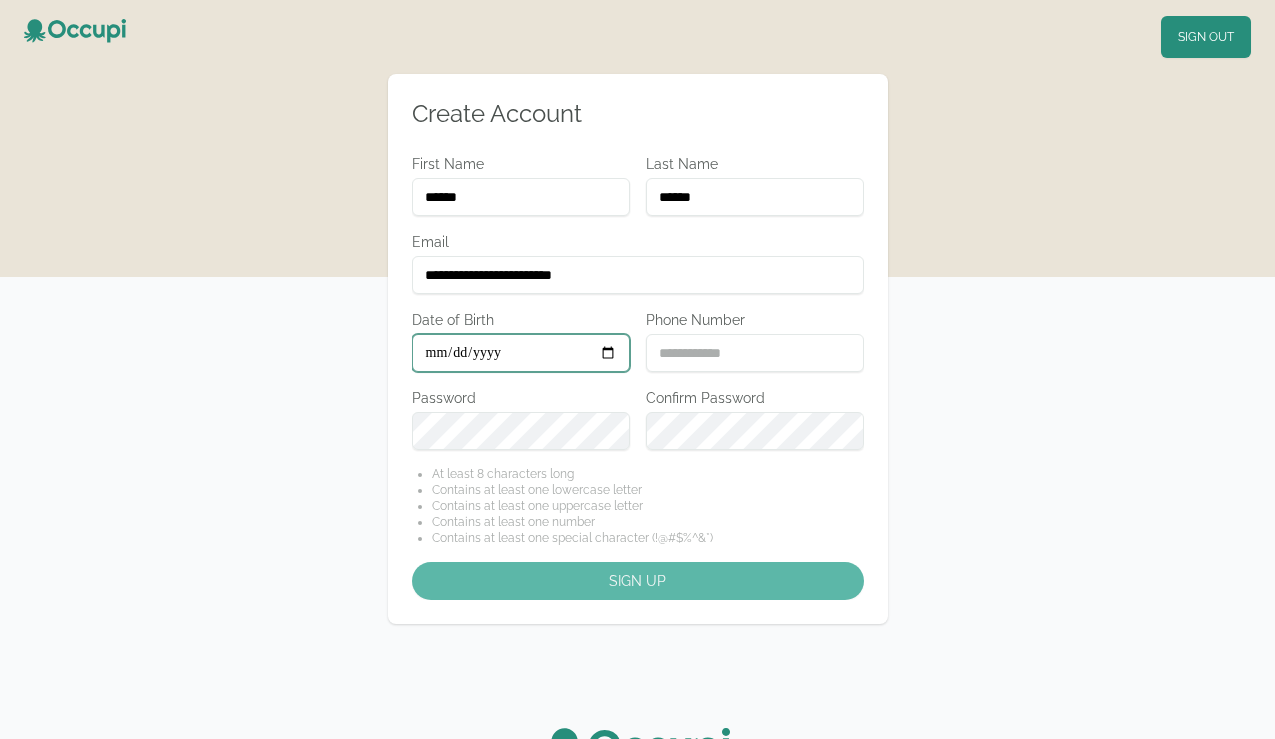 type on "**********" 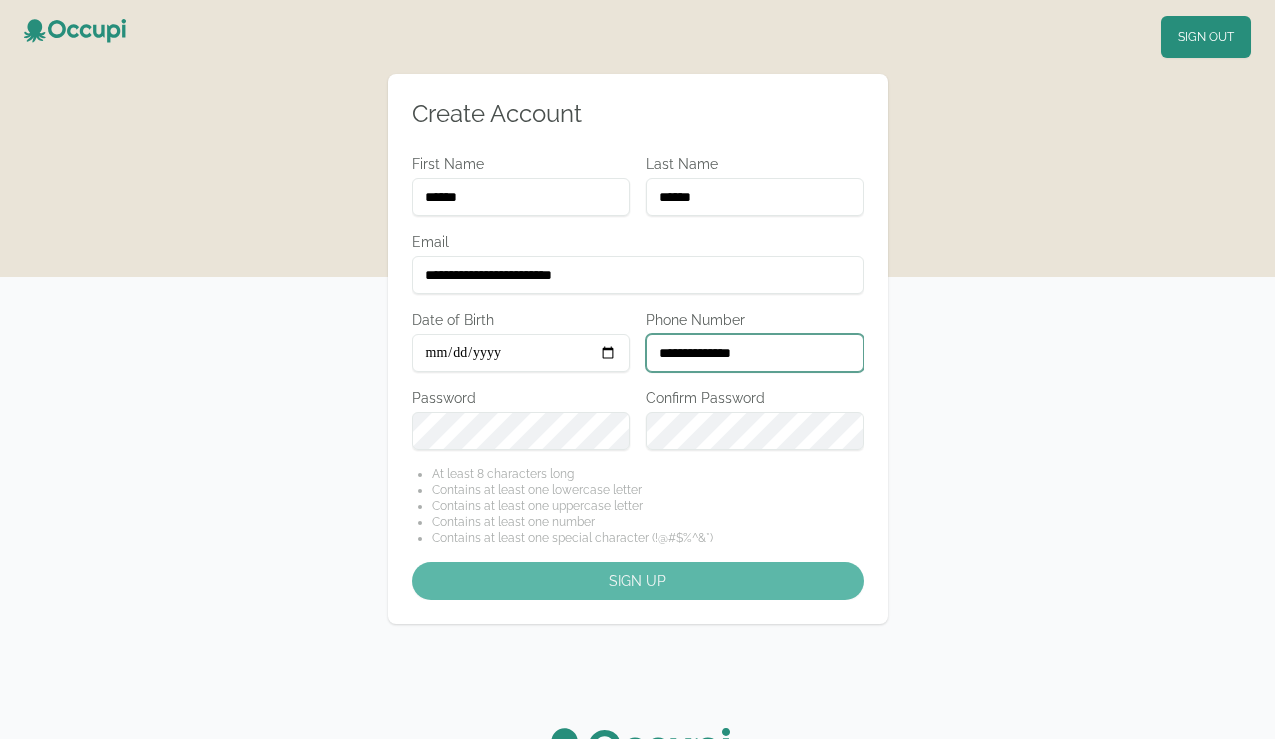 click on "**********" at bounding box center [755, 353] 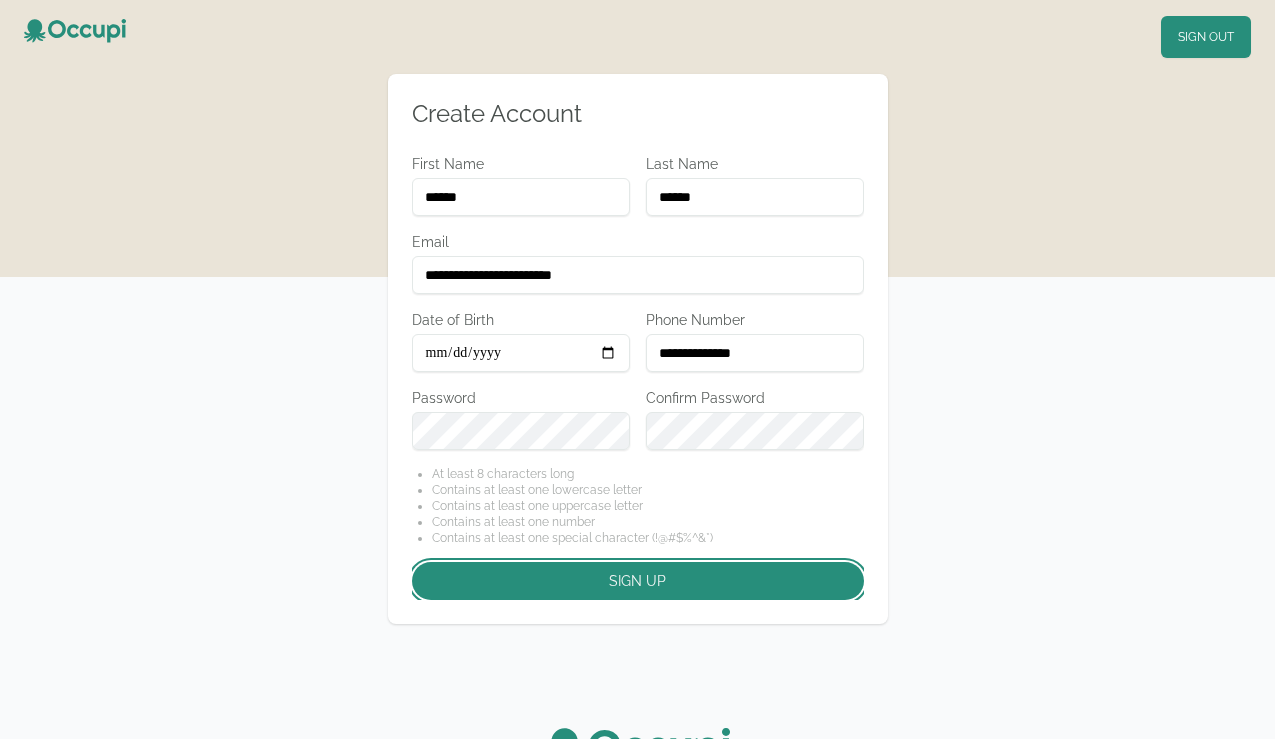 click on "Sign up" at bounding box center [638, 581] 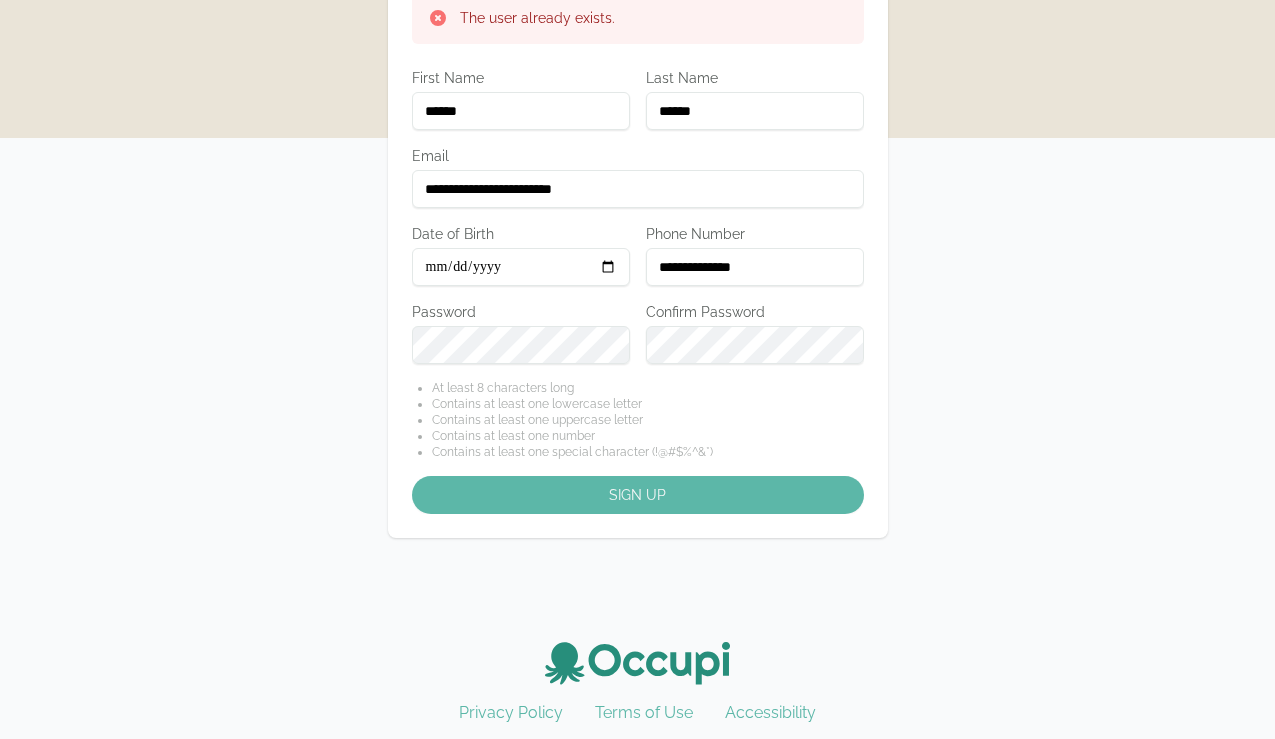 scroll, scrollTop: 0, scrollLeft: 0, axis: both 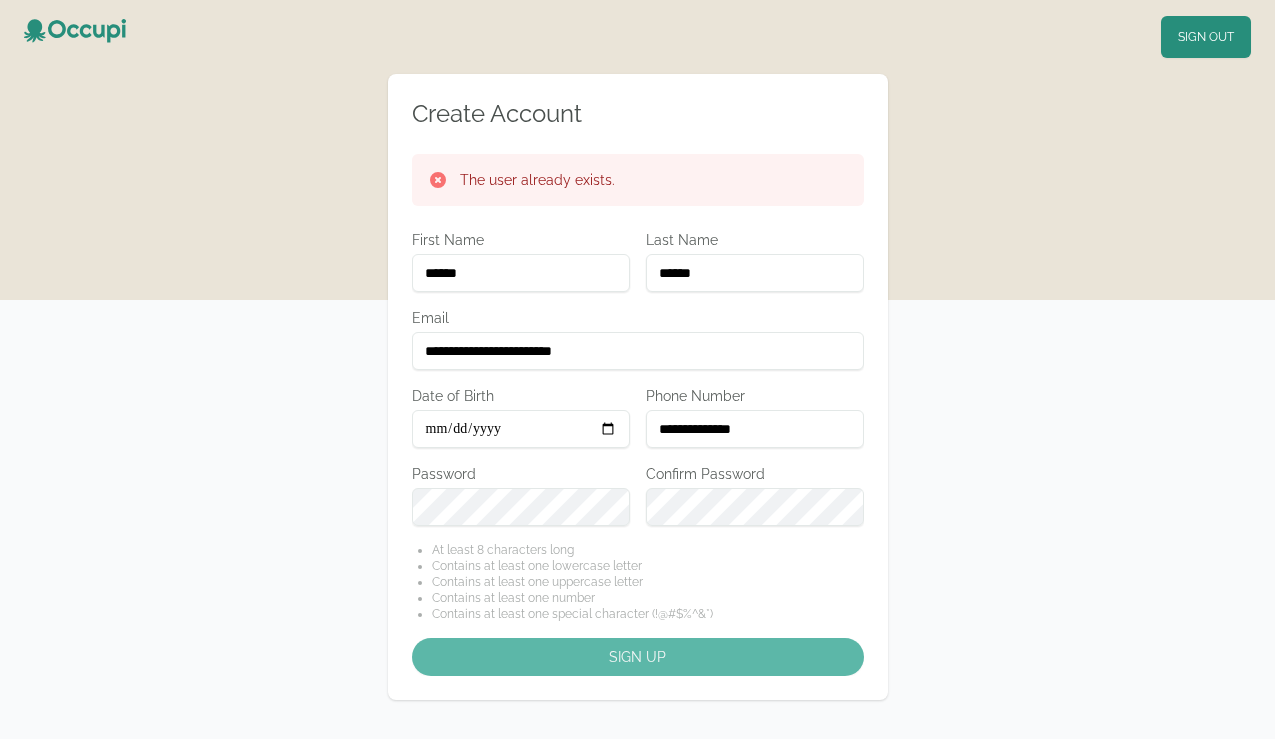 click on "**********" at bounding box center (637, 411) 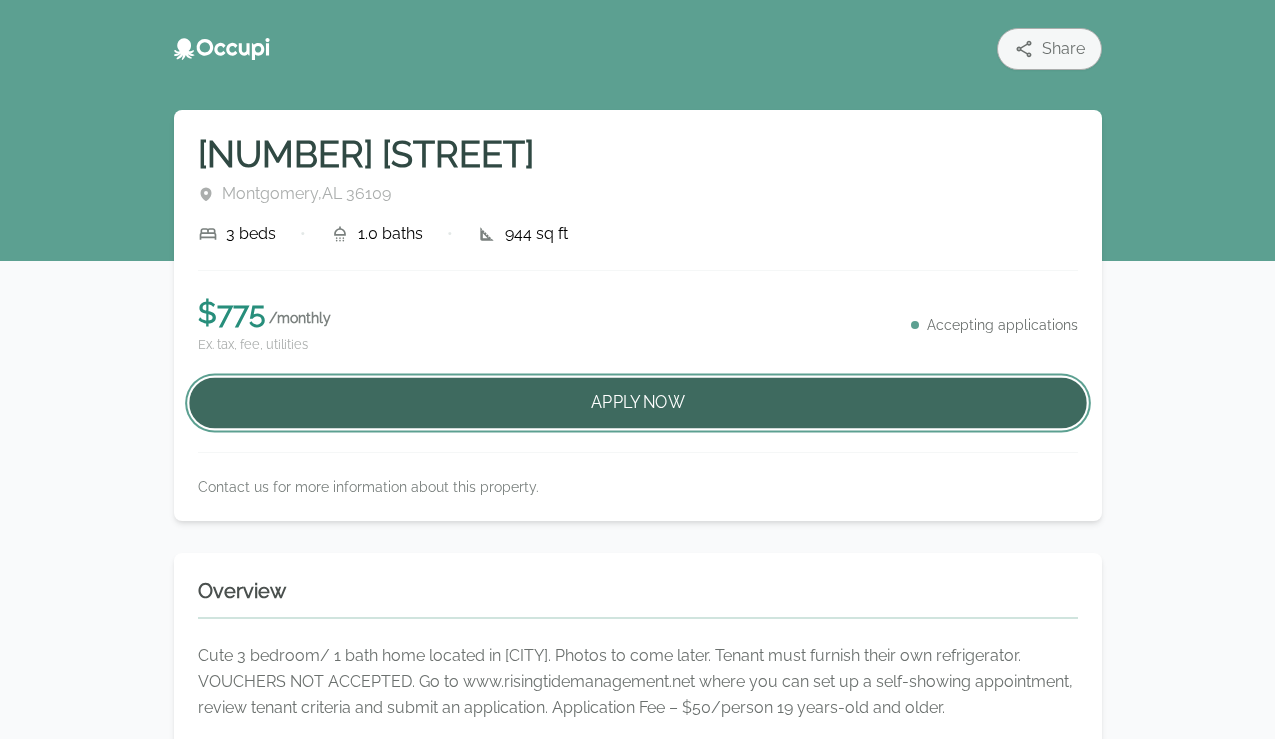click on "Apply Now" at bounding box center (638, 403) 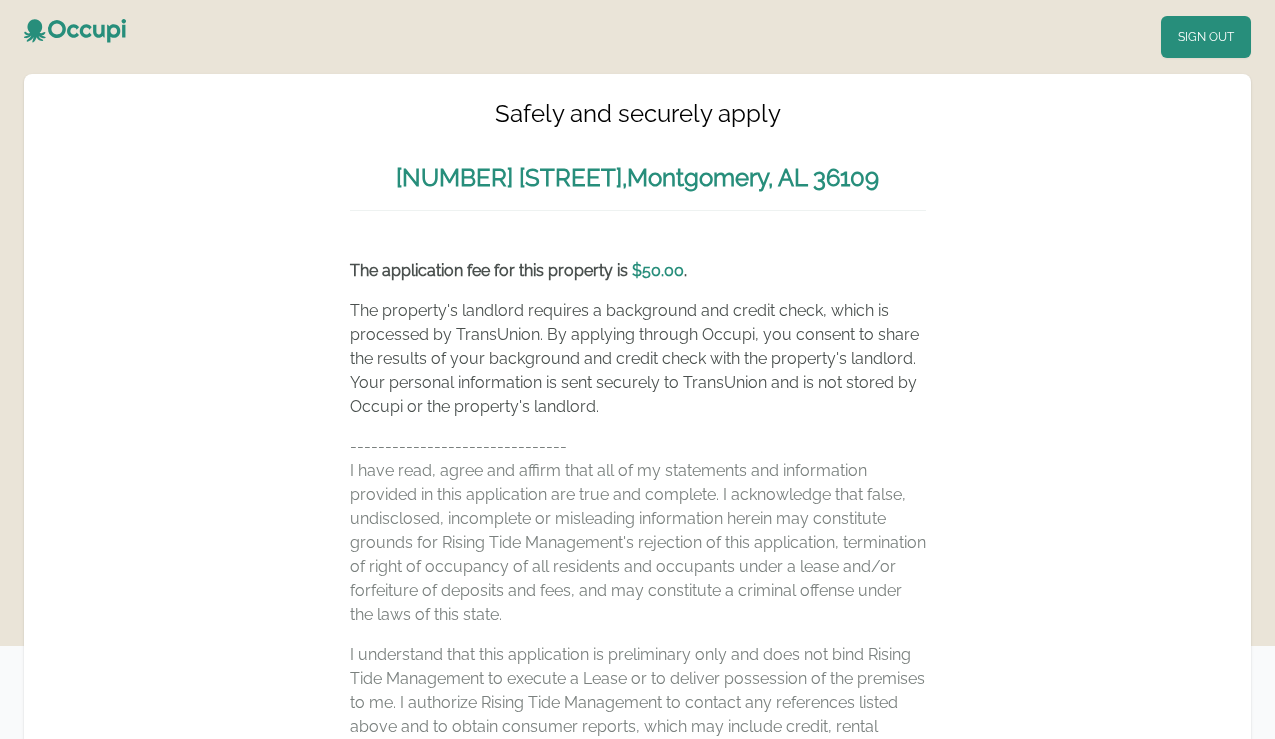 click on "Sign Out Safely and securely apply   1121 Avondale Rd ,  Montgomery ,   AL   36109 The application fee for this property is   $ 50.00 . The property's landlord requires a background and credit check, which is processed by TransUnion. By applying through Occupi, you consent to share the results of your background and credit check with the property's landlord. Your personal information is sent securely to TransUnion and is not stored by Occupi or the property's landlord. -------------------------------  I have read, agree and affirm that all of my statements and information provided in this application are true and complete. I acknowledge that false, undisclosed, incomplete or misleading information herein may constitute grounds for Rising Tide Management's rejection of this application, termination of right of occupancy of all residents and occupants under a lease and/or forfeiture of deposits and fees, and may constitute a criminal offense under the laws of this state. Start Application Privacy Policy ©" at bounding box center (637, 1084) 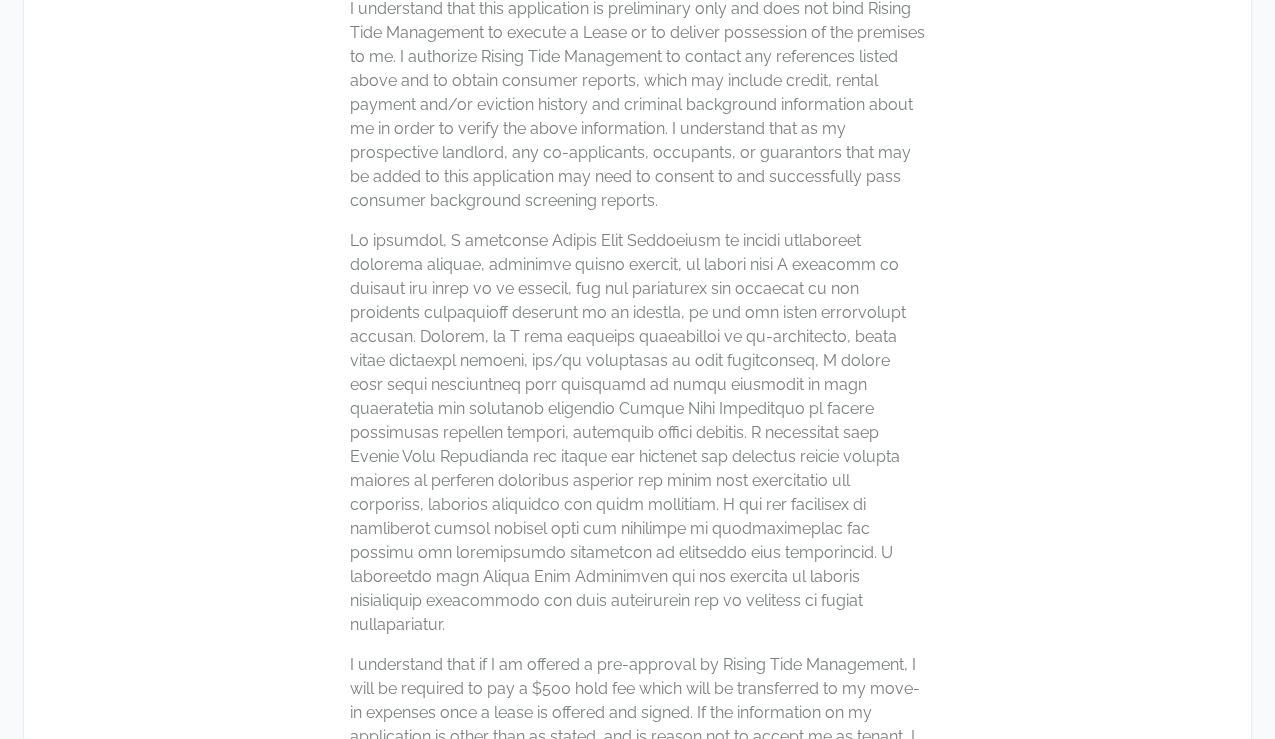 scroll, scrollTop: 1292, scrollLeft: 0, axis: vertical 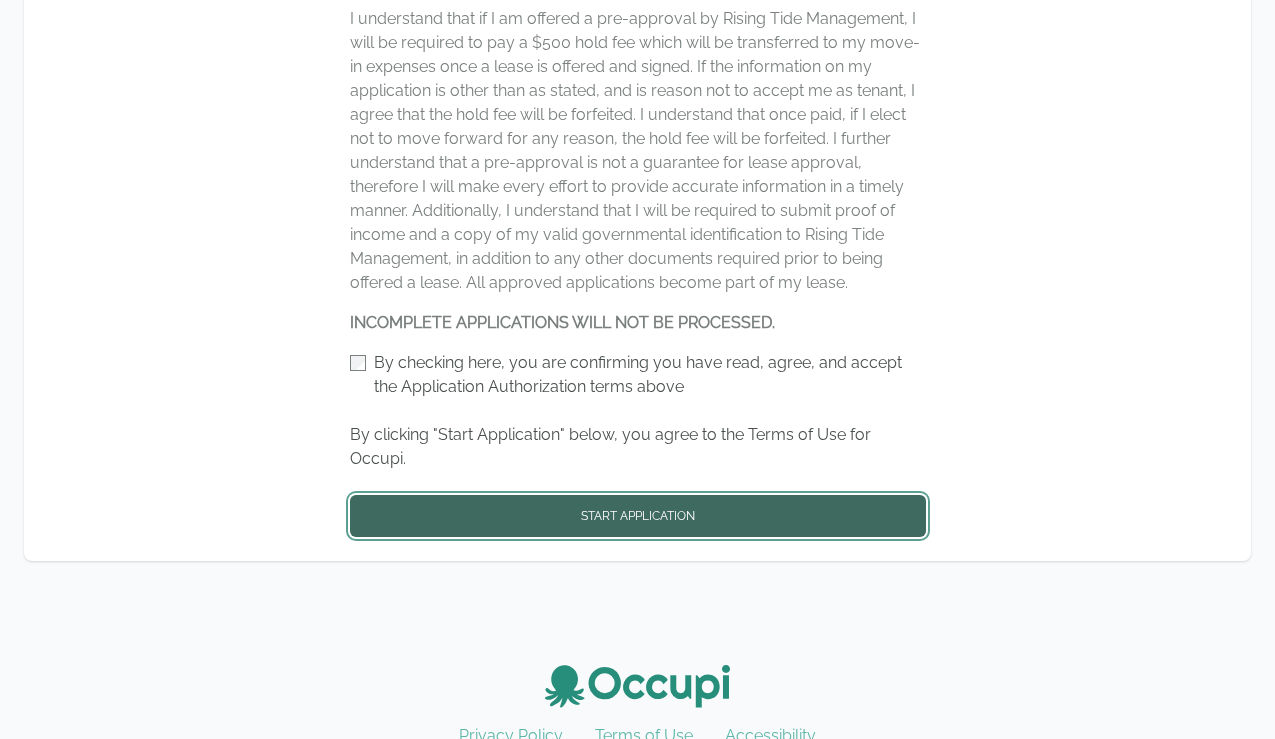 click on "Start Application" at bounding box center [638, 516] 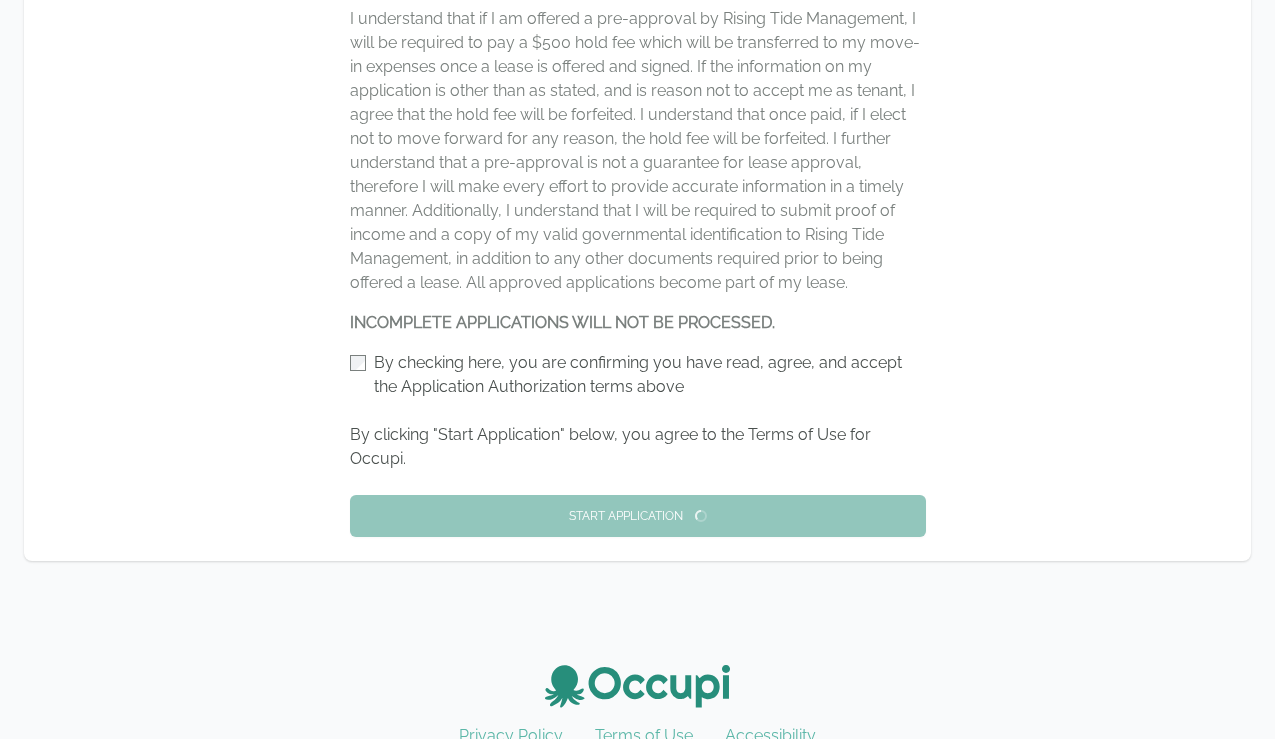 scroll, scrollTop: 0, scrollLeft: 0, axis: both 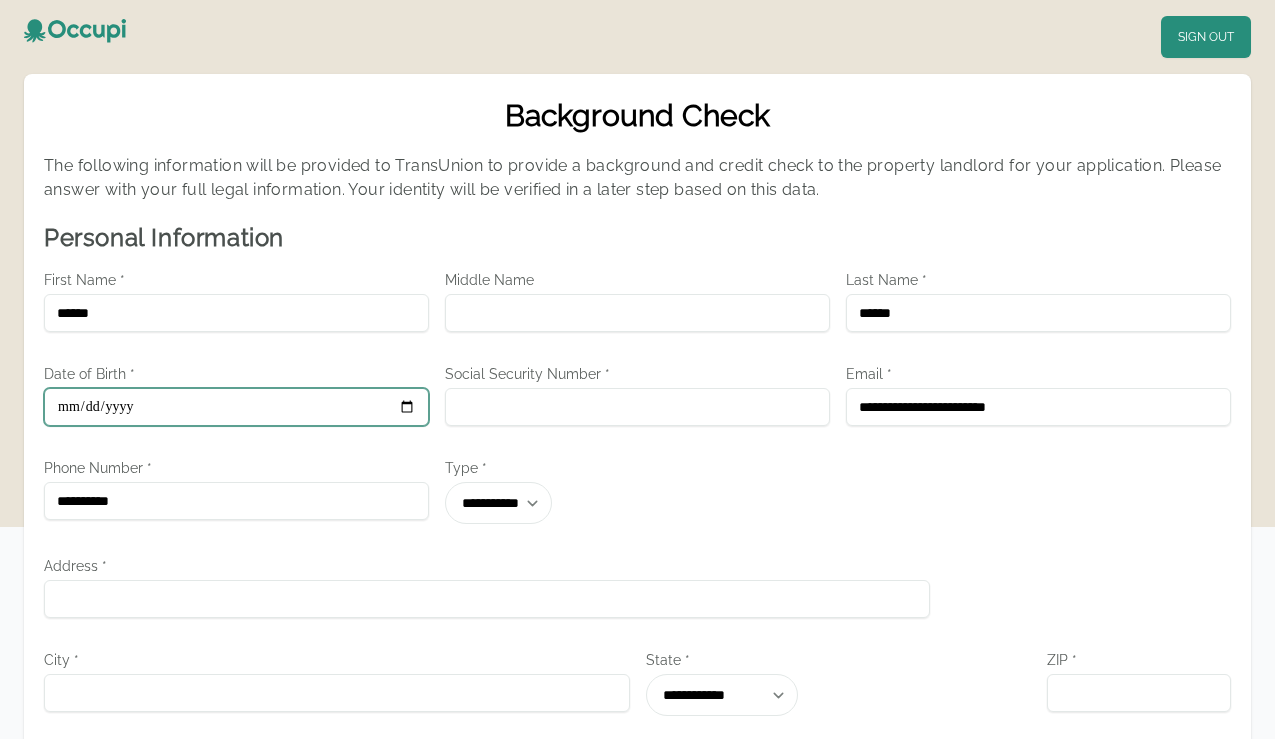 click on "Date of Birth *" at bounding box center [236, 407] 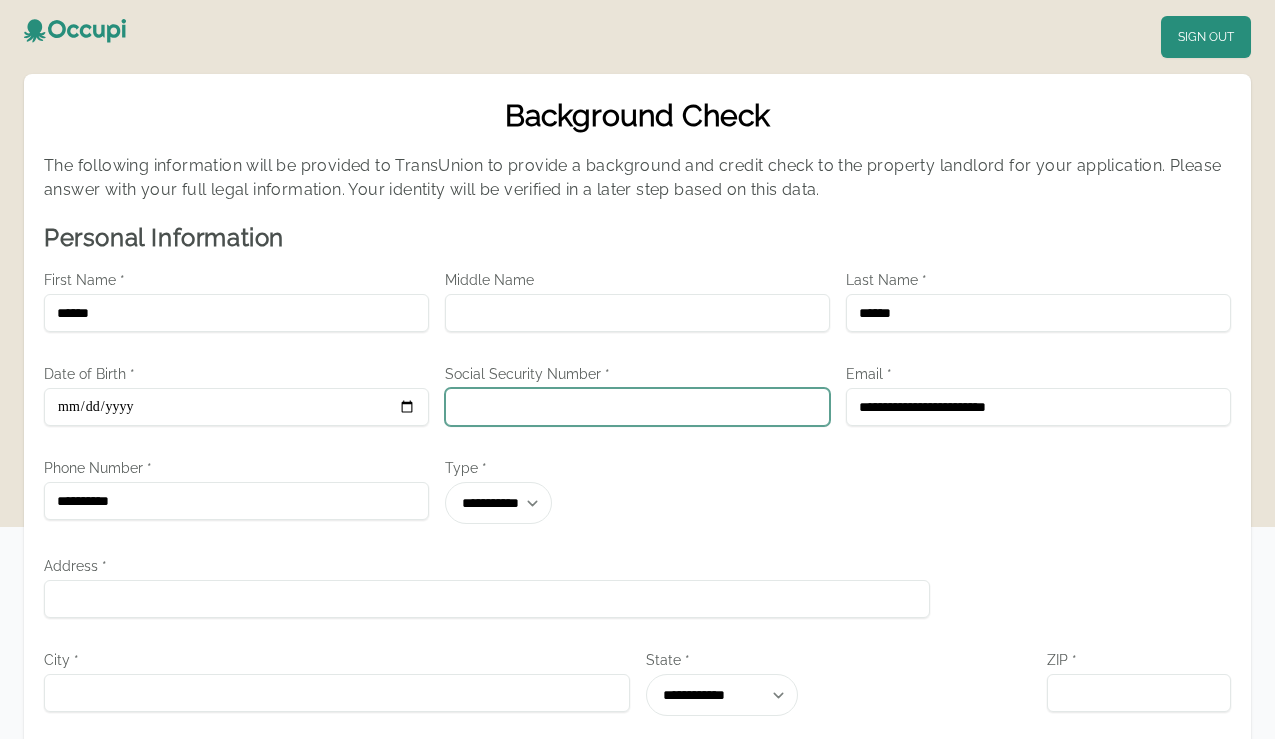 click on "Social Security Number *" at bounding box center (637, 407) 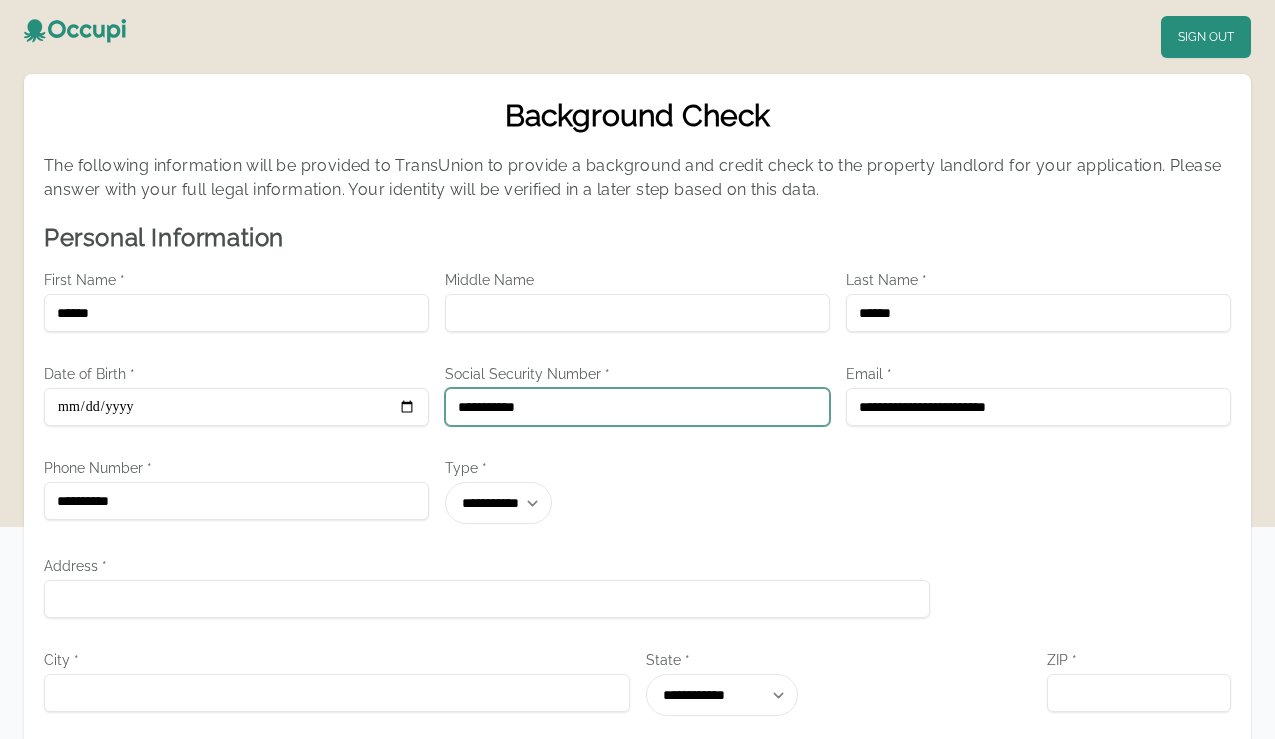 type on "**********" 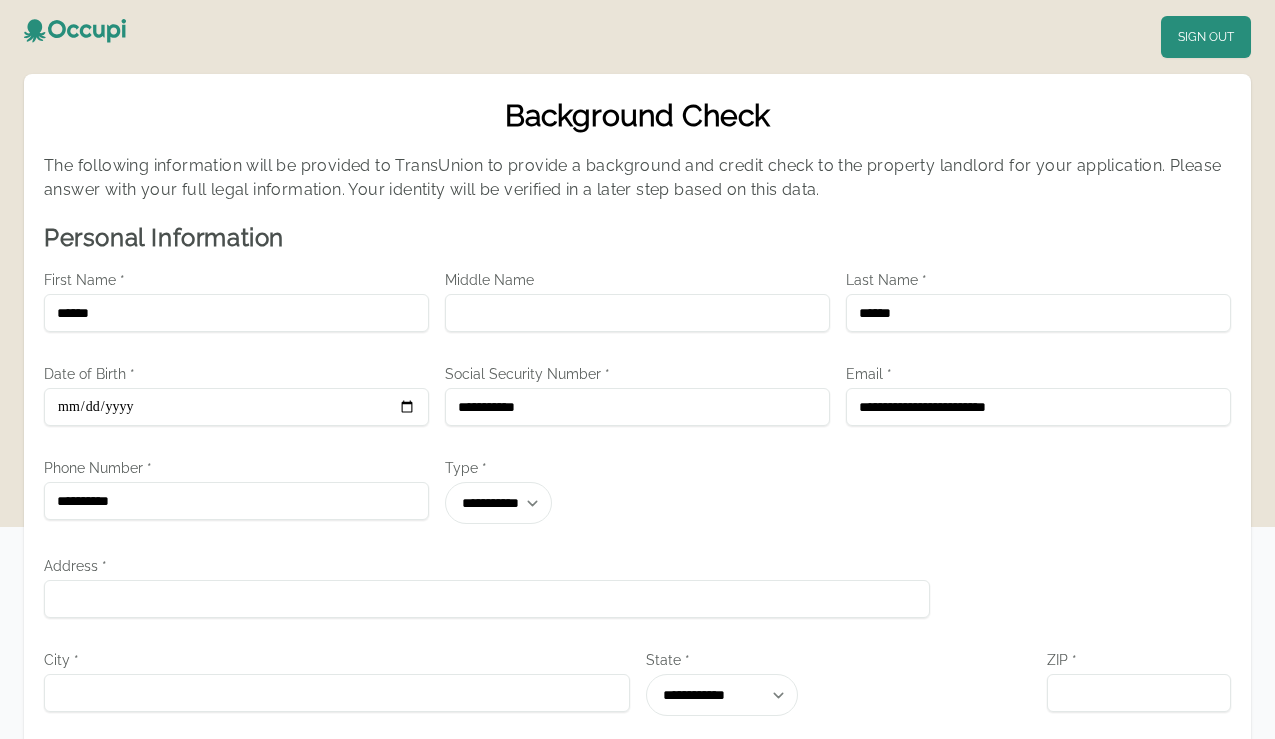 click on "**********" at bounding box center (637, 844) 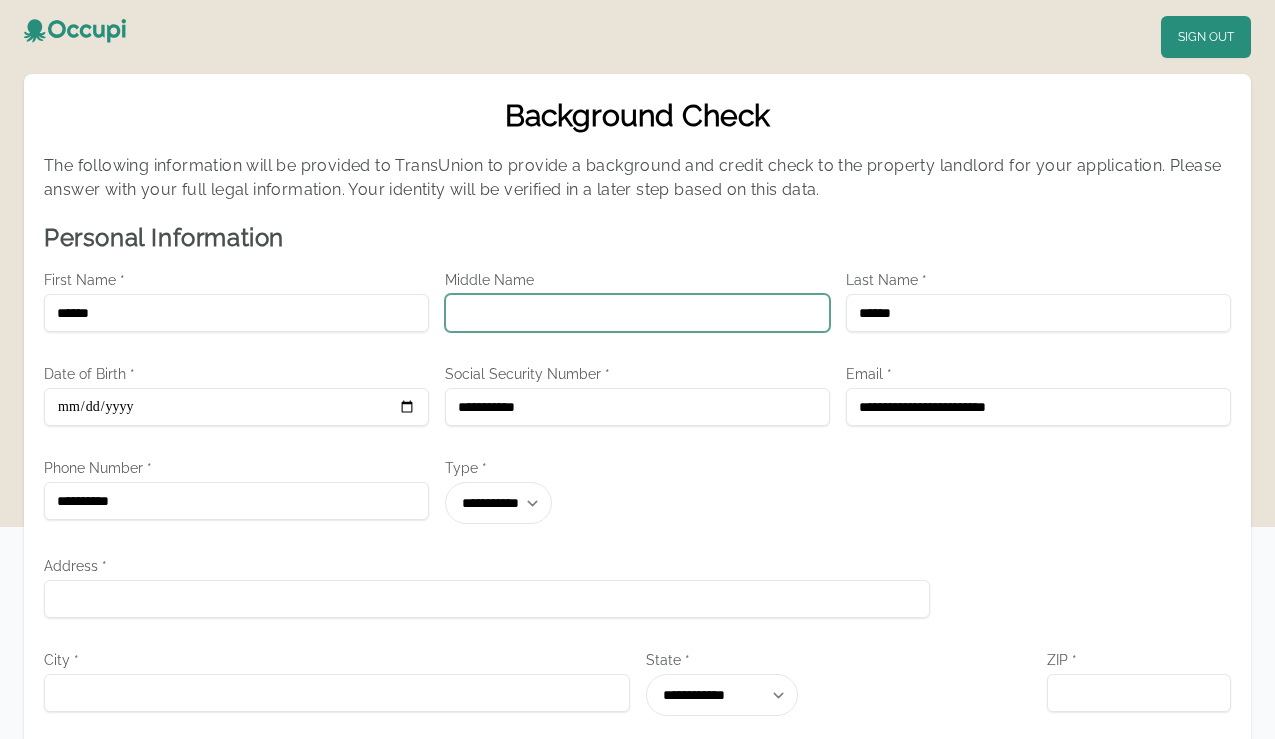 click on "Middle Name" at bounding box center [637, 313] 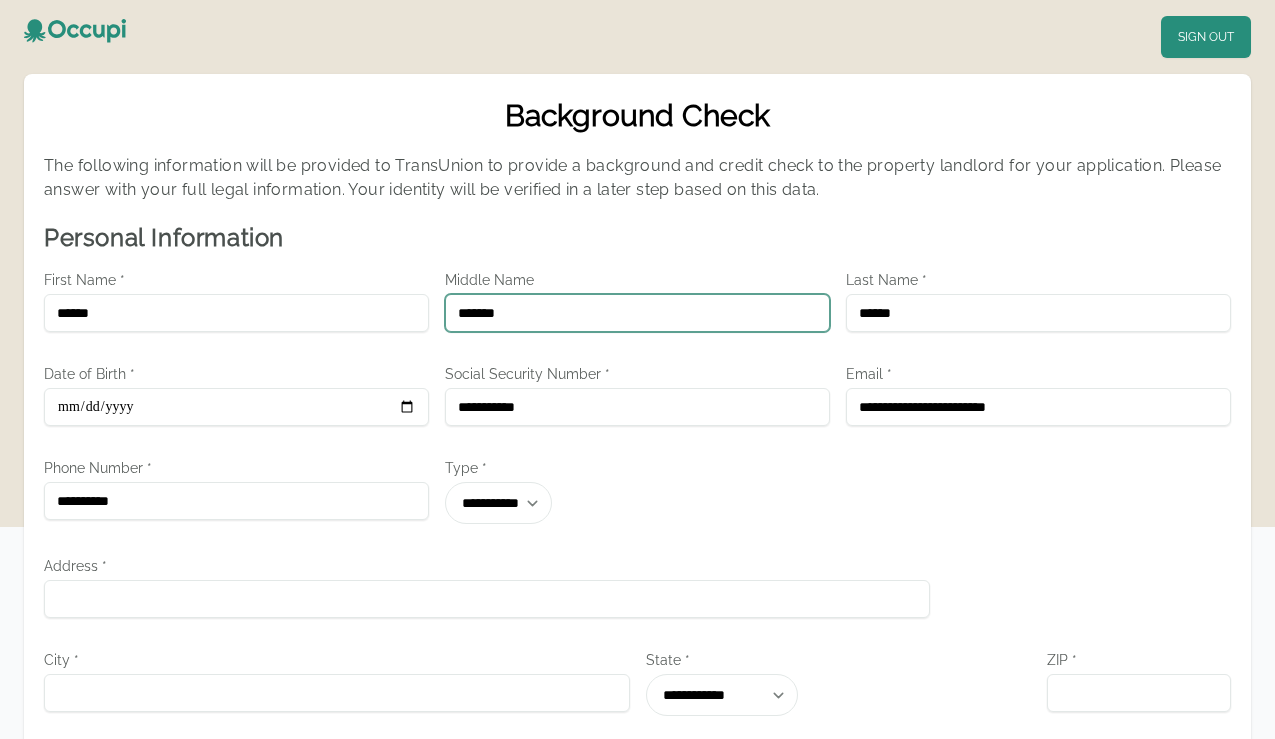 type on "*******" 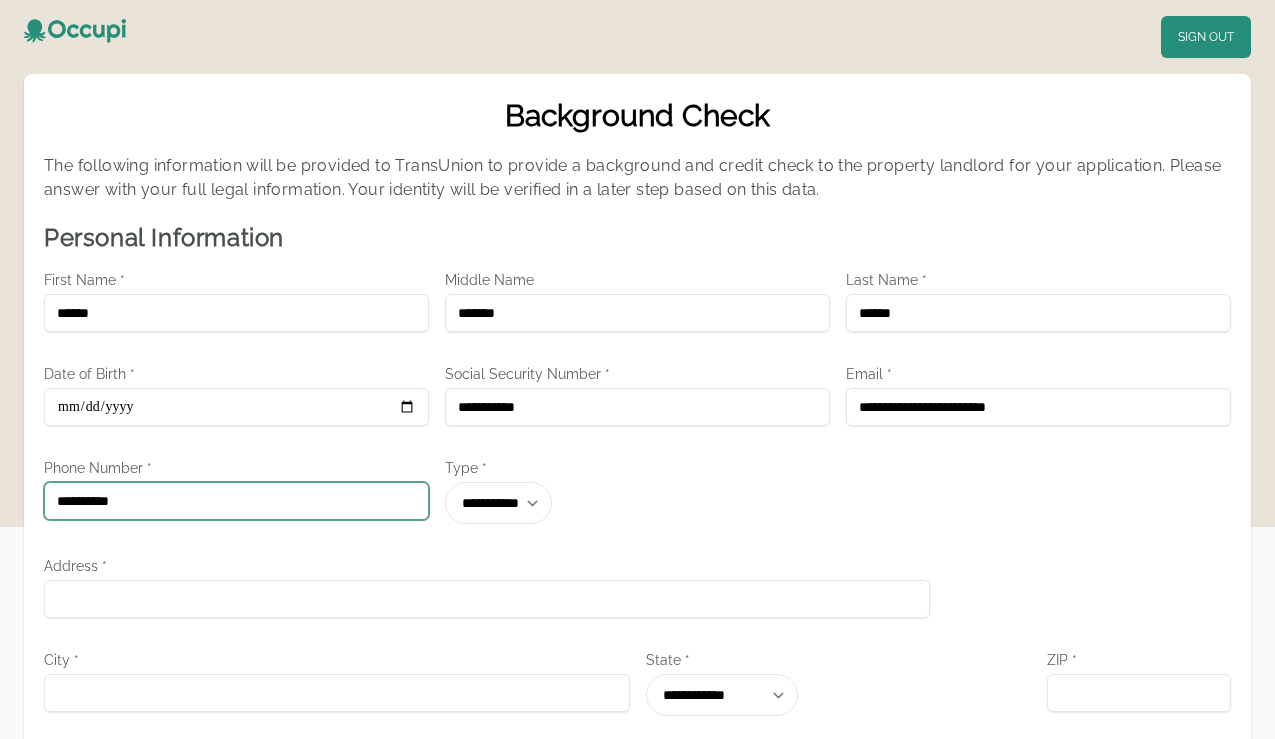click on "**********" at bounding box center (236, 501) 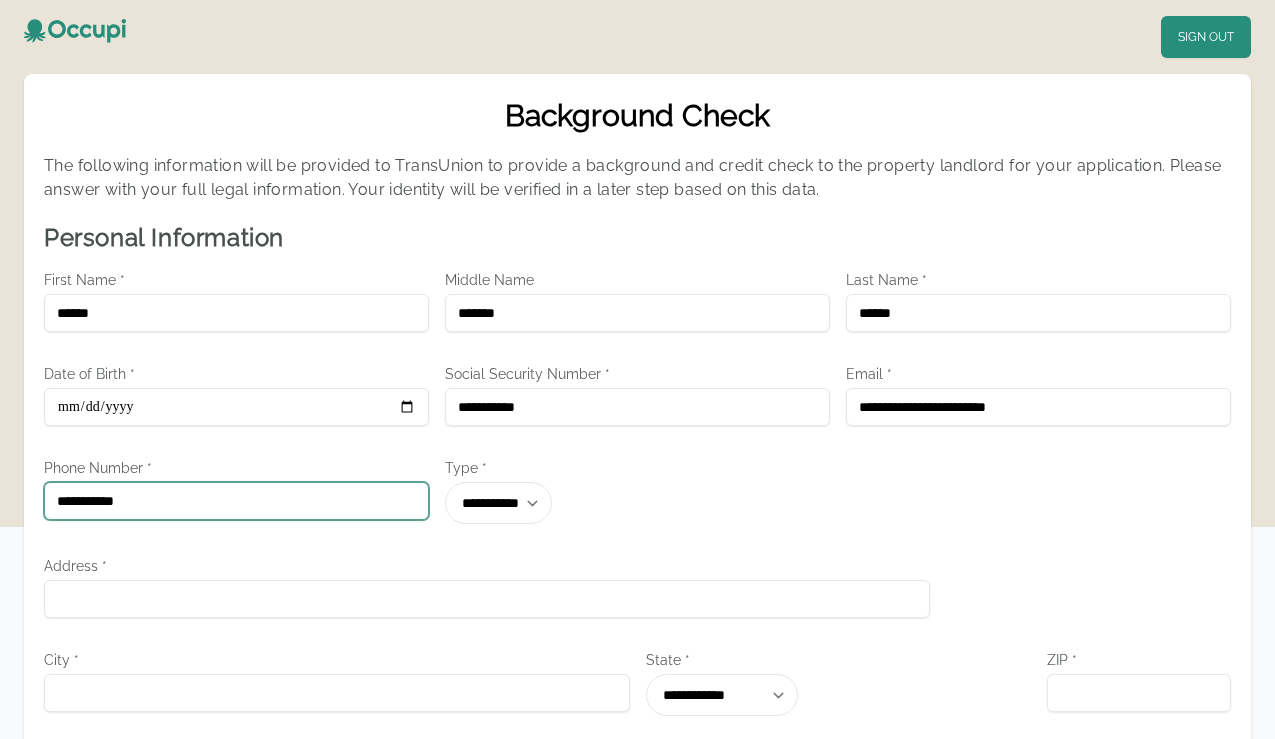 type on "**********" 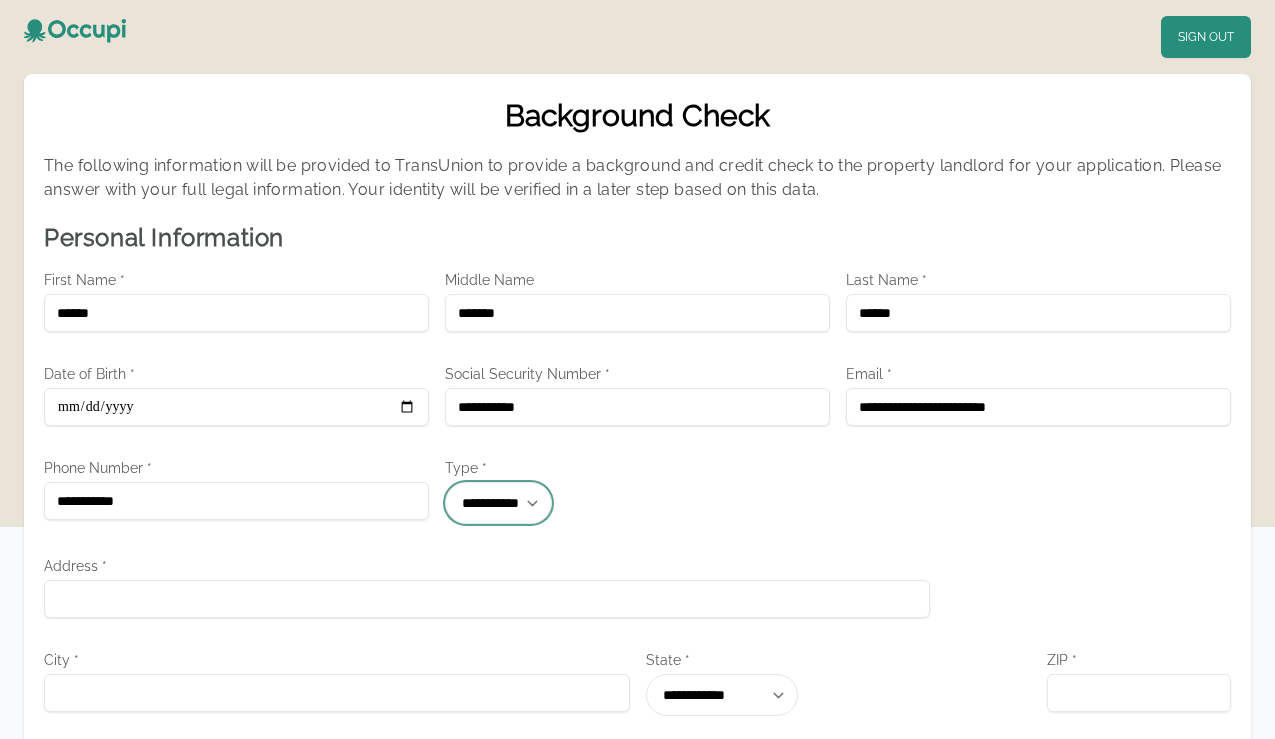 click on "**********" at bounding box center (498, 503) 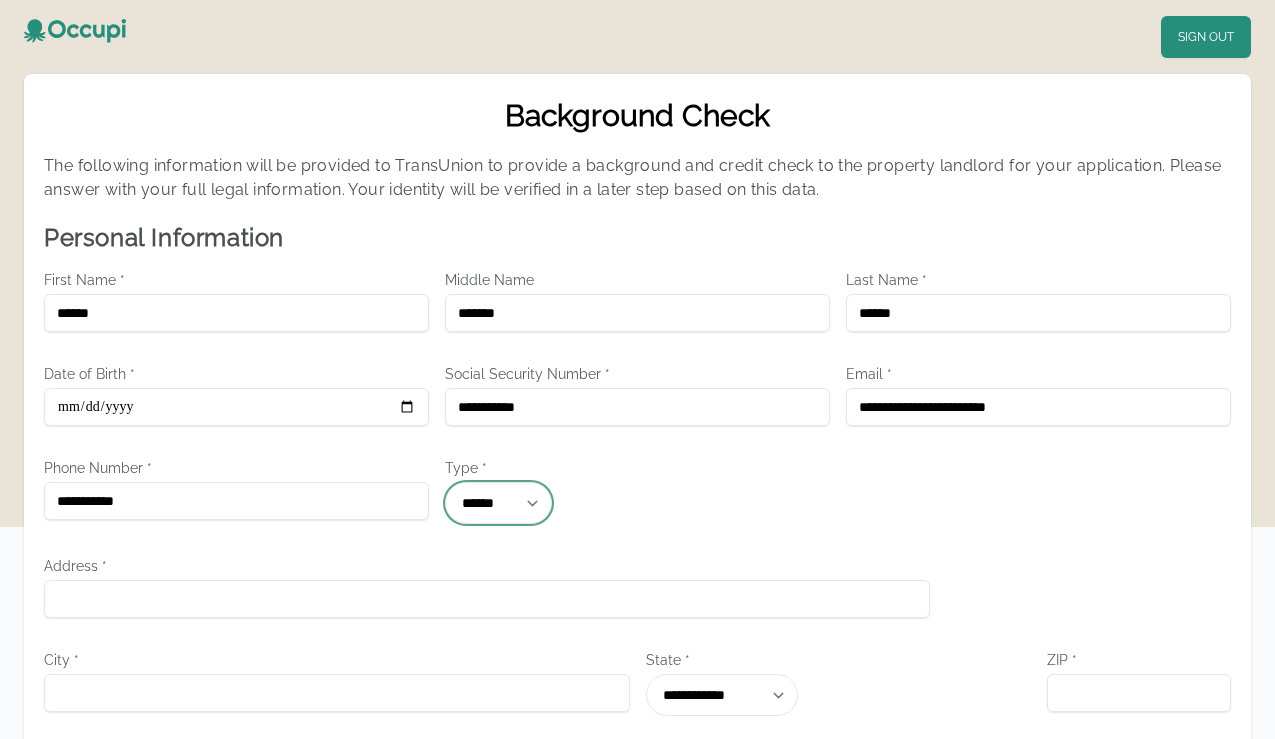 click on "**********" at bounding box center (498, 503) 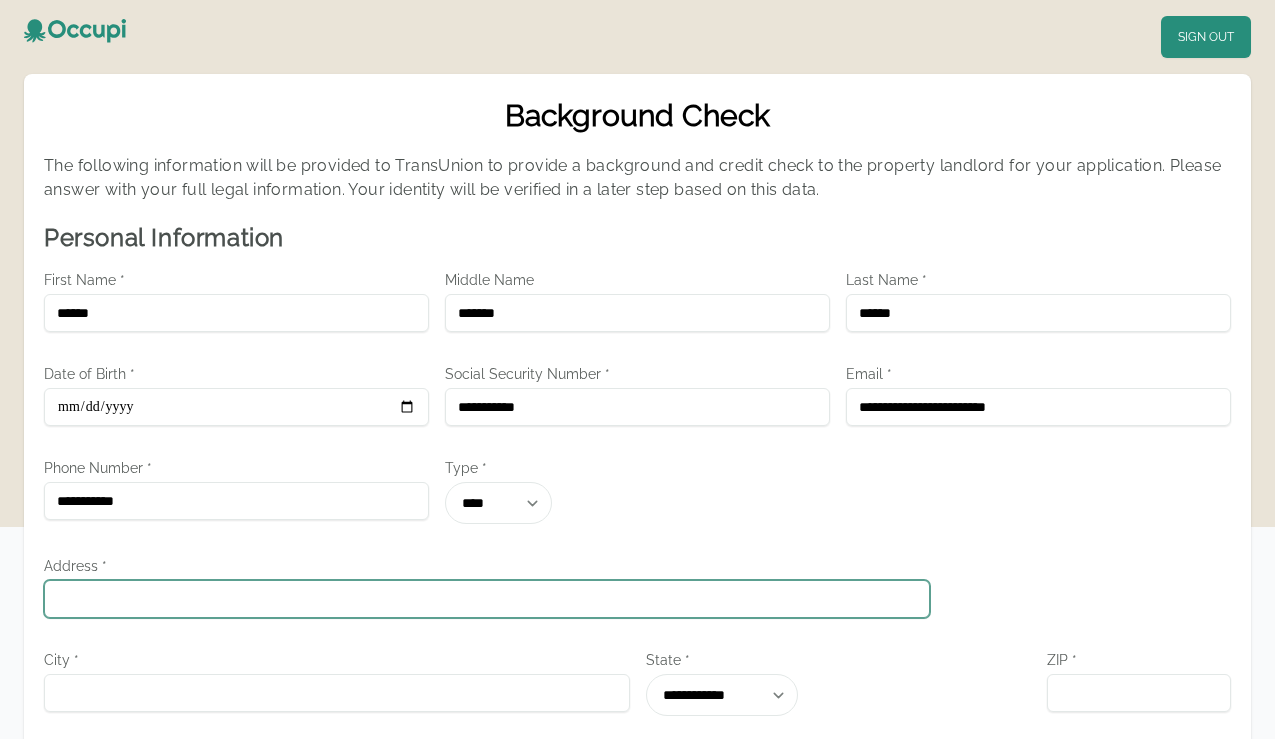 click on "Address *" at bounding box center [487, 599] 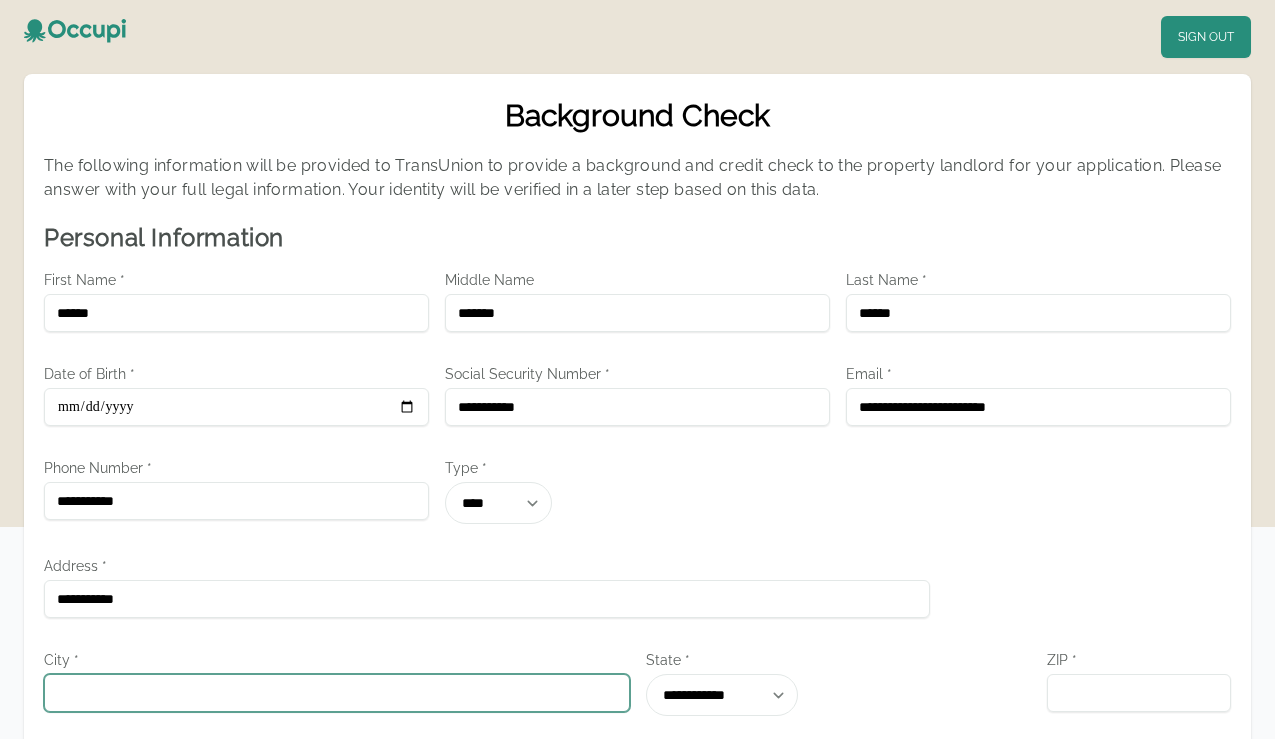 type on "**********" 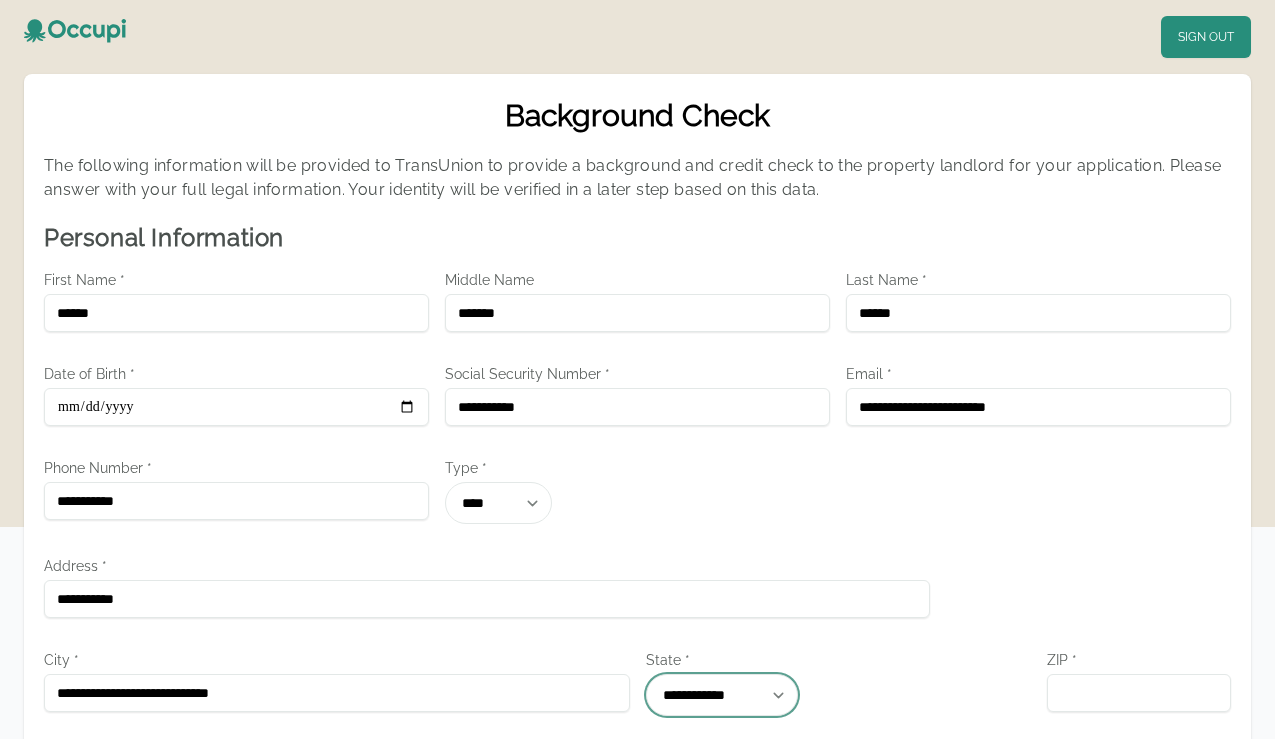 select on "**" 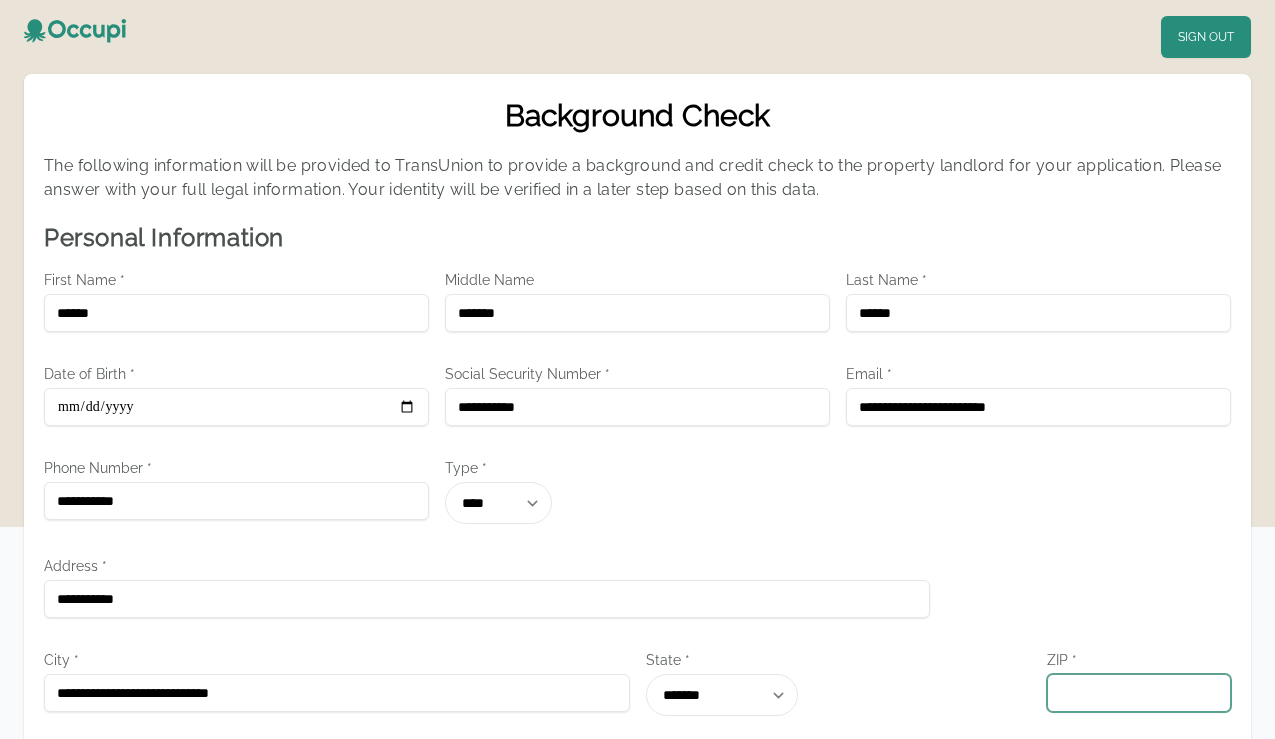 type on "*****" 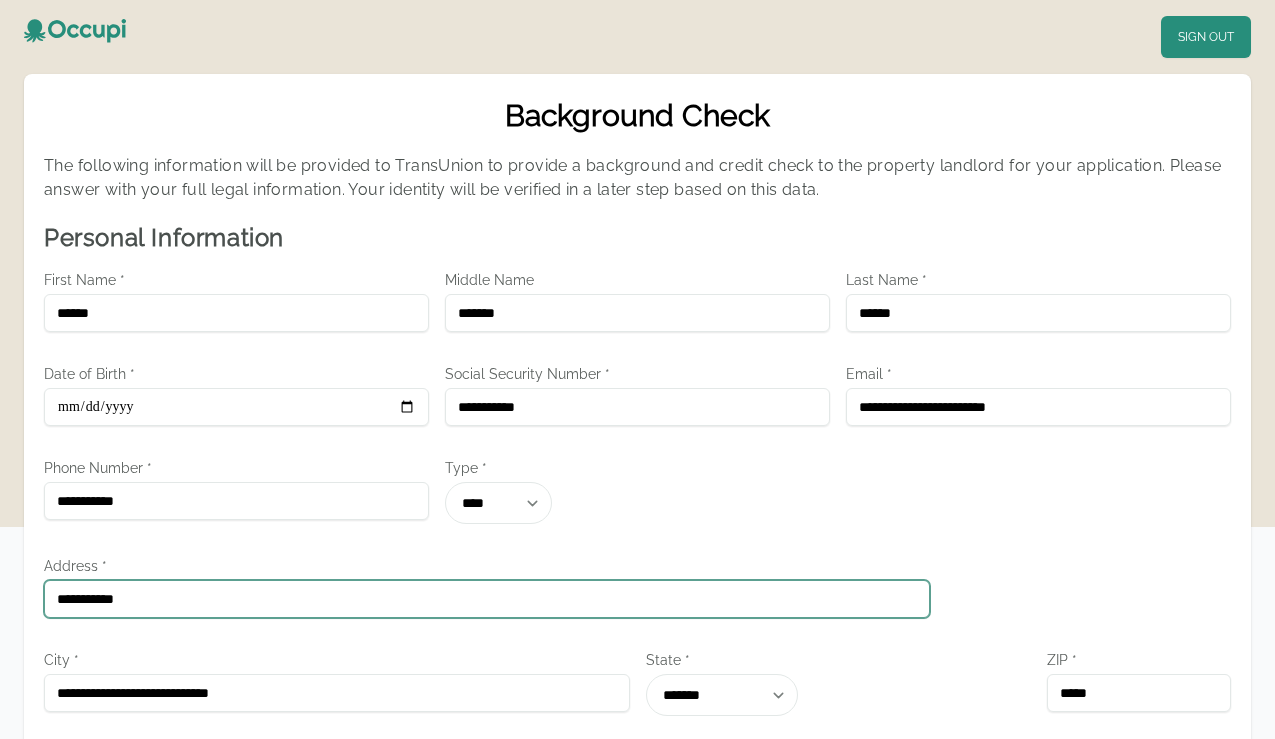 click on "**********" at bounding box center [487, 599] 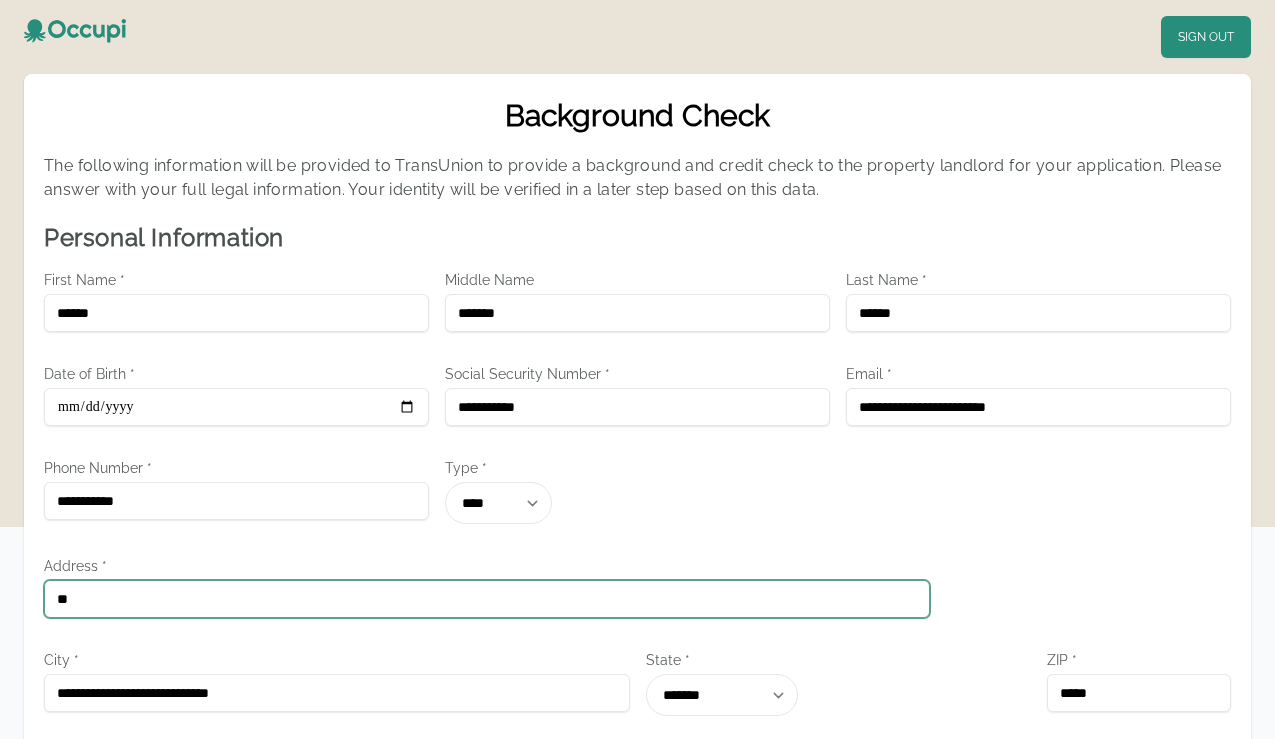 type on "*" 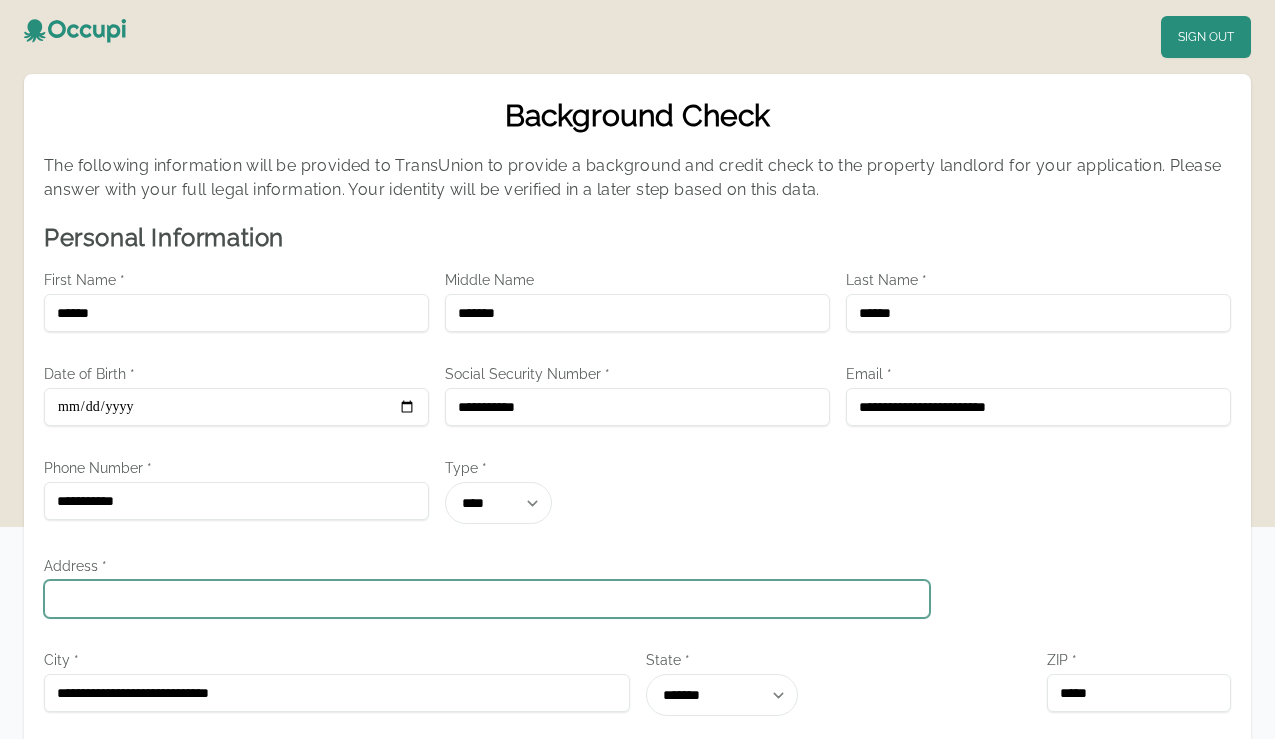 click on "Address *" at bounding box center [487, 599] 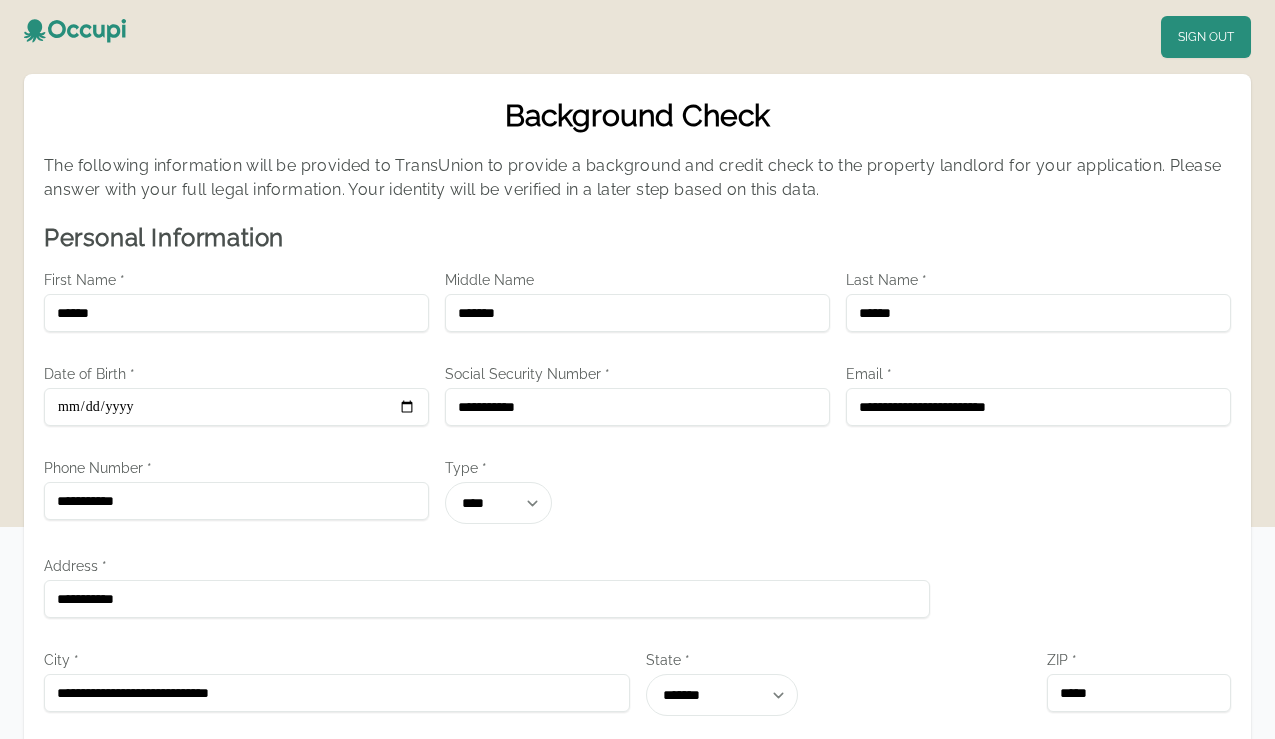 click on "**********" at bounding box center (637, 844) 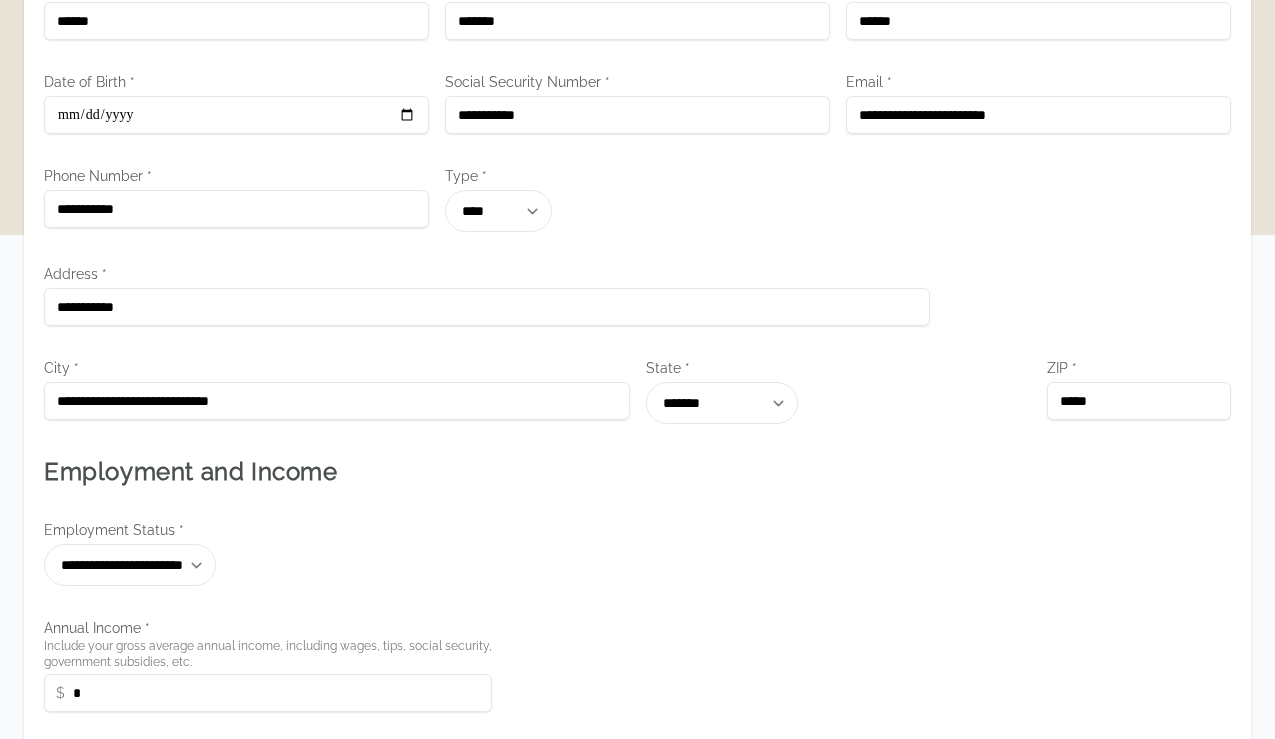 scroll, scrollTop: 294, scrollLeft: 0, axis: vertical 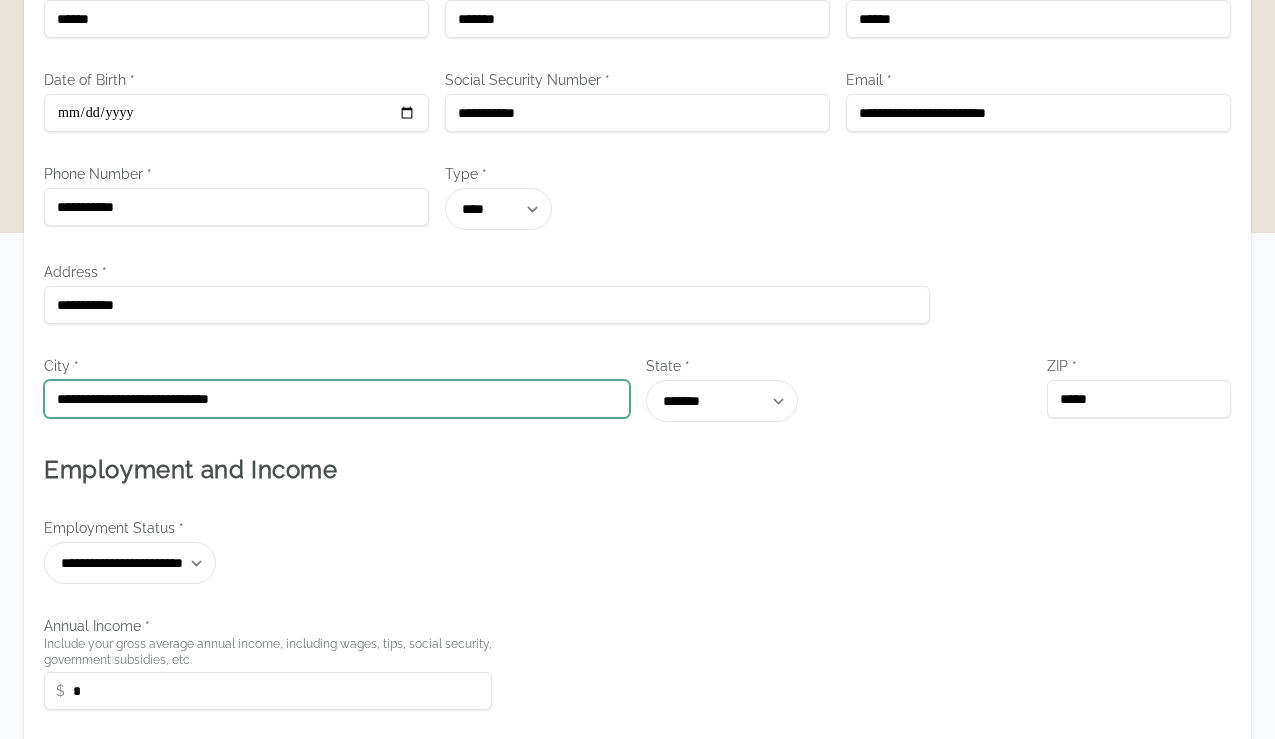 click on "**********" at bounding box center [337, 399] 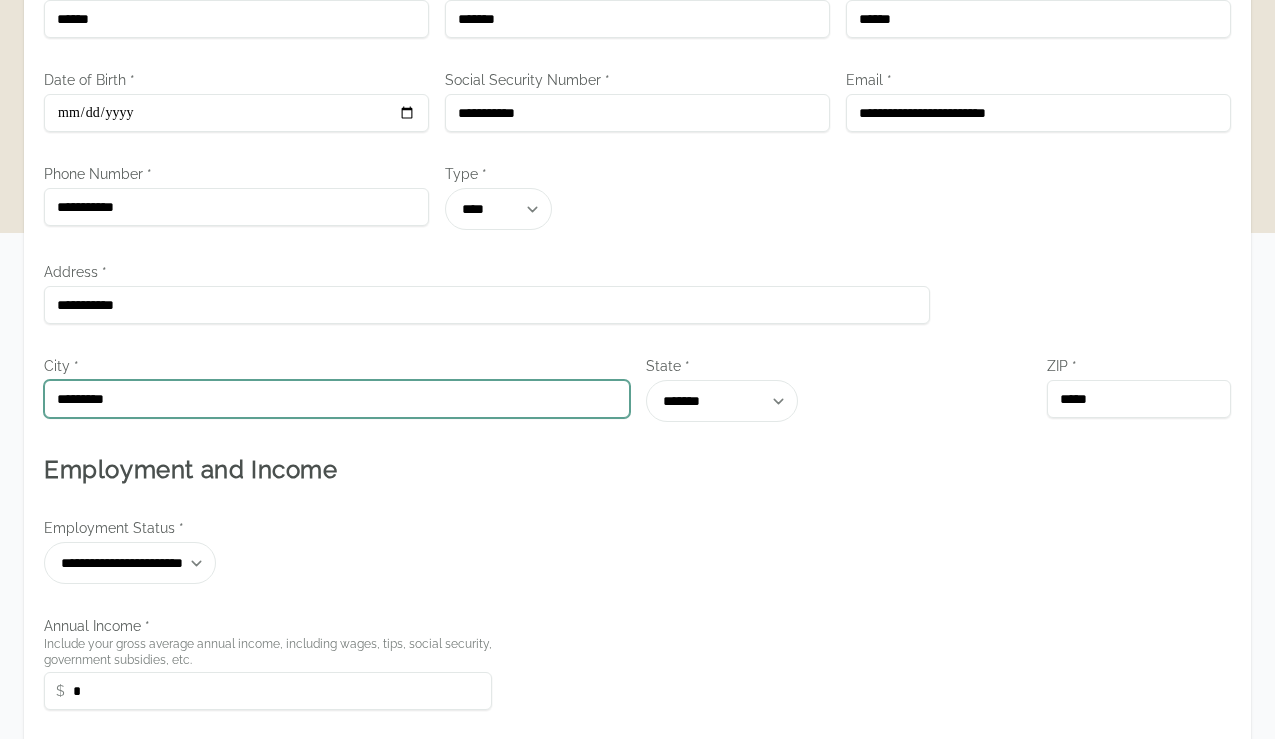 type on "*********" 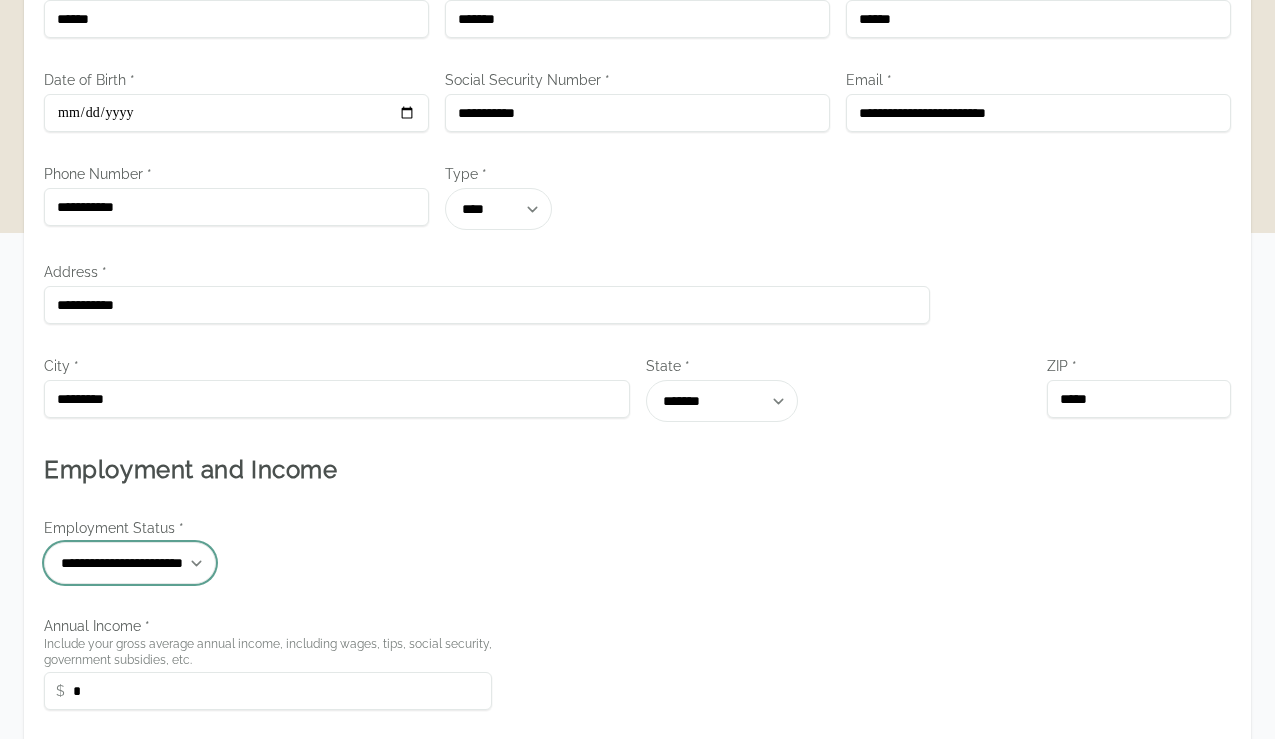 click on "**********" at bounding box center (130, 563) 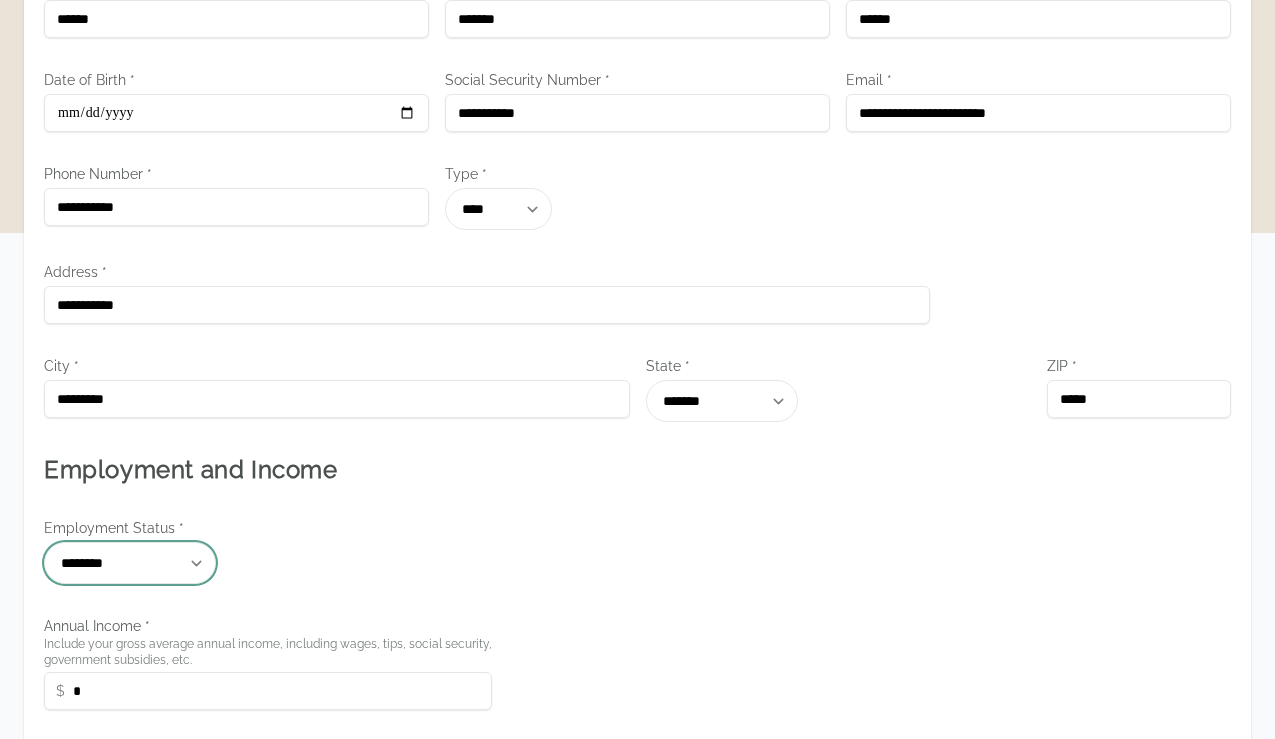 click on "**********" at bounding box center (130, 563) 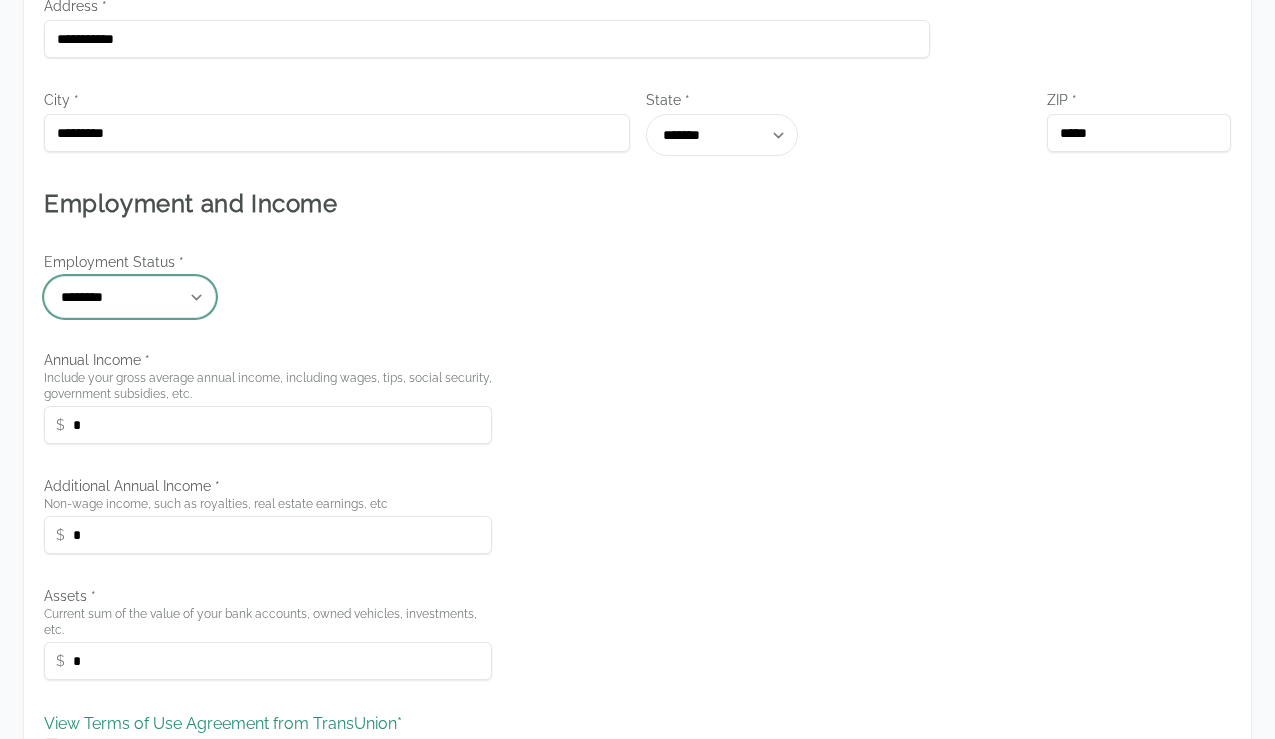 scroll, scrollTop: 574, scrollLeft: 0, axis: vertical 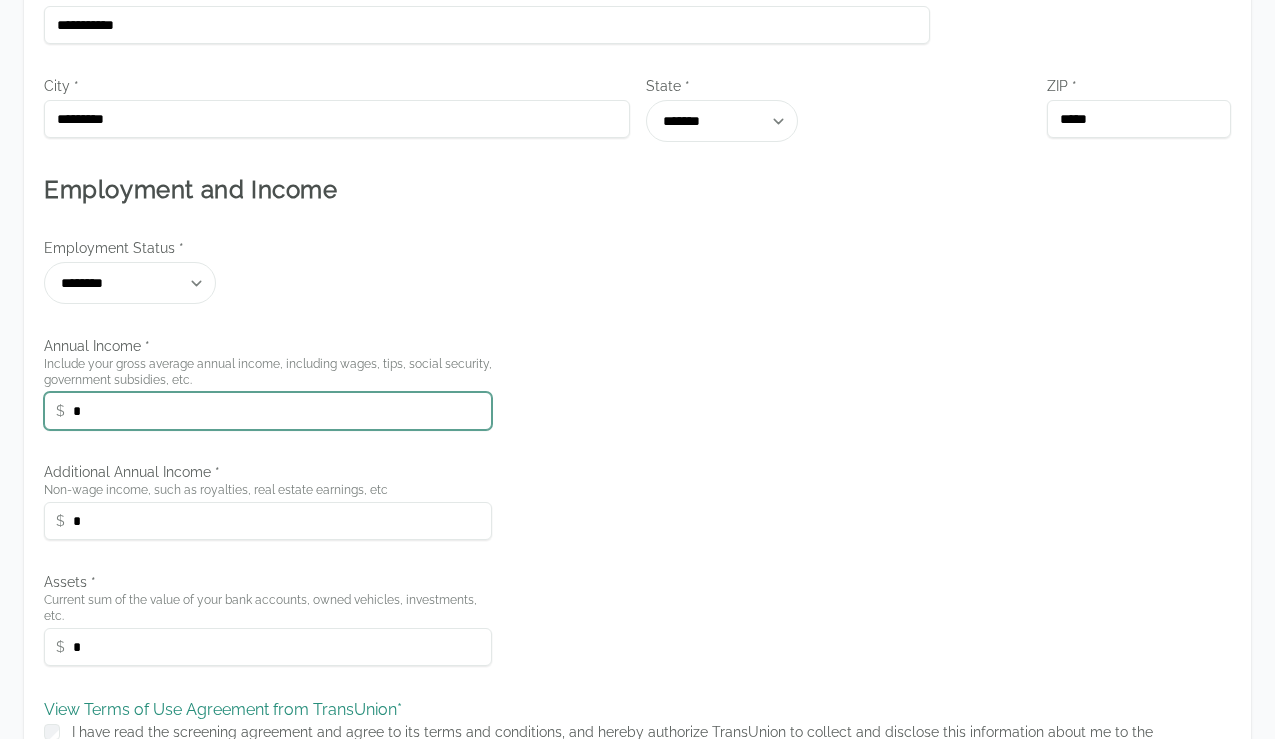 click on "*" at bounding box center (268, 411) 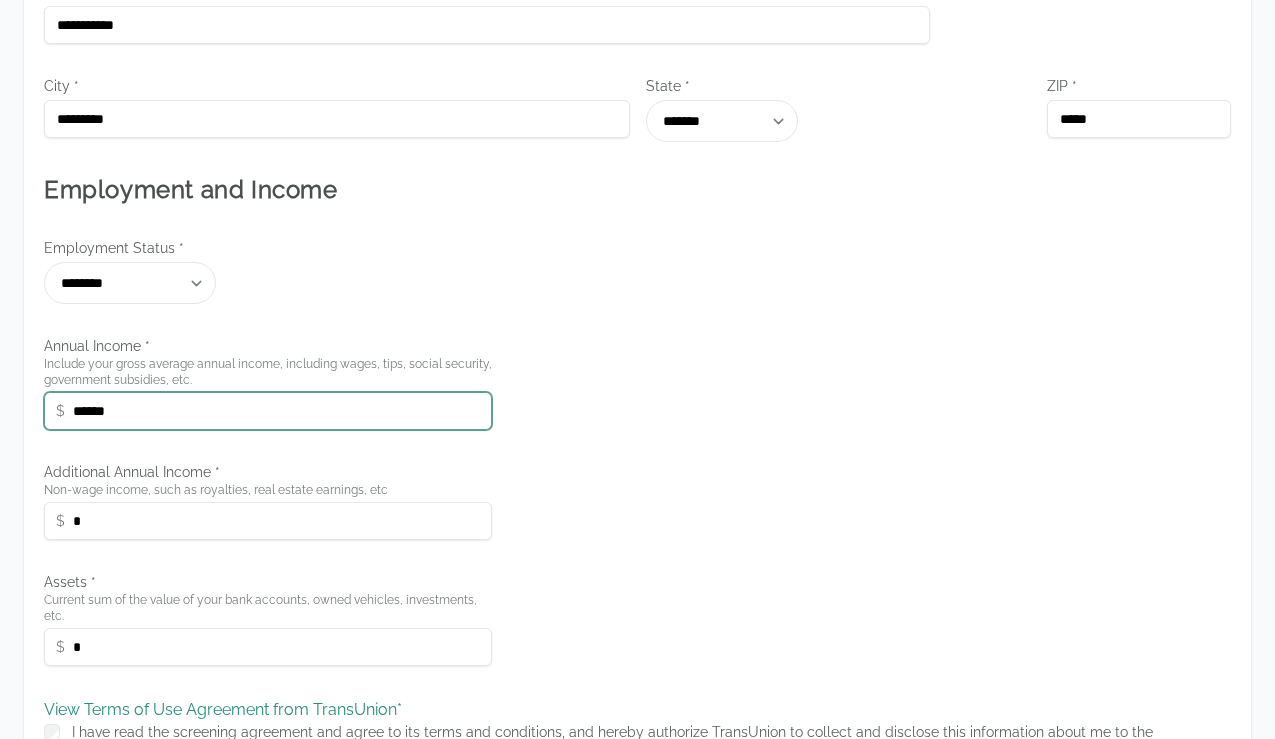 type on "******" 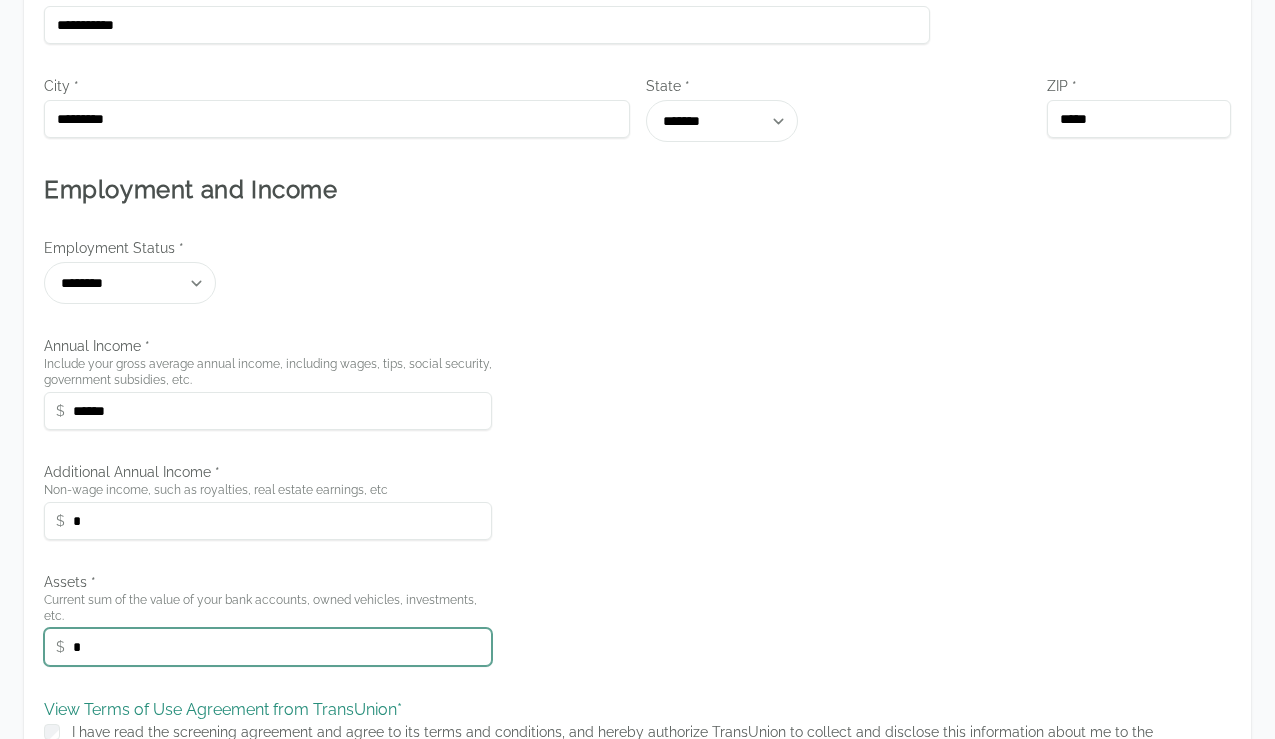 click on "*" at bounding box center (268, 647) 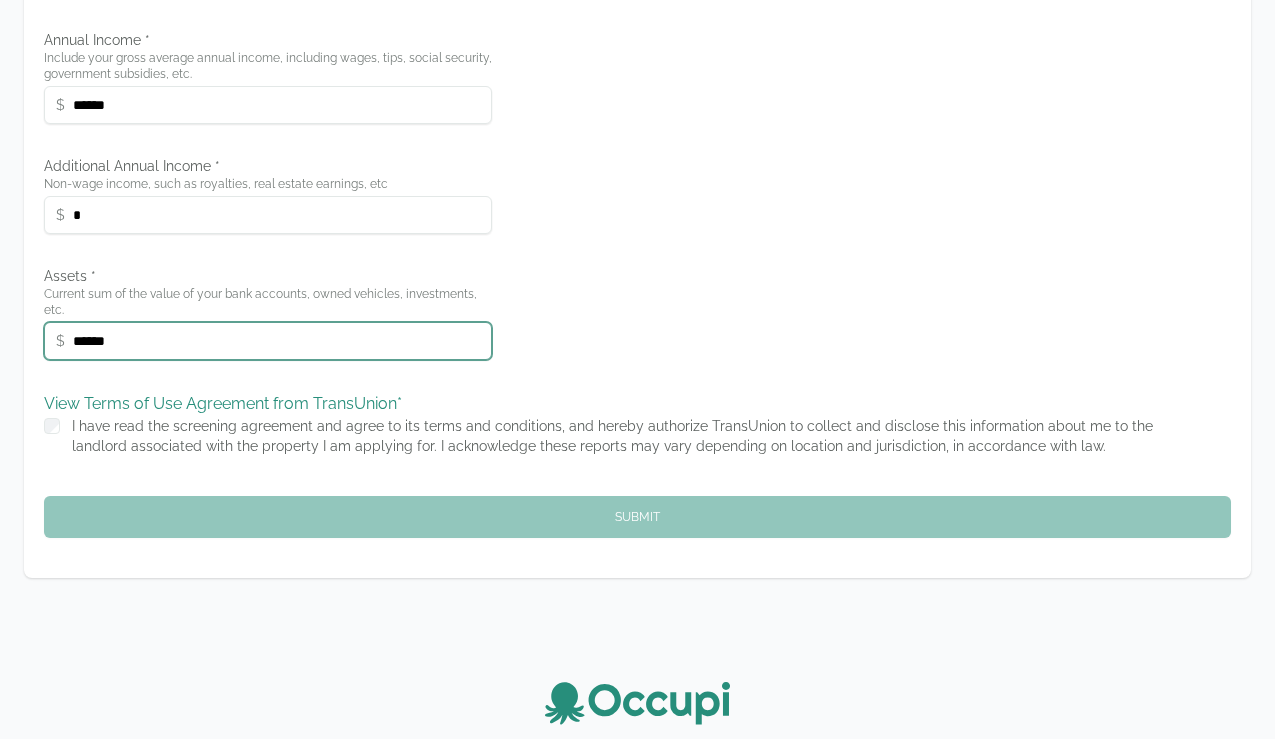 scroll, scrollTop: 907, scrollLeft: 0, axis: vertical 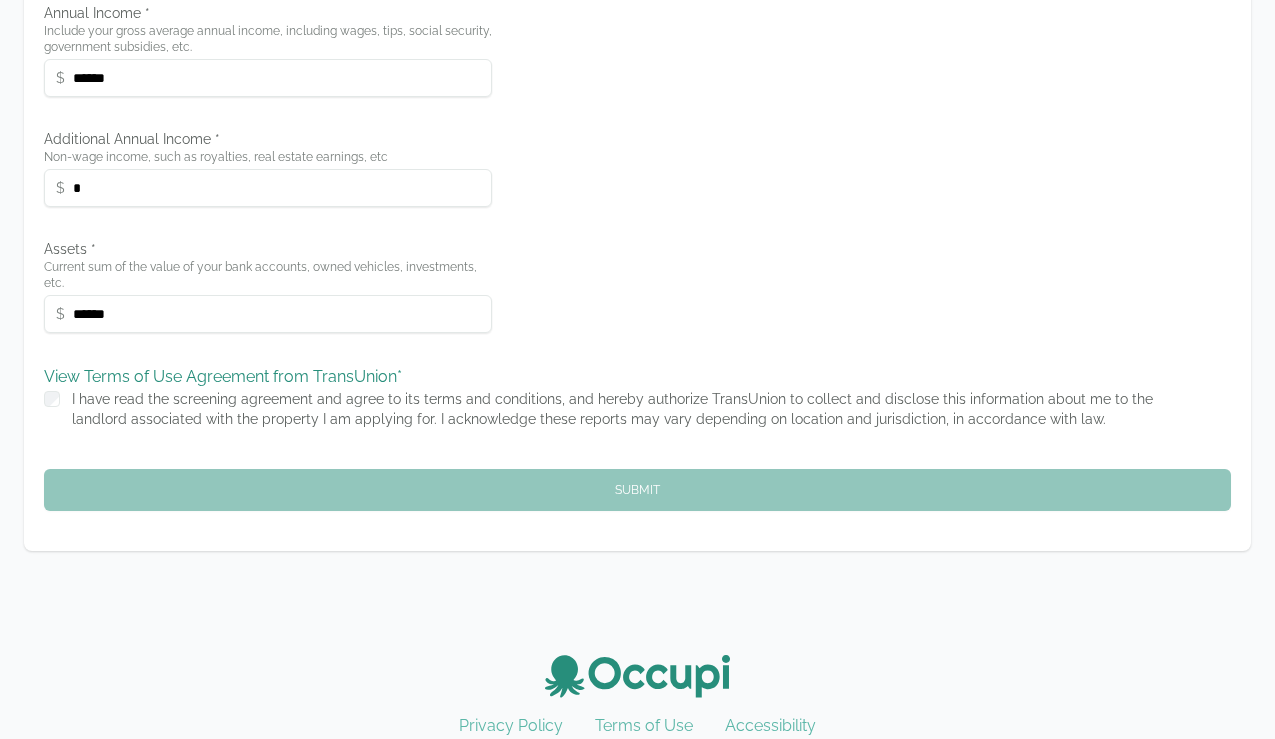 click on "Submit" at bounding box center [637, 490] 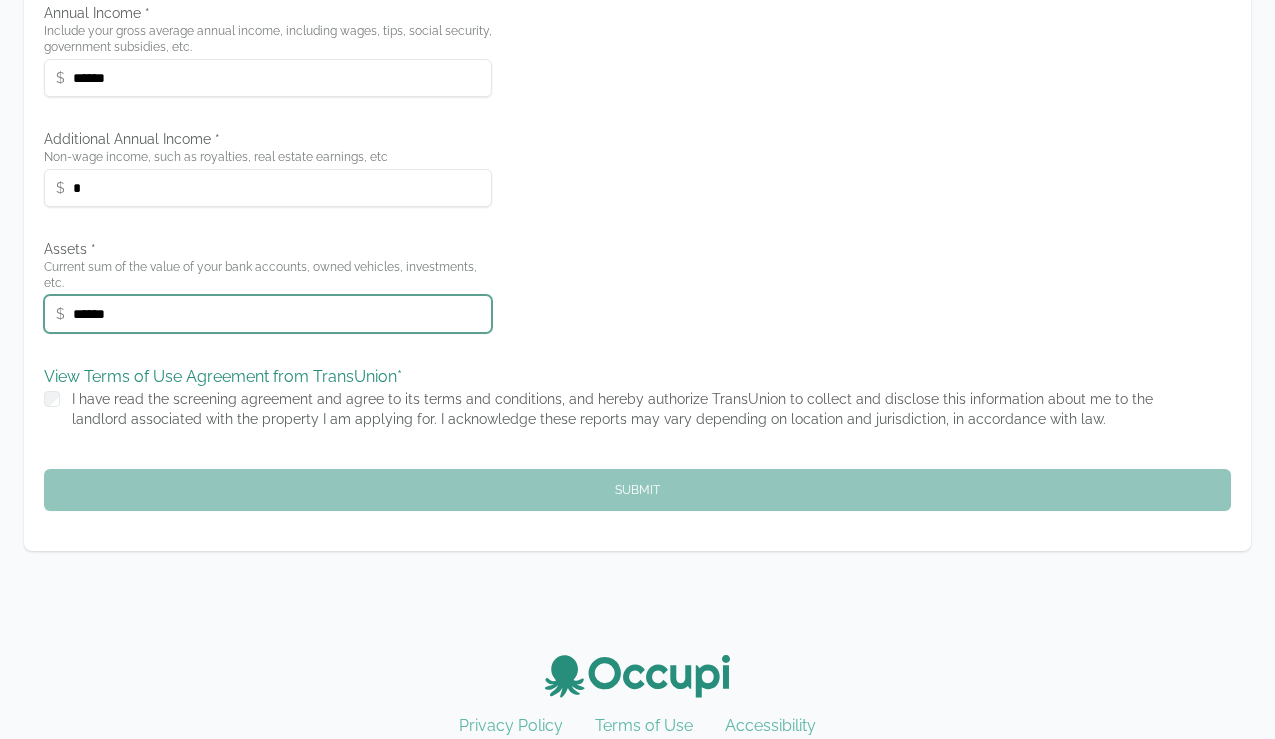 click on "******" at bounding box center (268, 314) 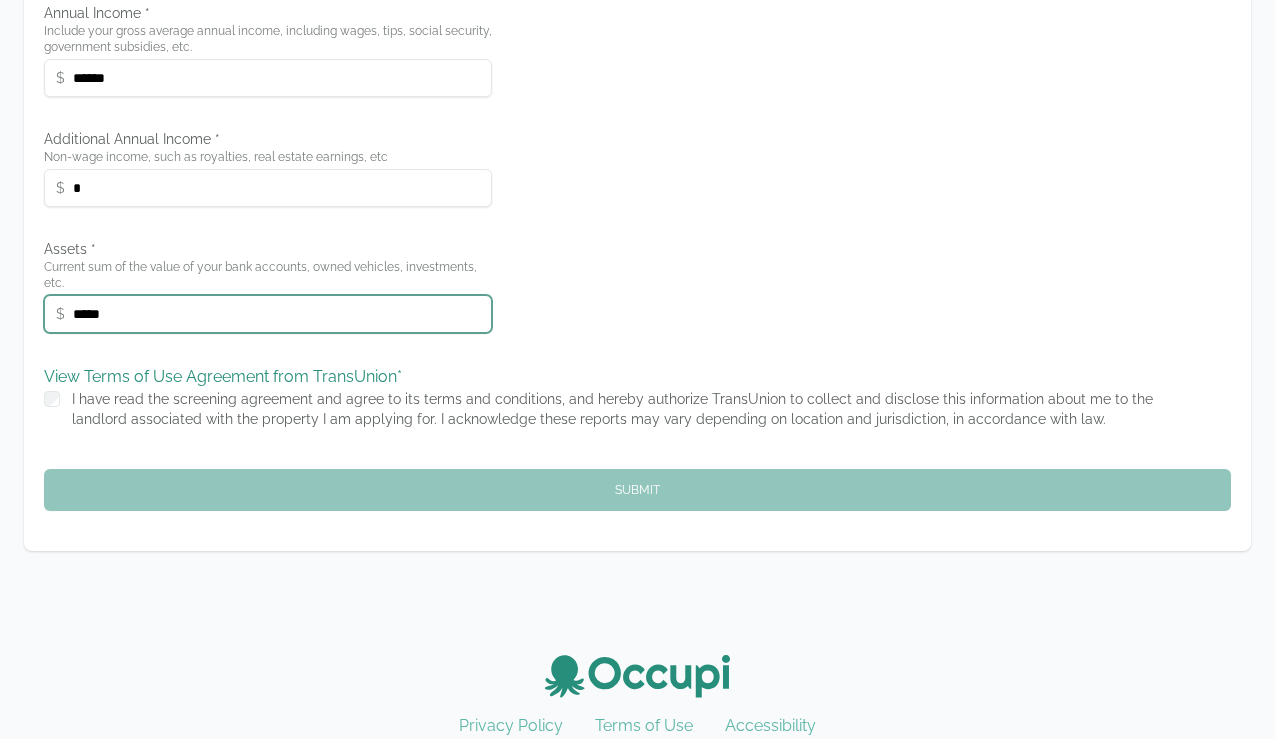type on "*****" 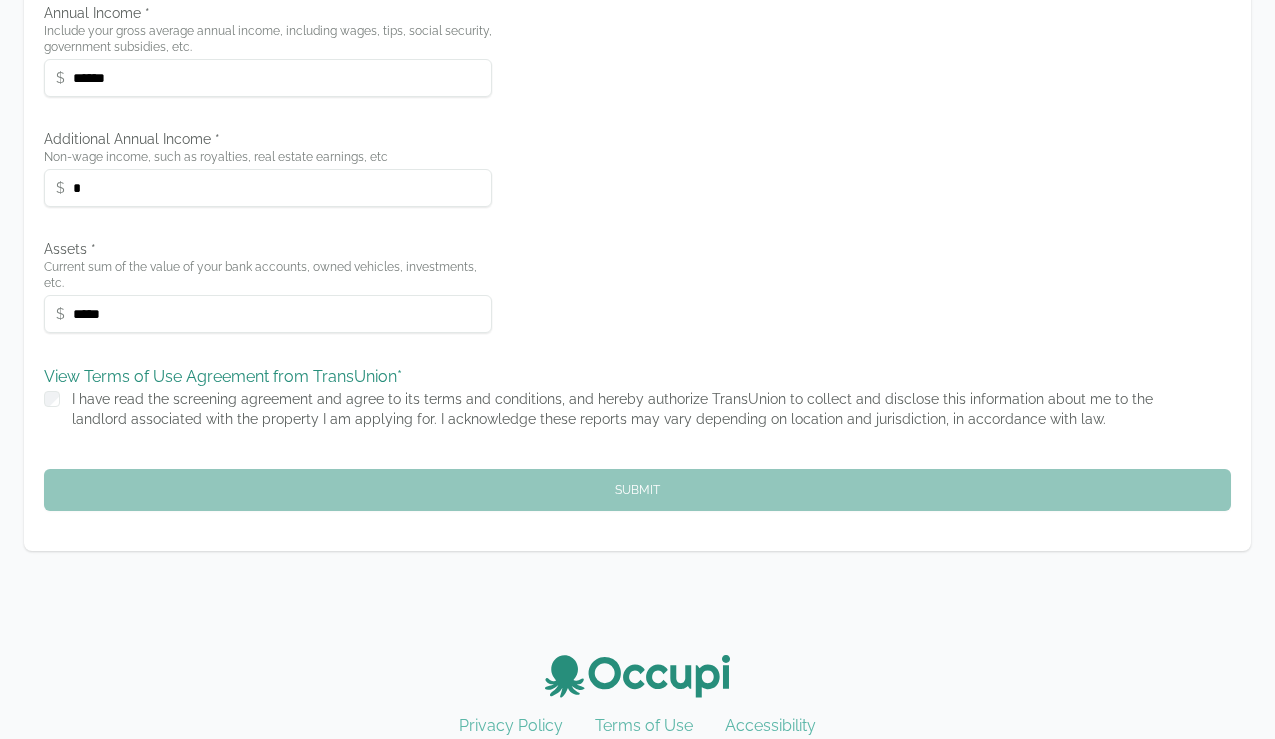 click on "Submit" at bounding box center (637, 490) 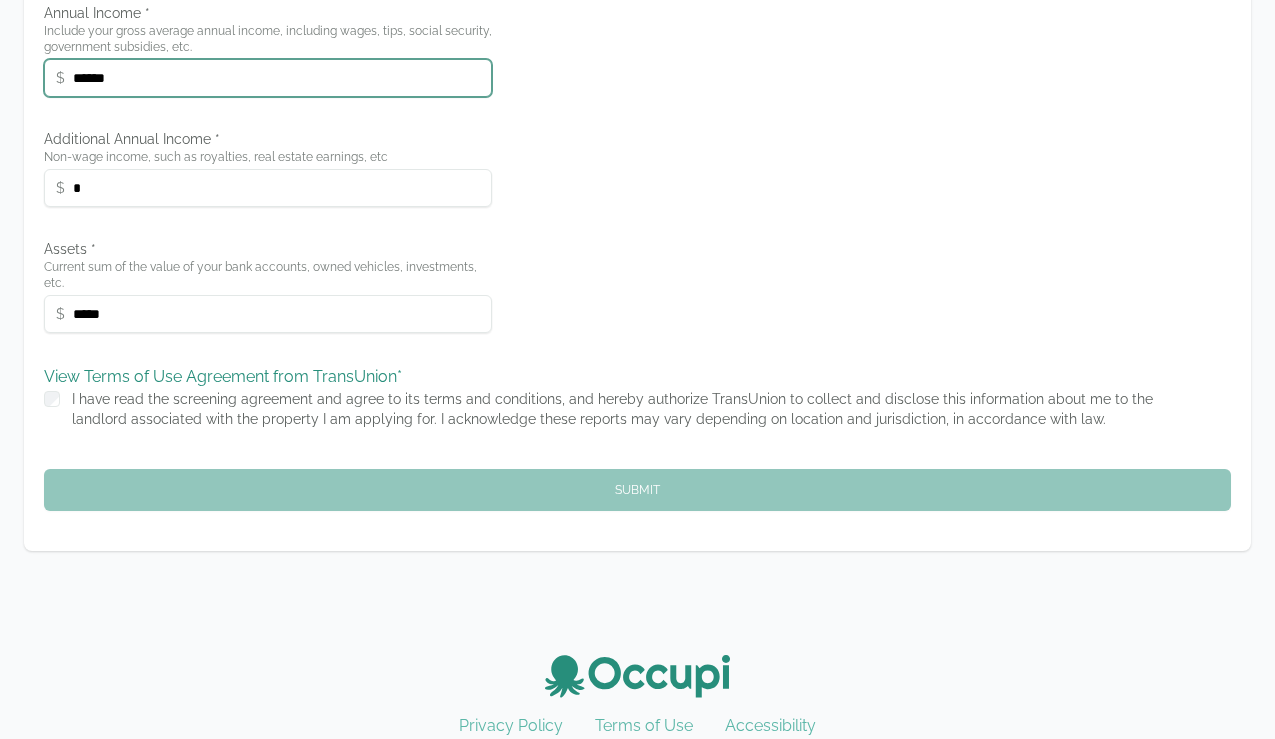 click on "******" at bounding box center [268, 78] 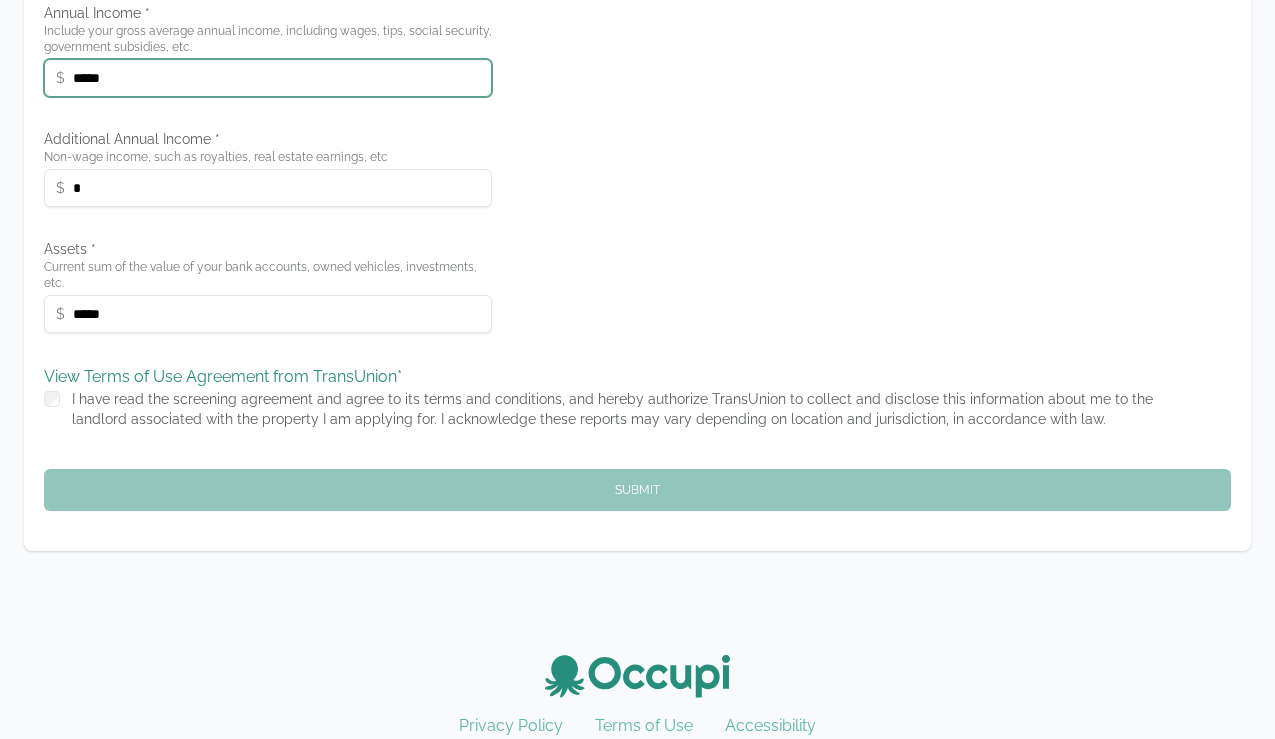 type on "*****" 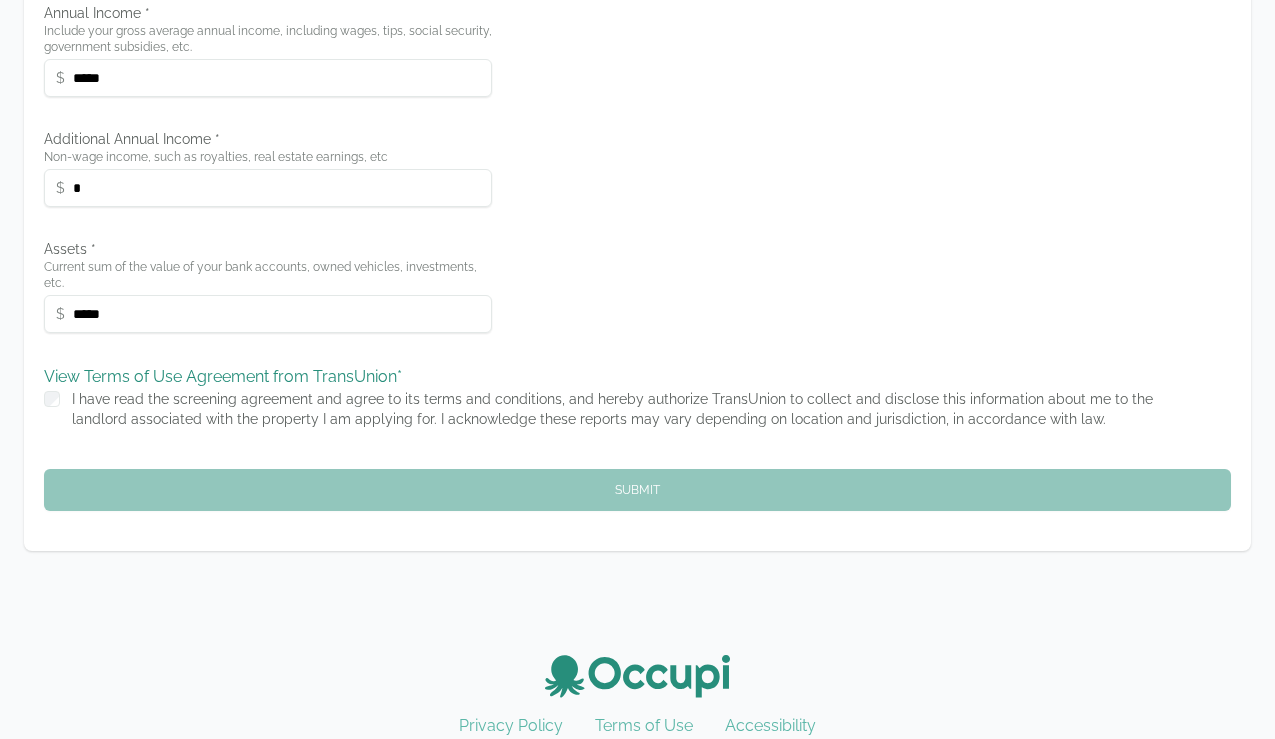 click on "Submit" at bounding box center [637, 490] 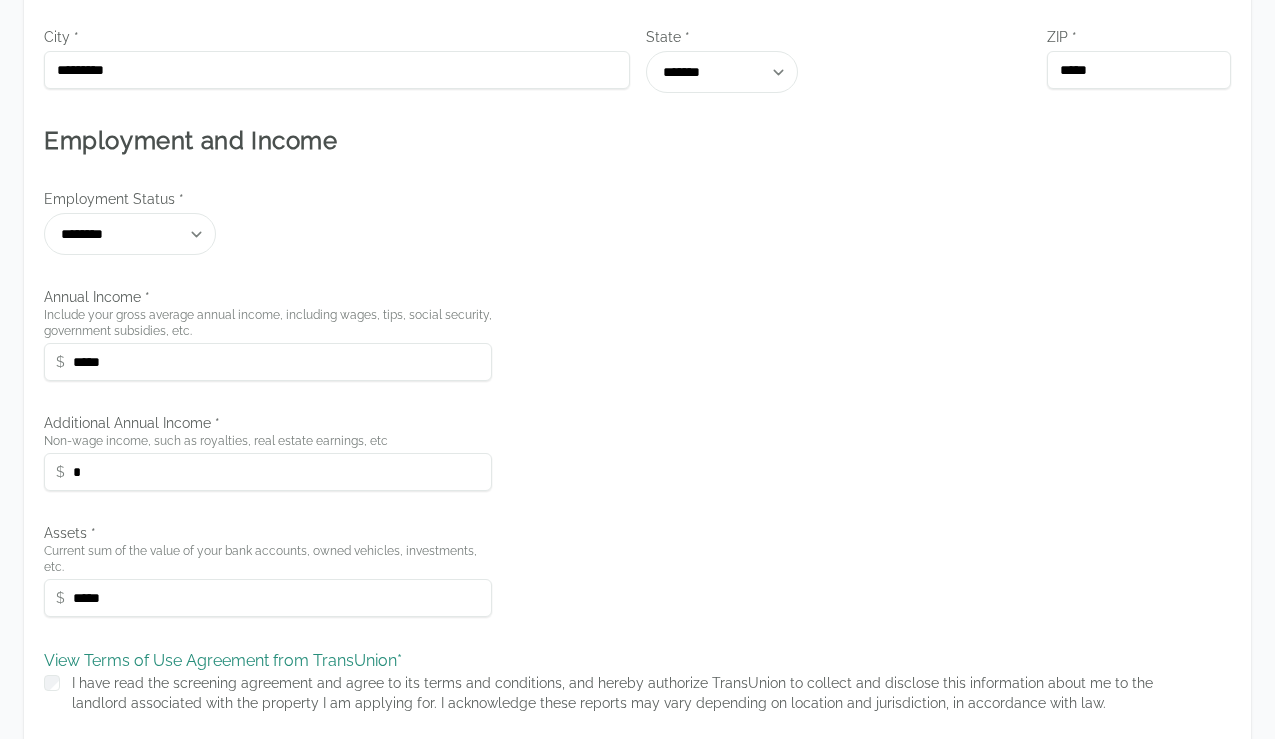 scroll, scrollTop: 681, scrollLeft: 0, axis: vertical 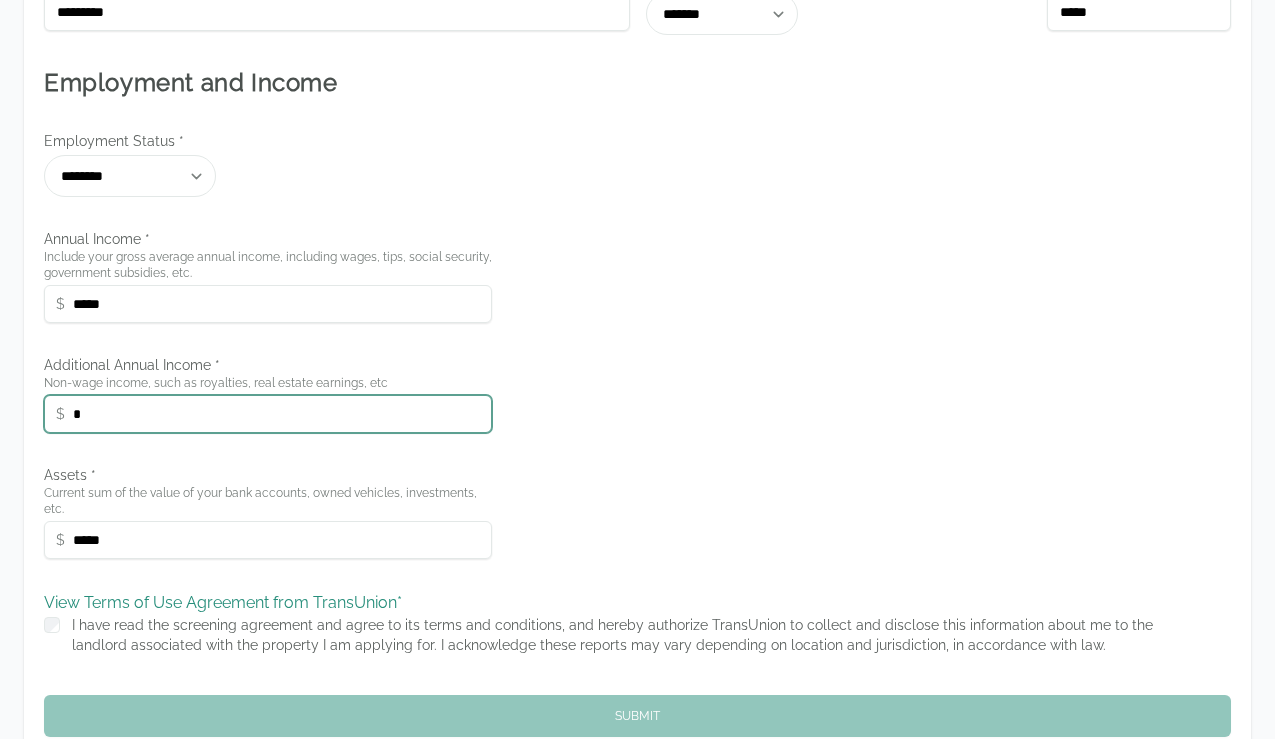 click on "*" at bounding box center (268, 414) 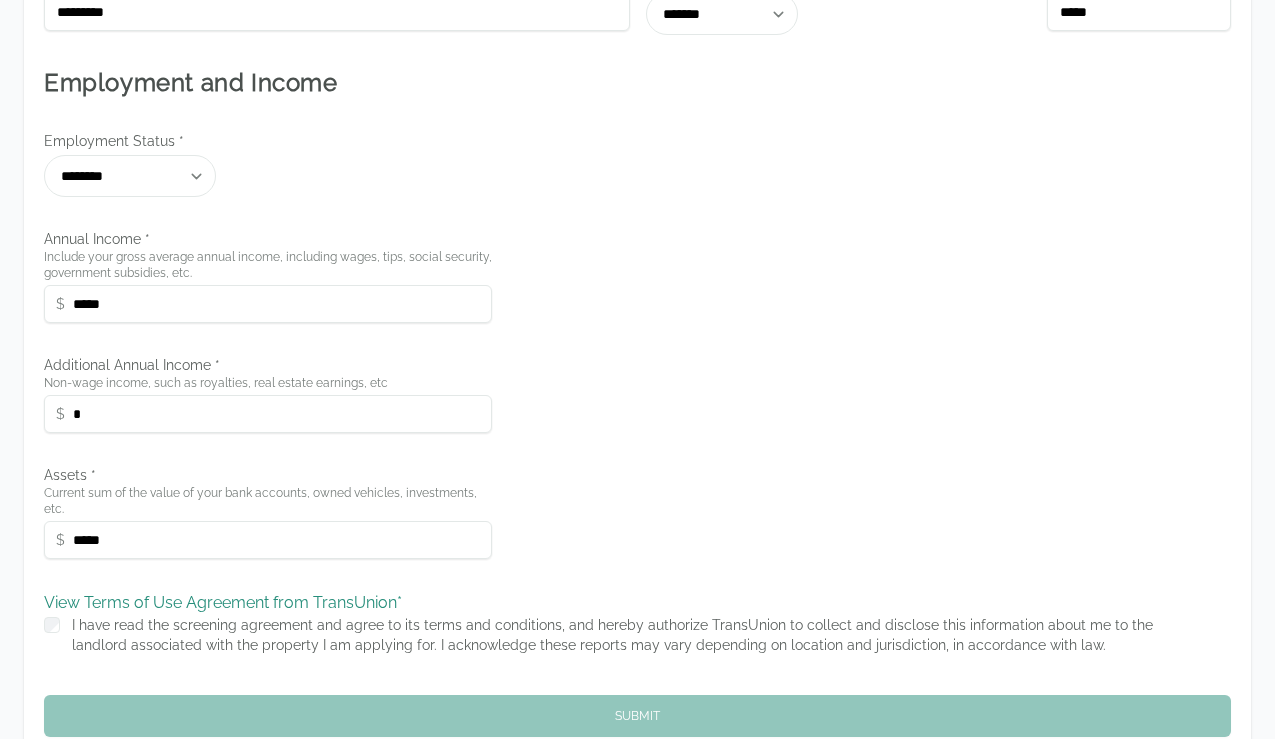 click on "Submit" at bounding box center (637, 716) 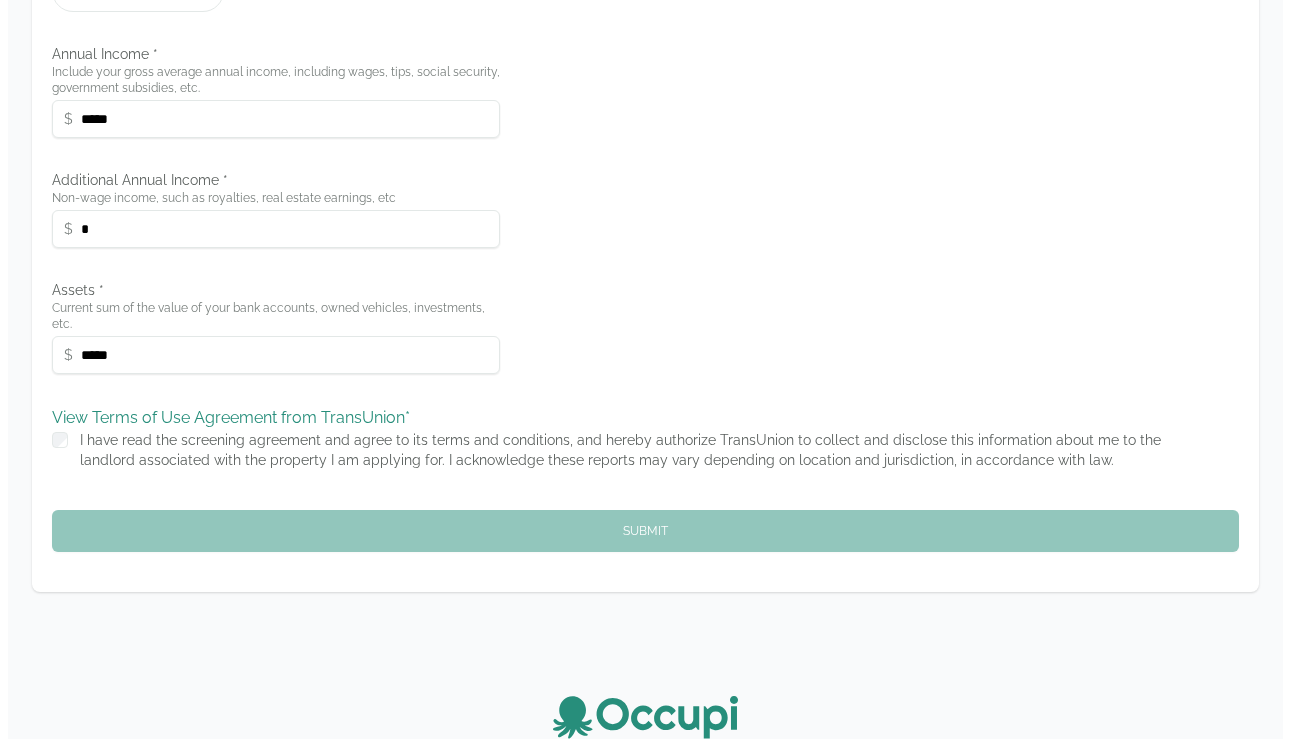 scroll, scrollTop: 871, scrollLeft: 0, axis: vertical 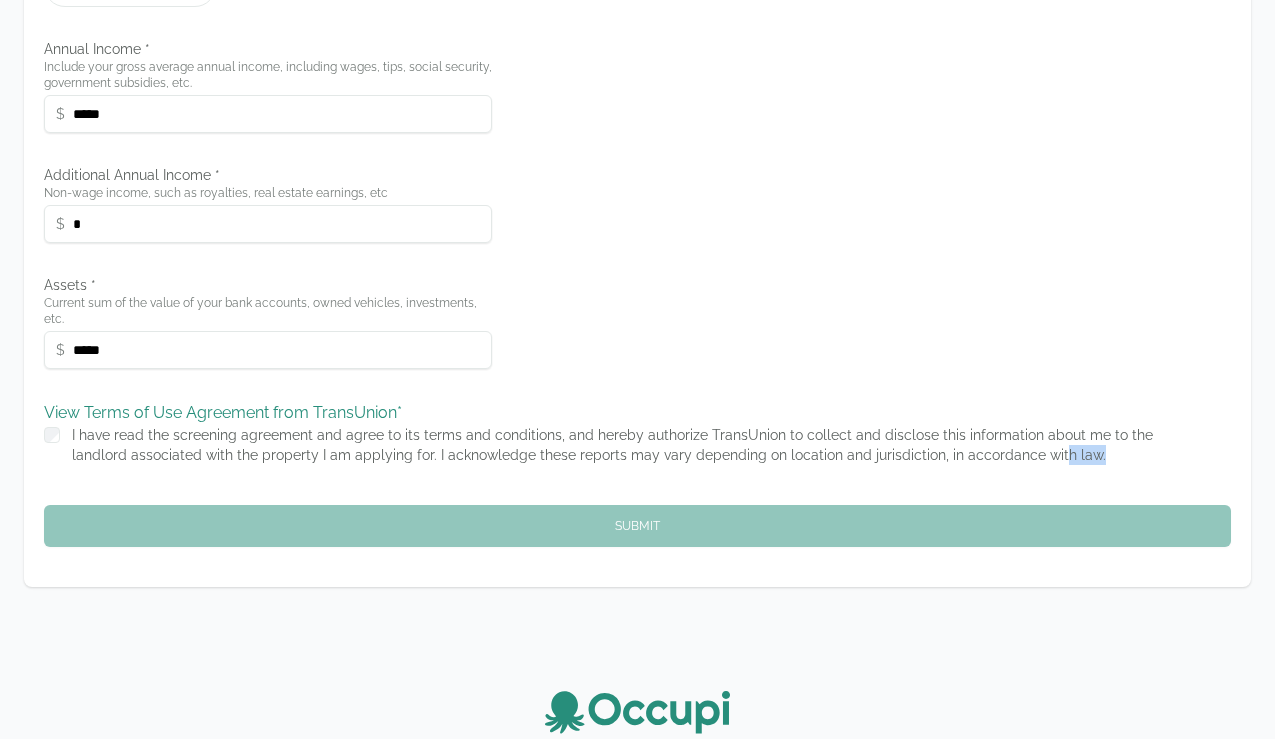 click on "I have read the screening agreement and agree to its terms and conditions, and hereby authorize TransUnion to collect and disclose this information about me to the landlord associated with the property I am applying for. I acknowledge these reports may vary depending on location and jurisdiction, in accordance with law." at bounding box center [637, 449] 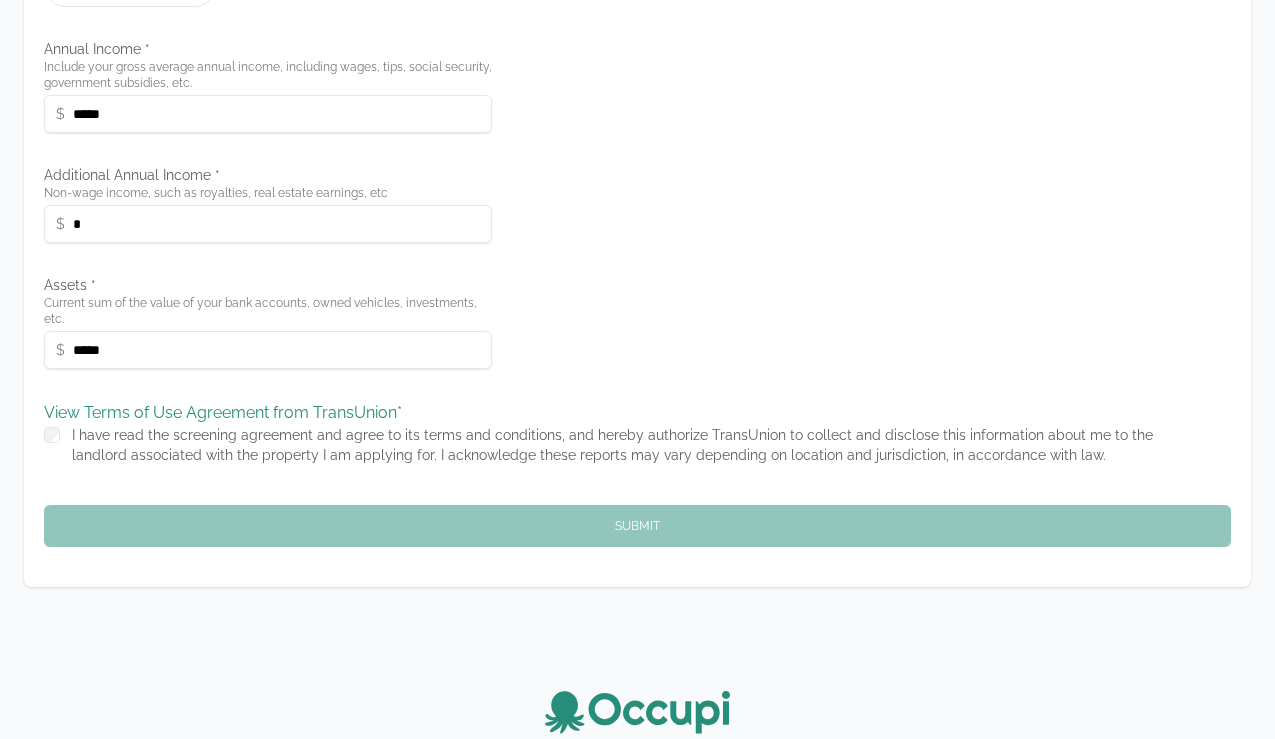 drag, startPoint x: 990, startPoint y: 466, endPoint x: 989, endPoint y: 443, distance: 23.021729 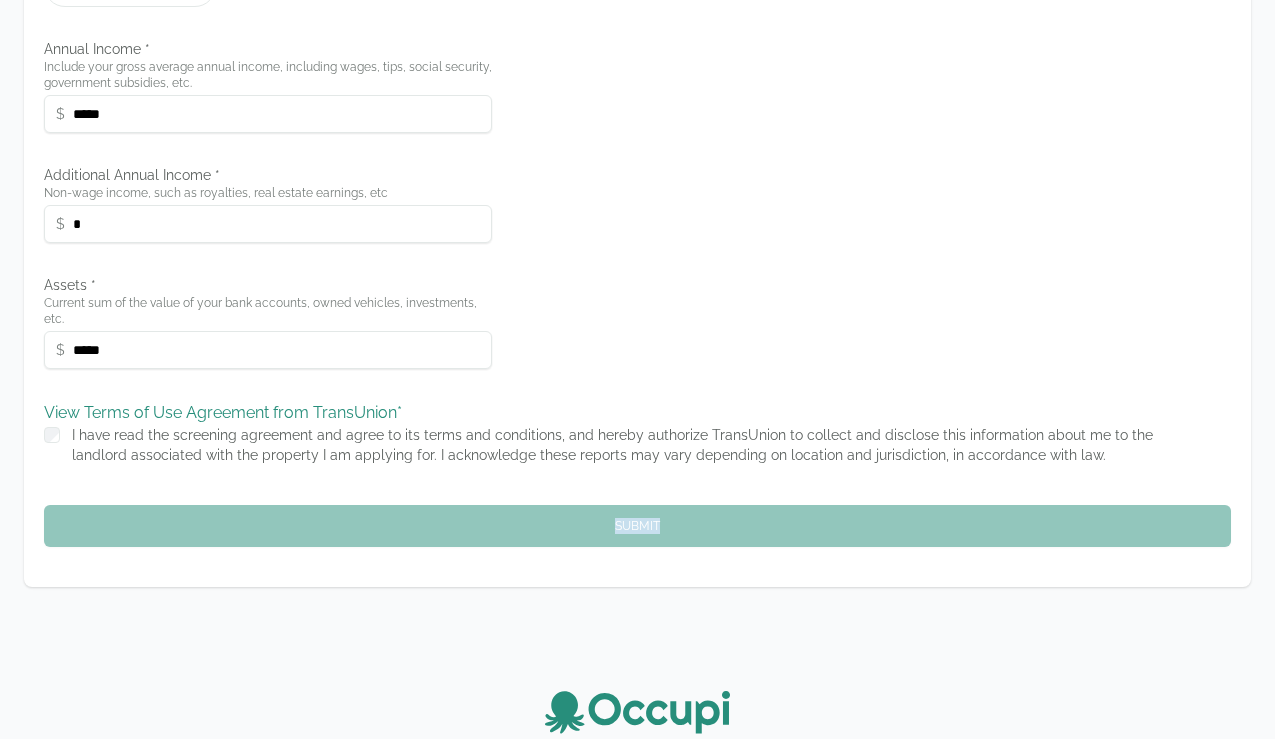 click on "Submit" at bounding box center (637, 526) 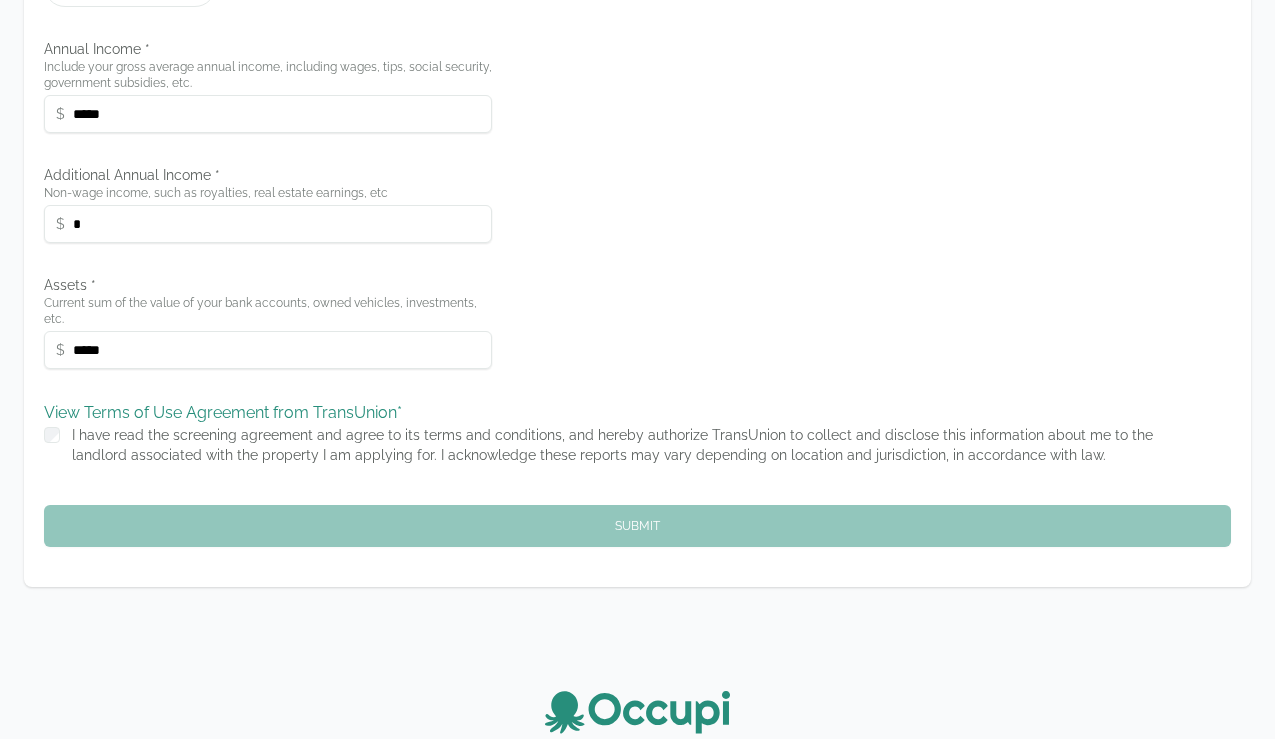 drag, startPoint x: 610, startPoint y: 510, endPoint x: 554, endPoint y: 432, distance: 96.02083 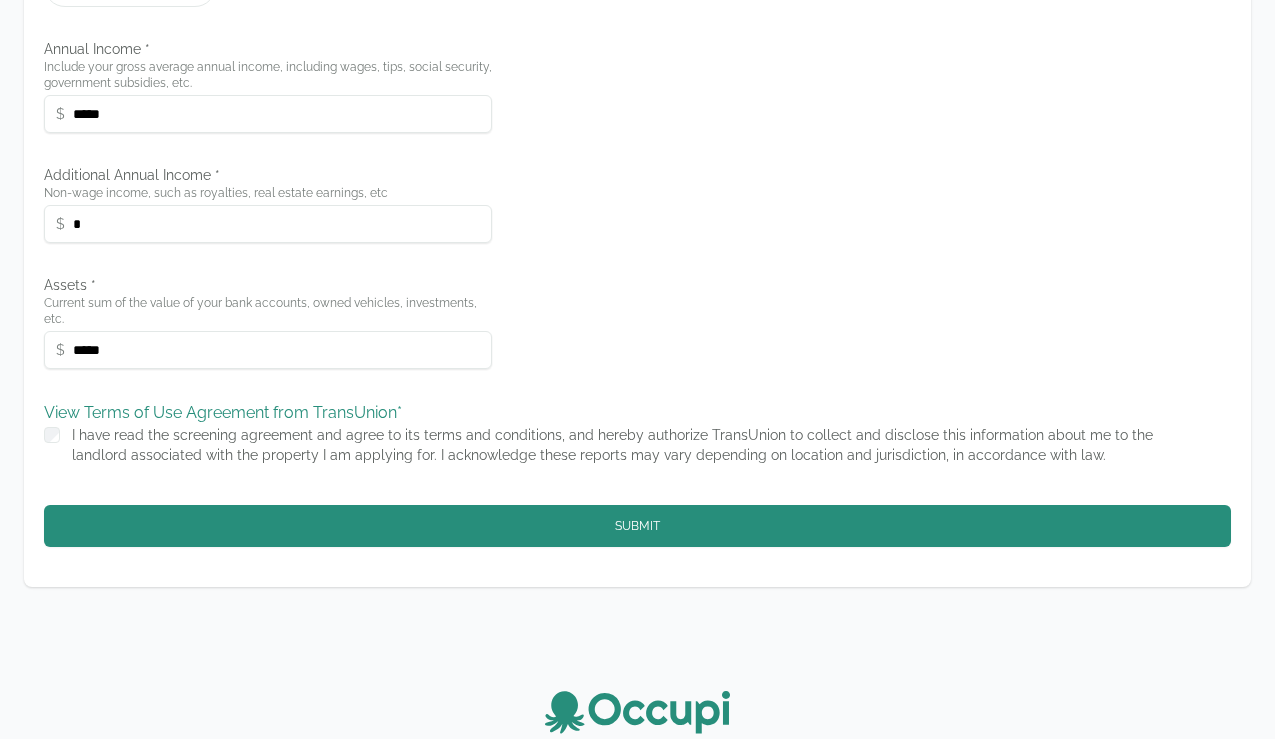 click on "I have read the screening agreement and agree to its terms and conditions, and hereby authorize TransUnion to collect and disclose this information about me to the landlord associated with the property I am applying for. I acknowledge these reports may vary depending on location and jurisdiction, in accordance with law." at bounding box center (612, 445) 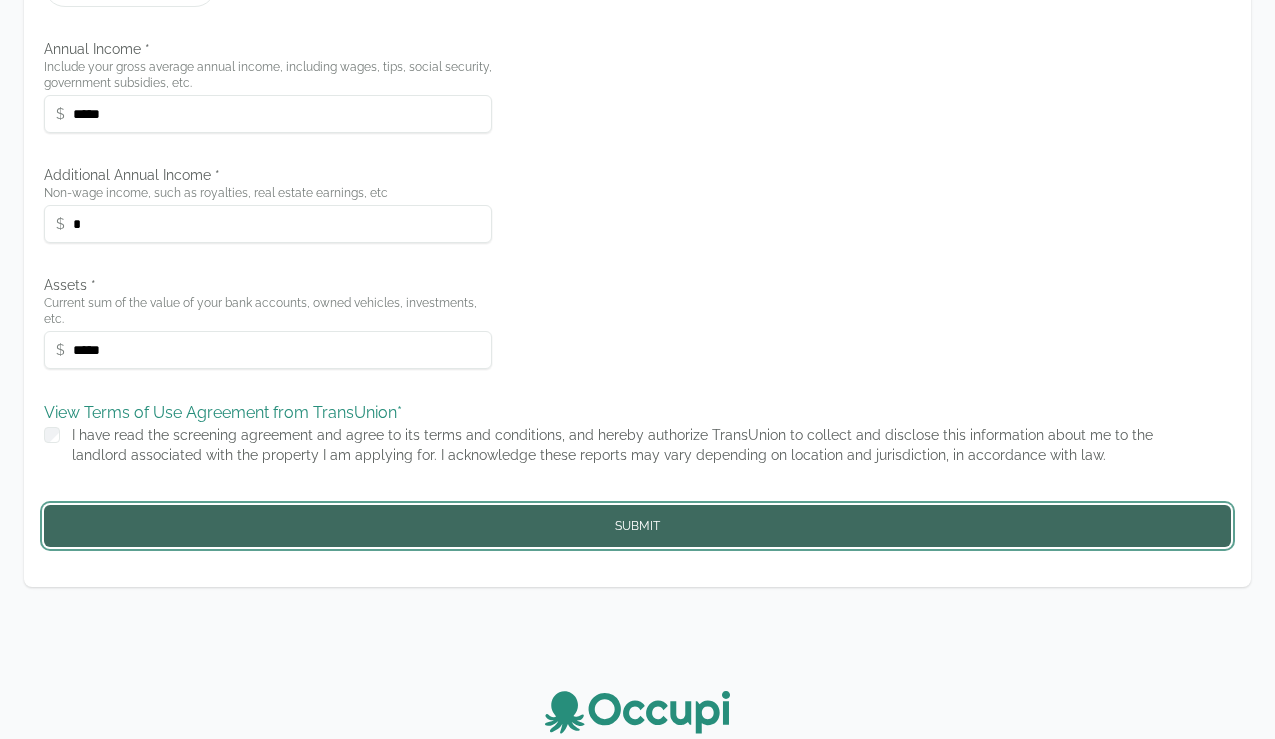 click on "Submit" at bounding box center (637, 526) 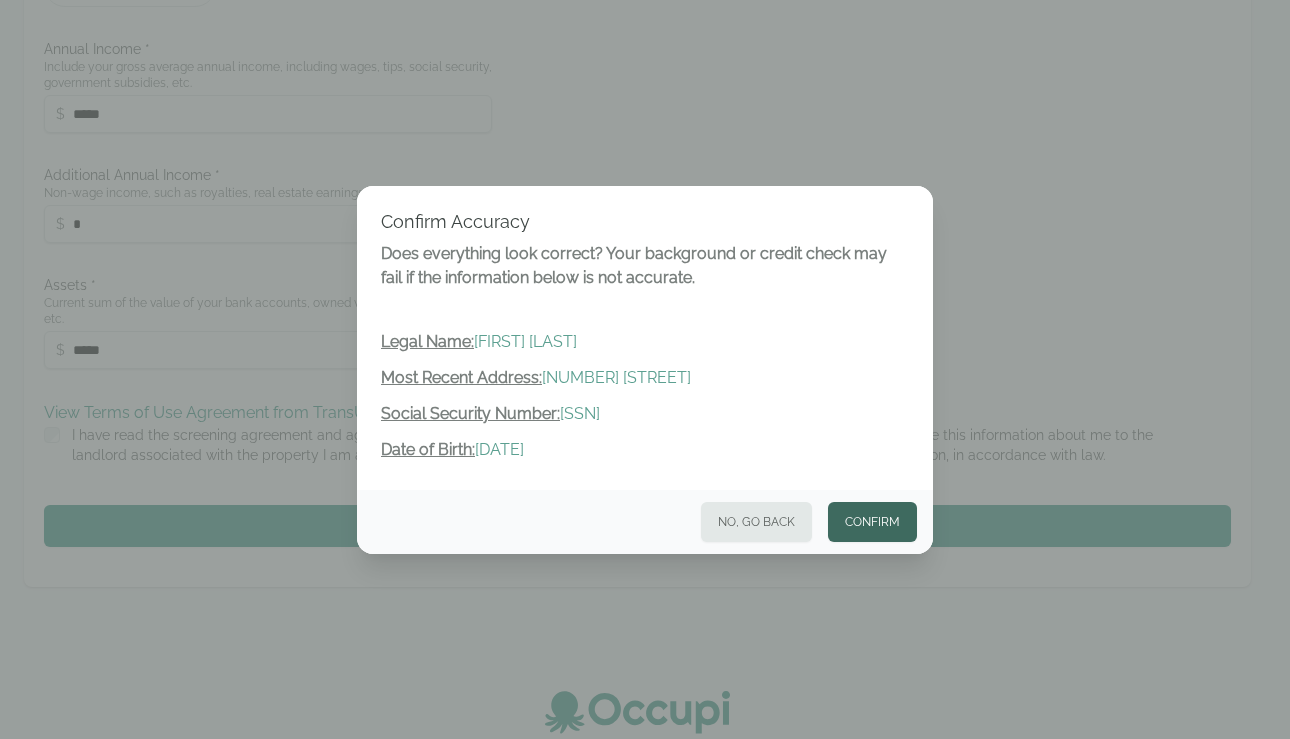 click on "Confirm" at bounding box center [872, 522] 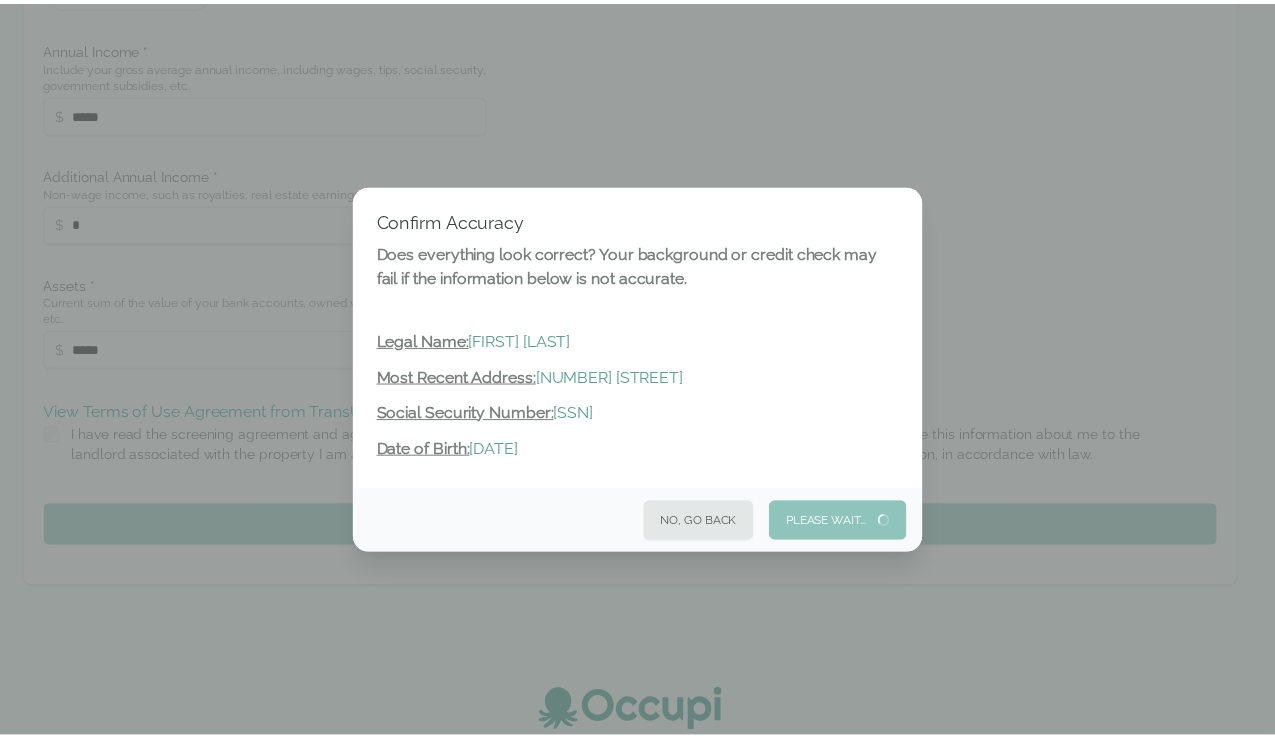 scroll, scrollTop: 0, scrollLeft: 0, axis: both 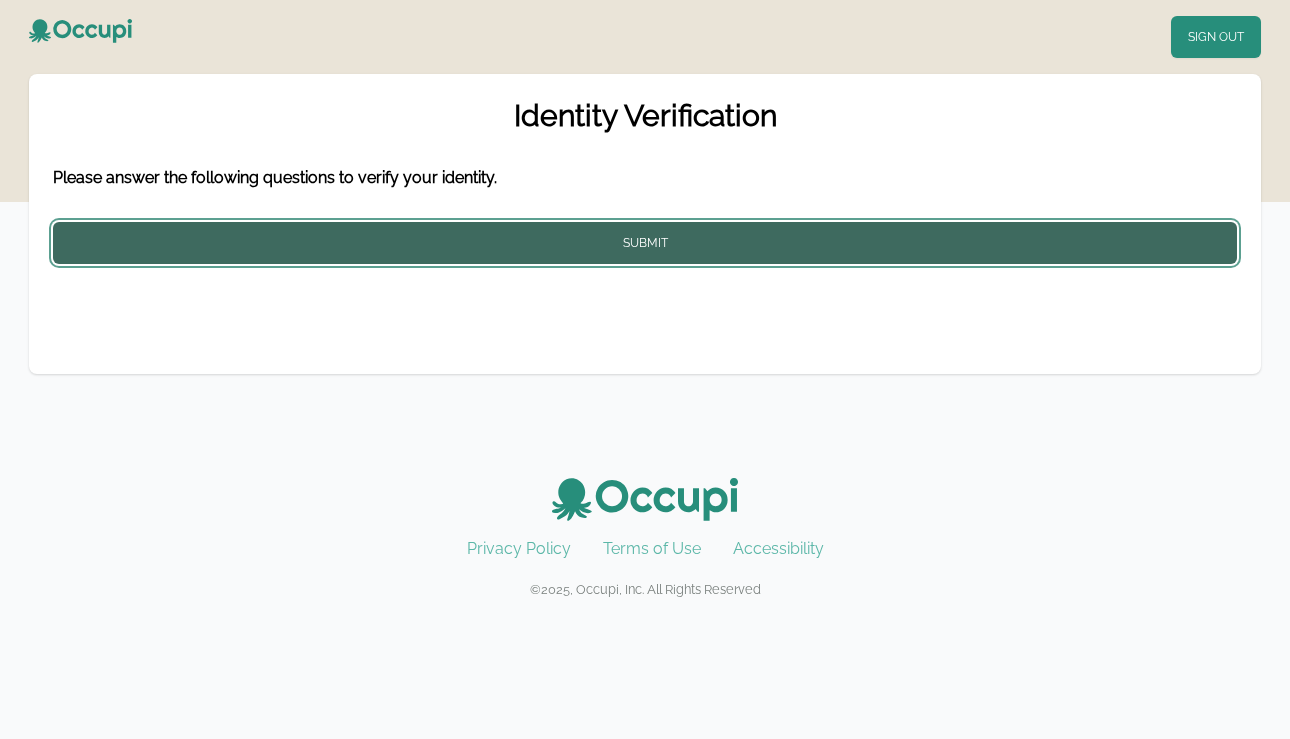 click on "Submit" at bounding box center [645, 243] 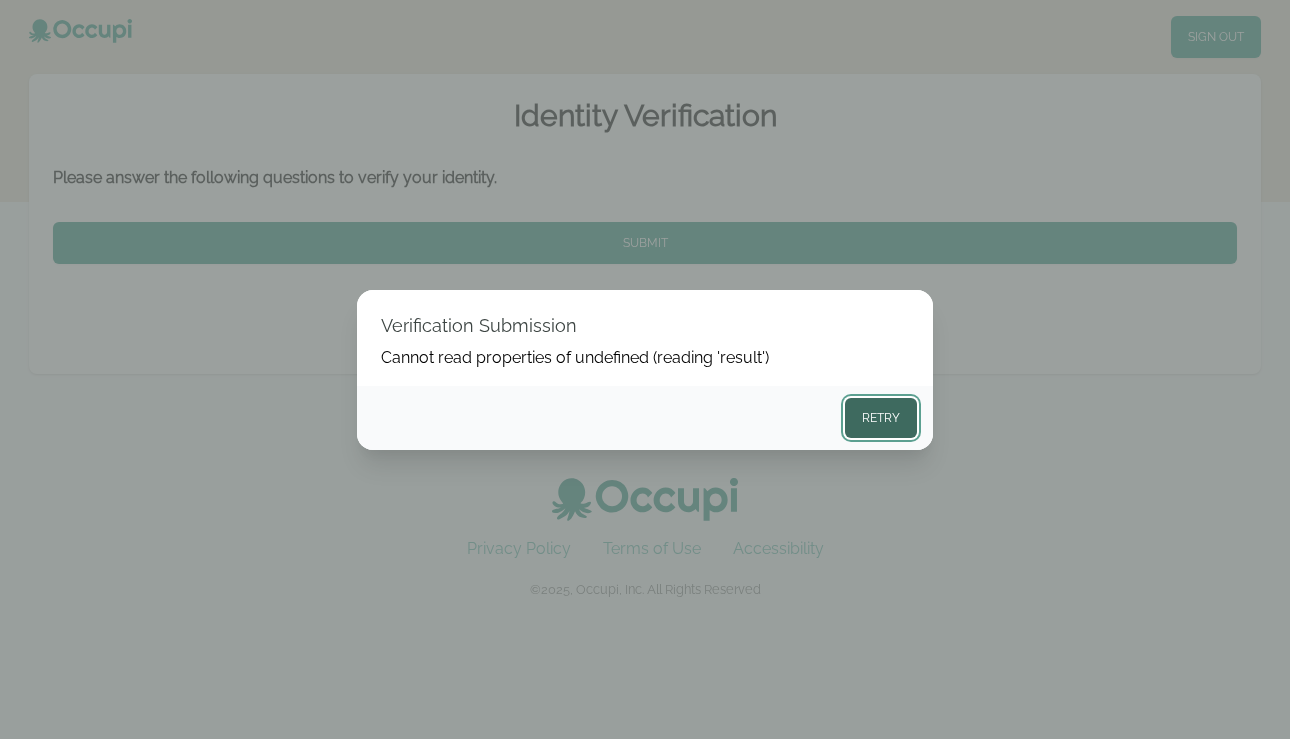 click on "Retry" at bounding box center [881, 418] 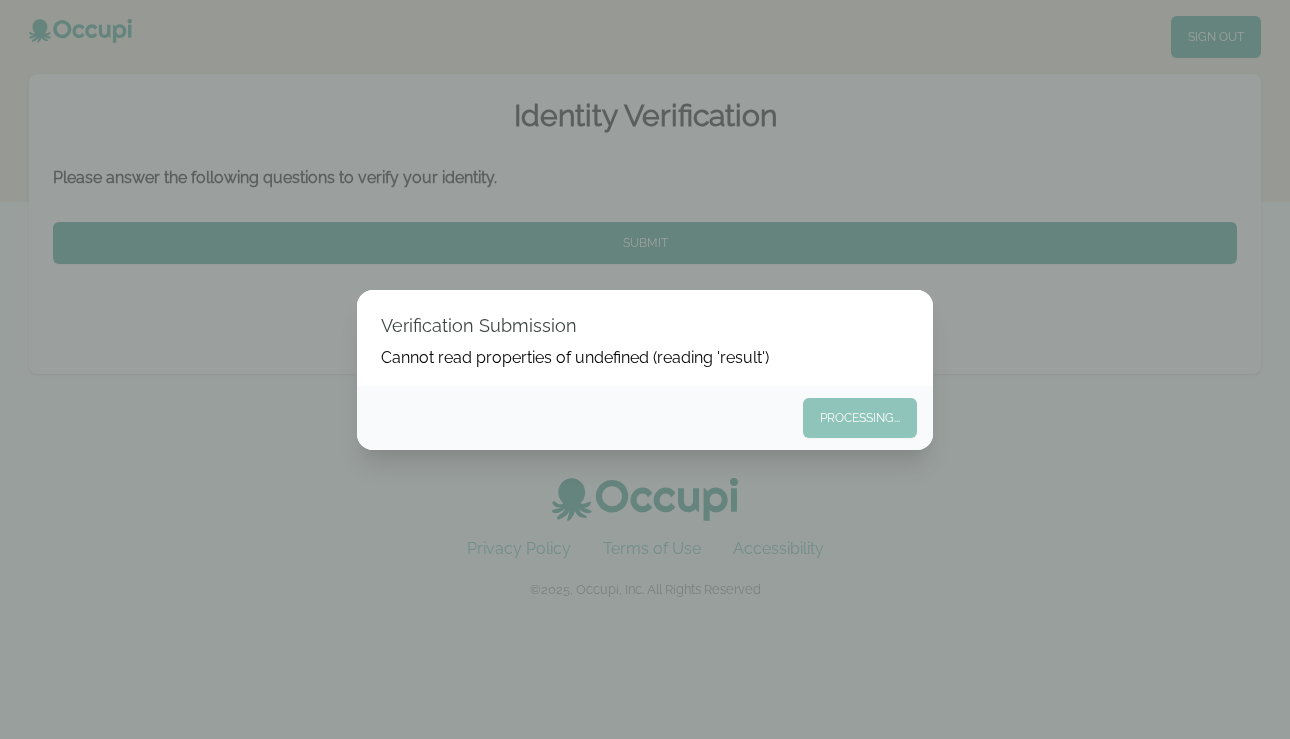 click on "Verification Submission Cannot read properties of undefined (reading 'result') Processing..." at bounding box center [645, 369] 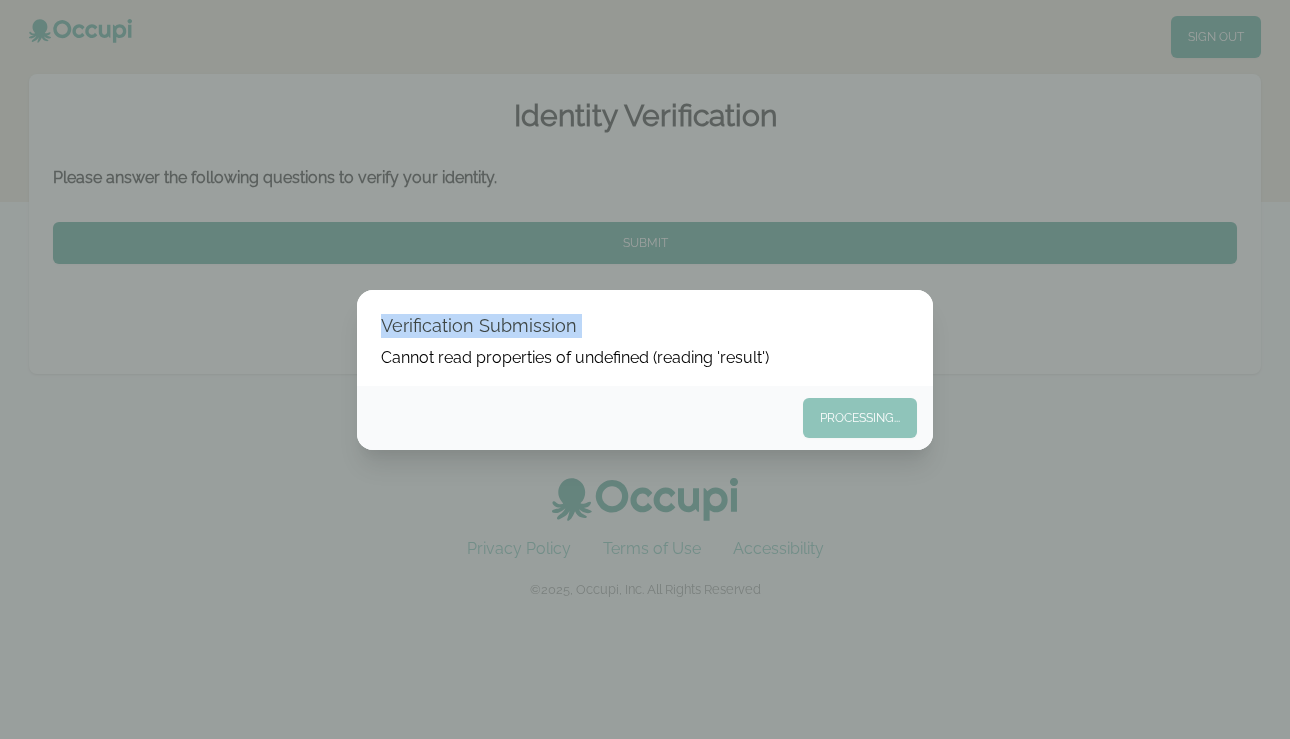 click on "Verification Submission Cannot read properties of undefined (reading 'result') Processing..." at bounding box center [645, 369] 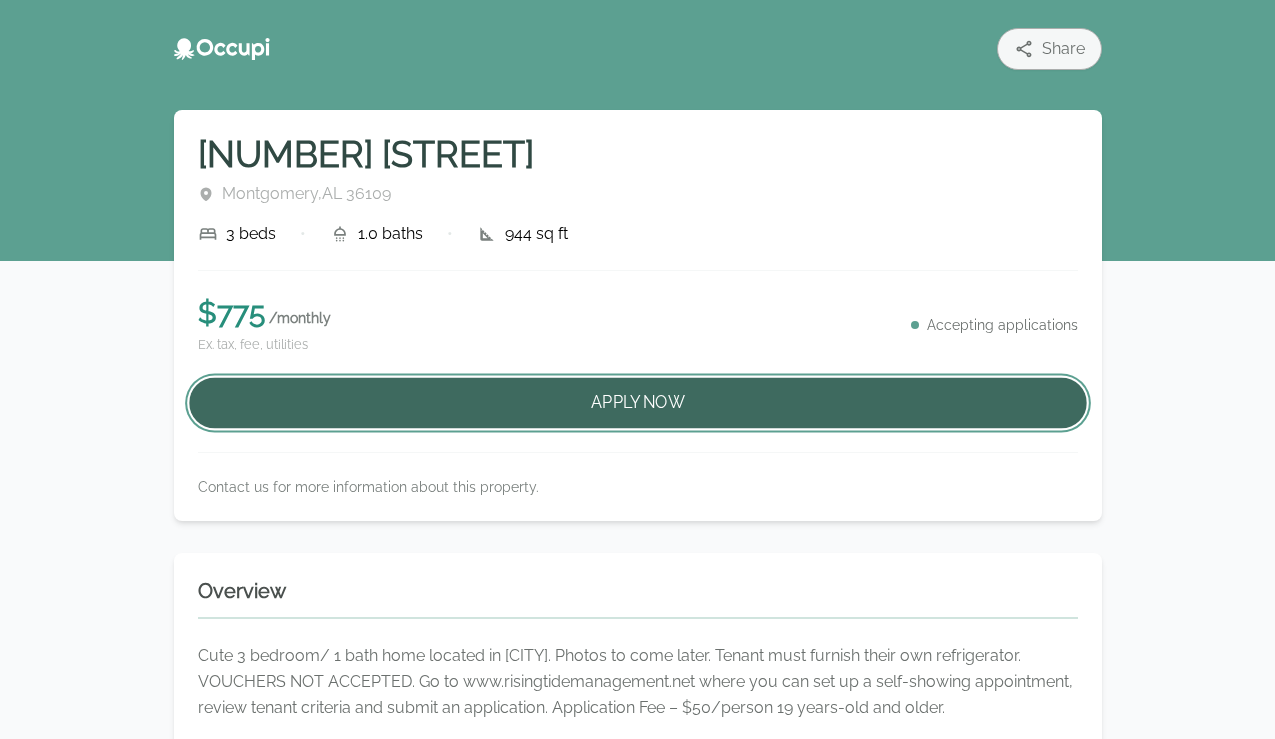 click on "Apply Now" at bounding box center (638, 403) 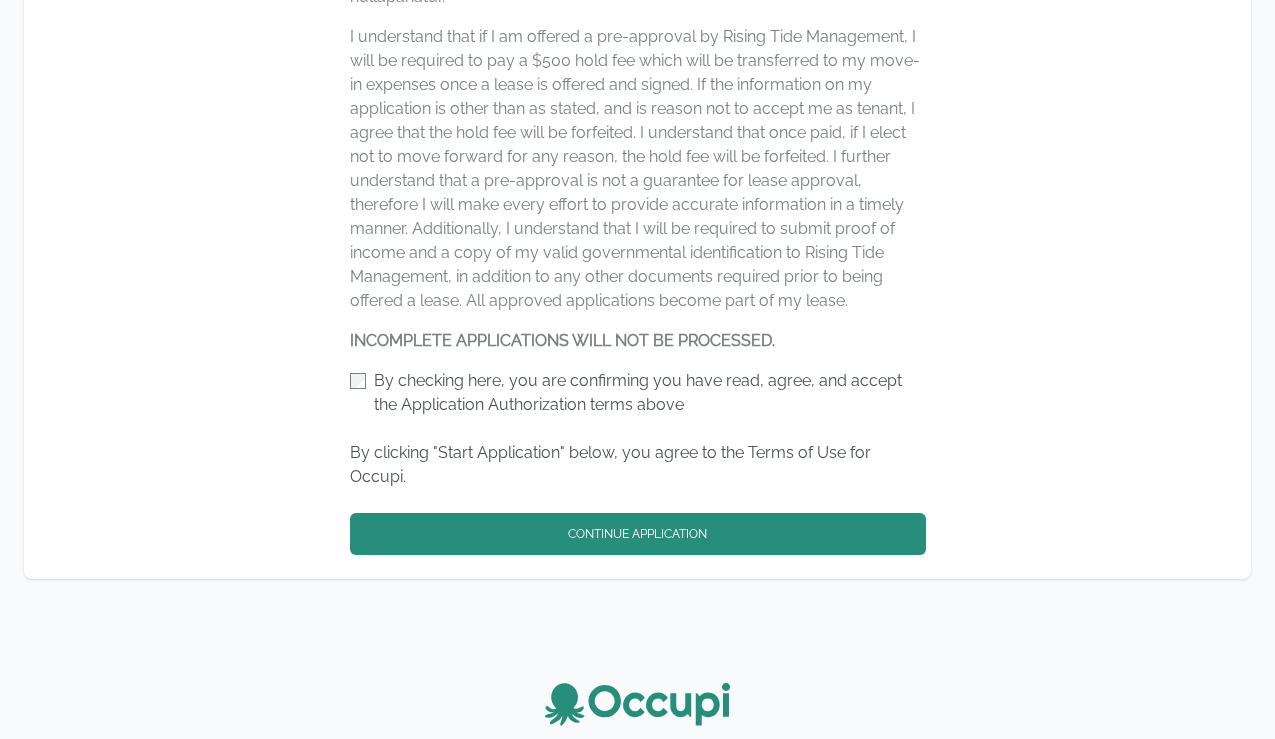 scroll, scrollTop: 1353, scrollLeft: 0, axis: vertical 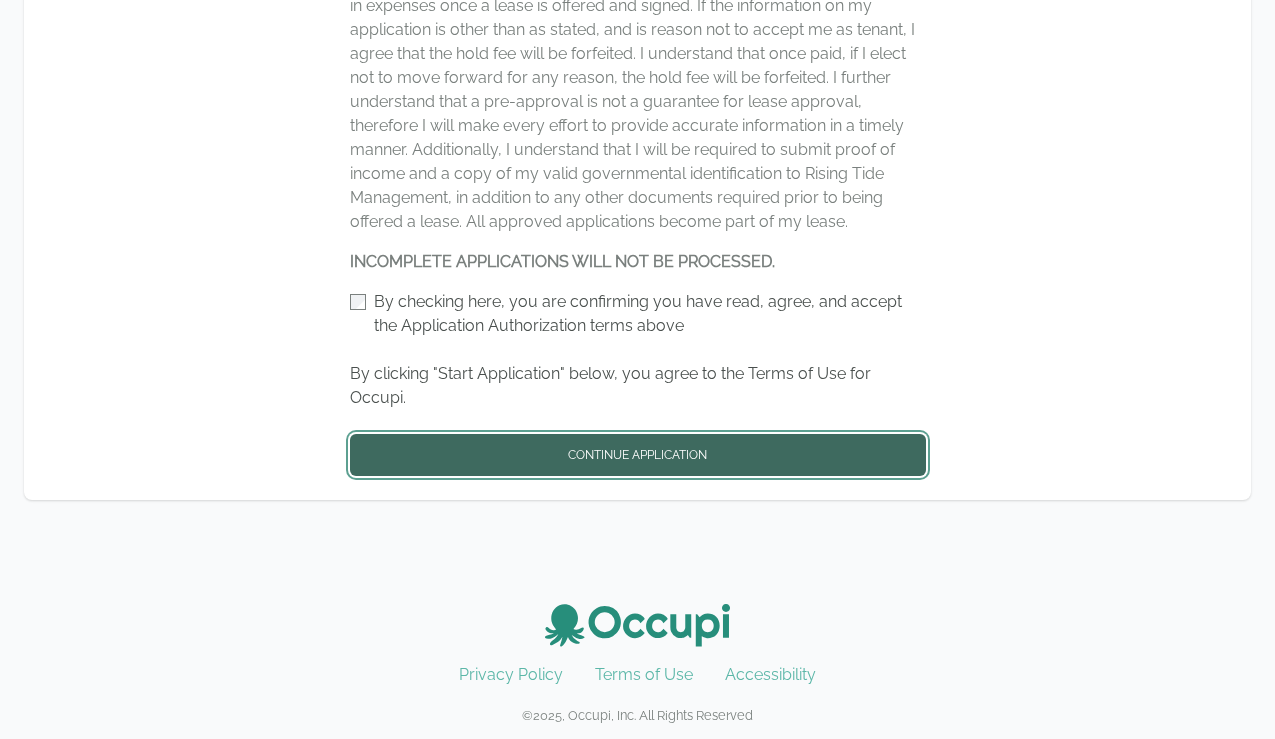 click on "Continue Application" at bounding box center [638, 455] 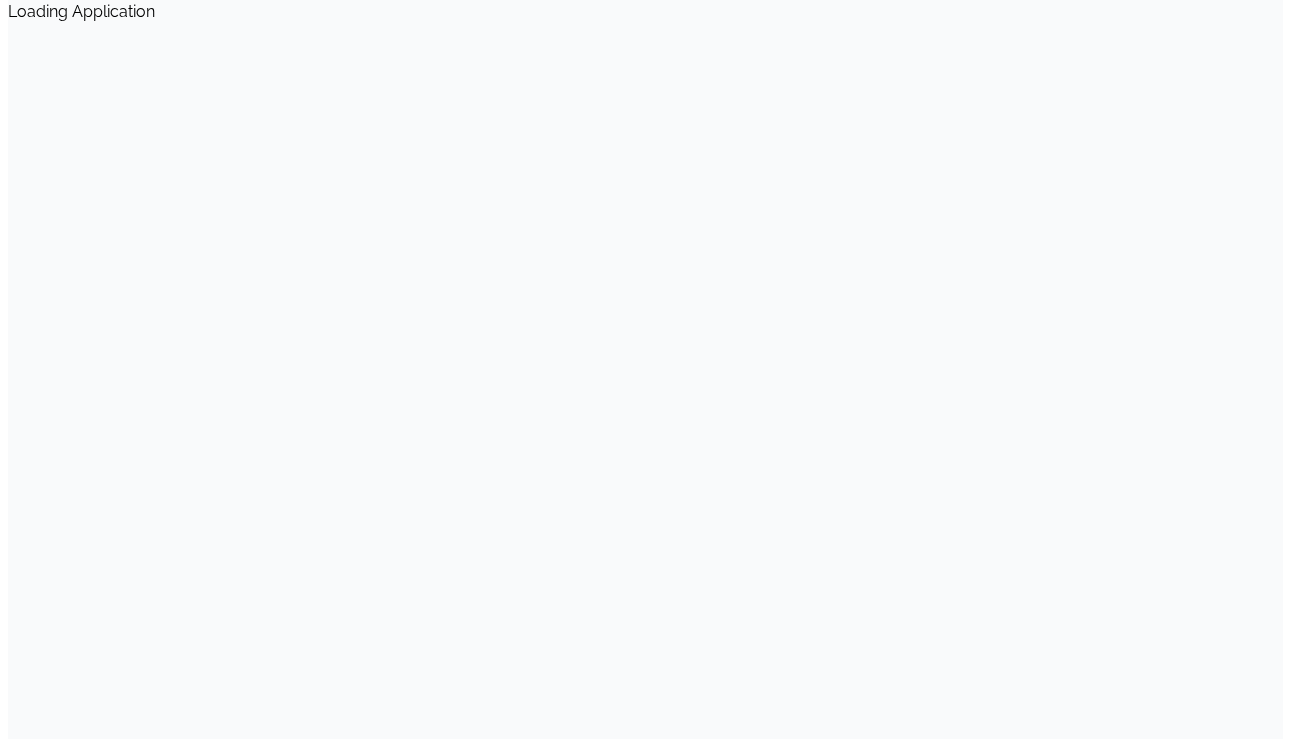 scroll, scrollTop: 0, scrollLeft: 0, axis: both 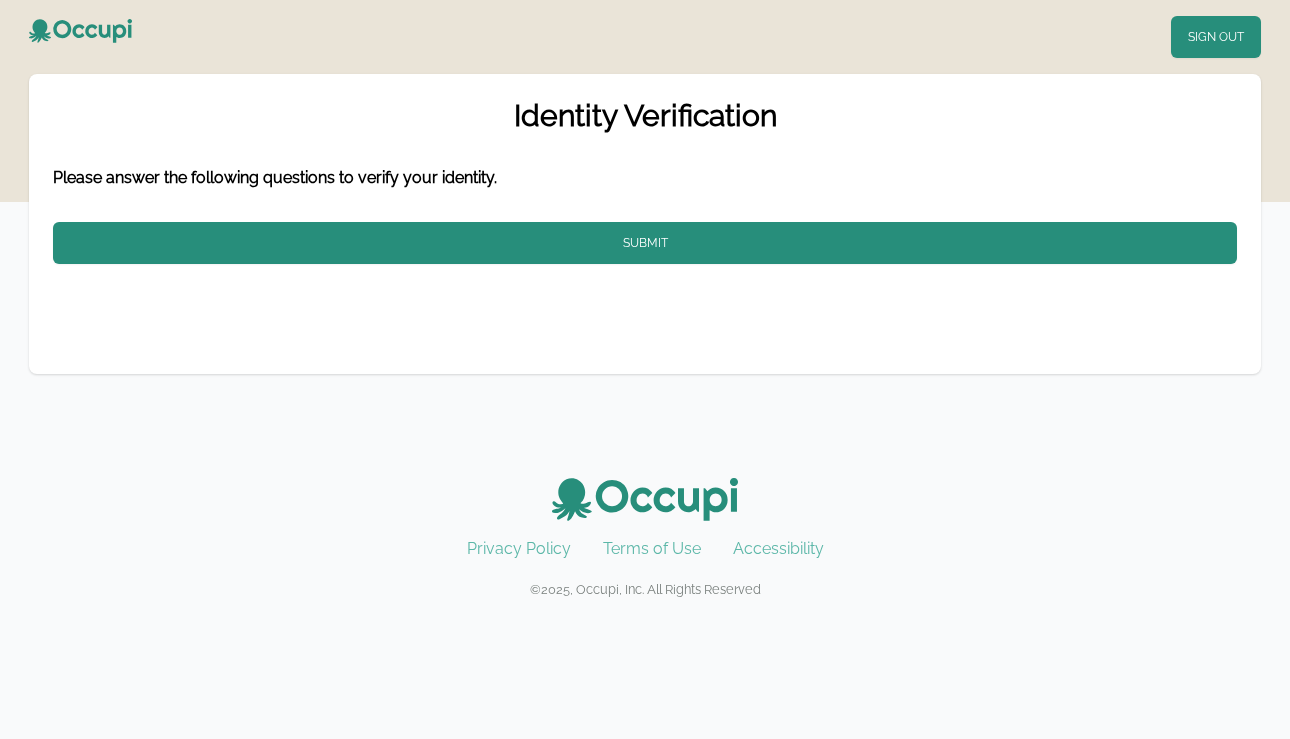 click on "Please answer the following questions to verify your identity." at bounding box center (275, 177) 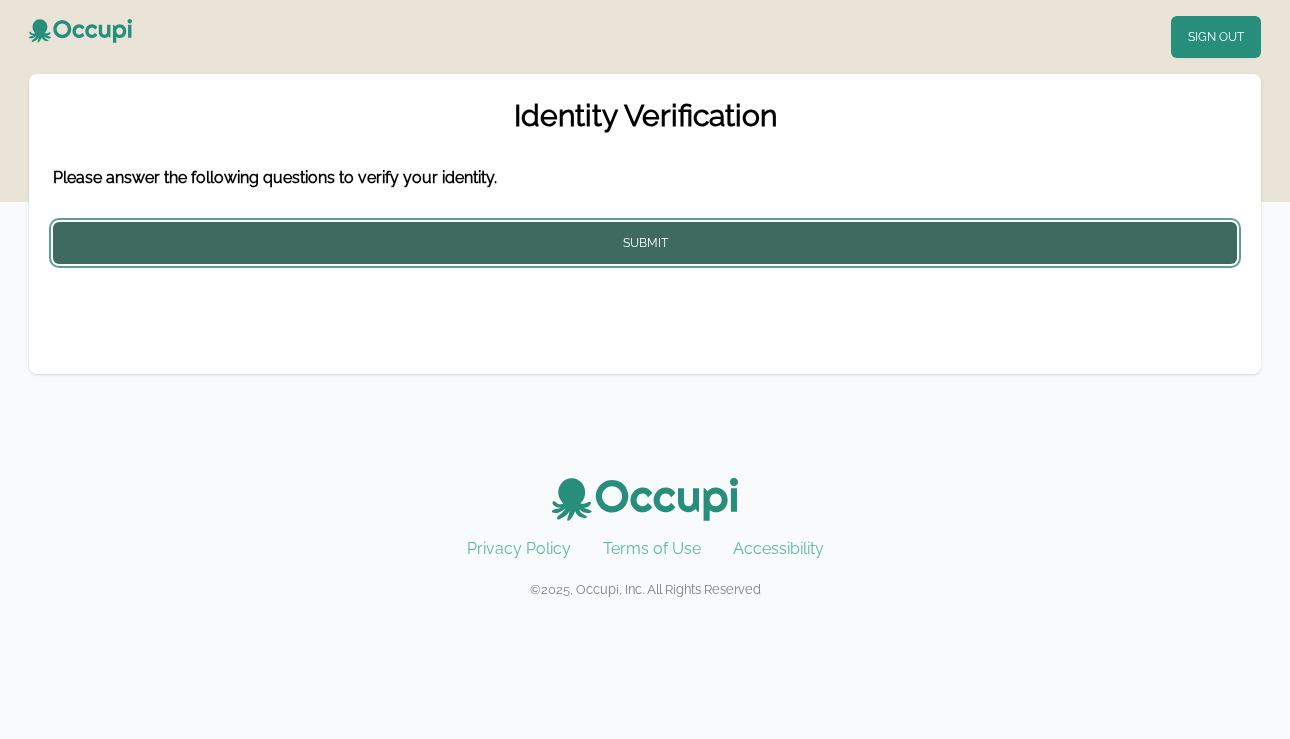 click on "Submit" at bounding box center [645, 243] 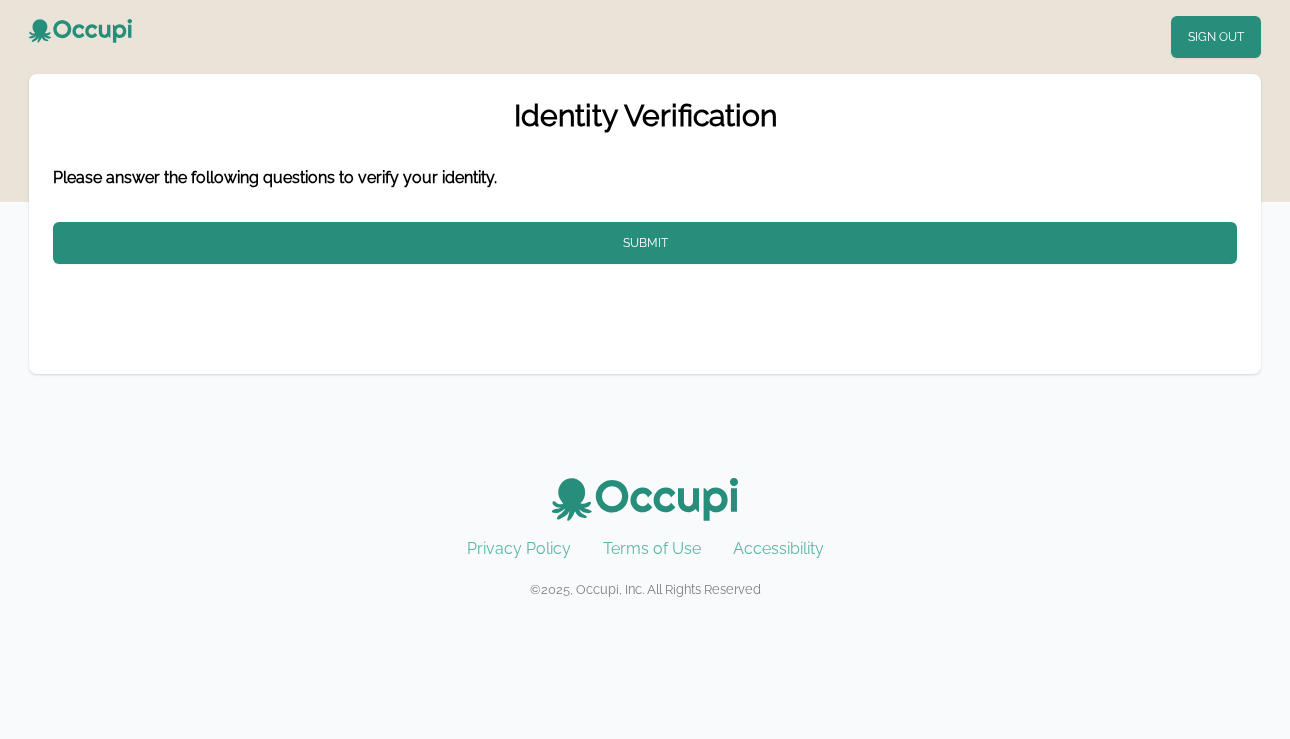 click on "Identity Verification" at bounding box center (645, 116) 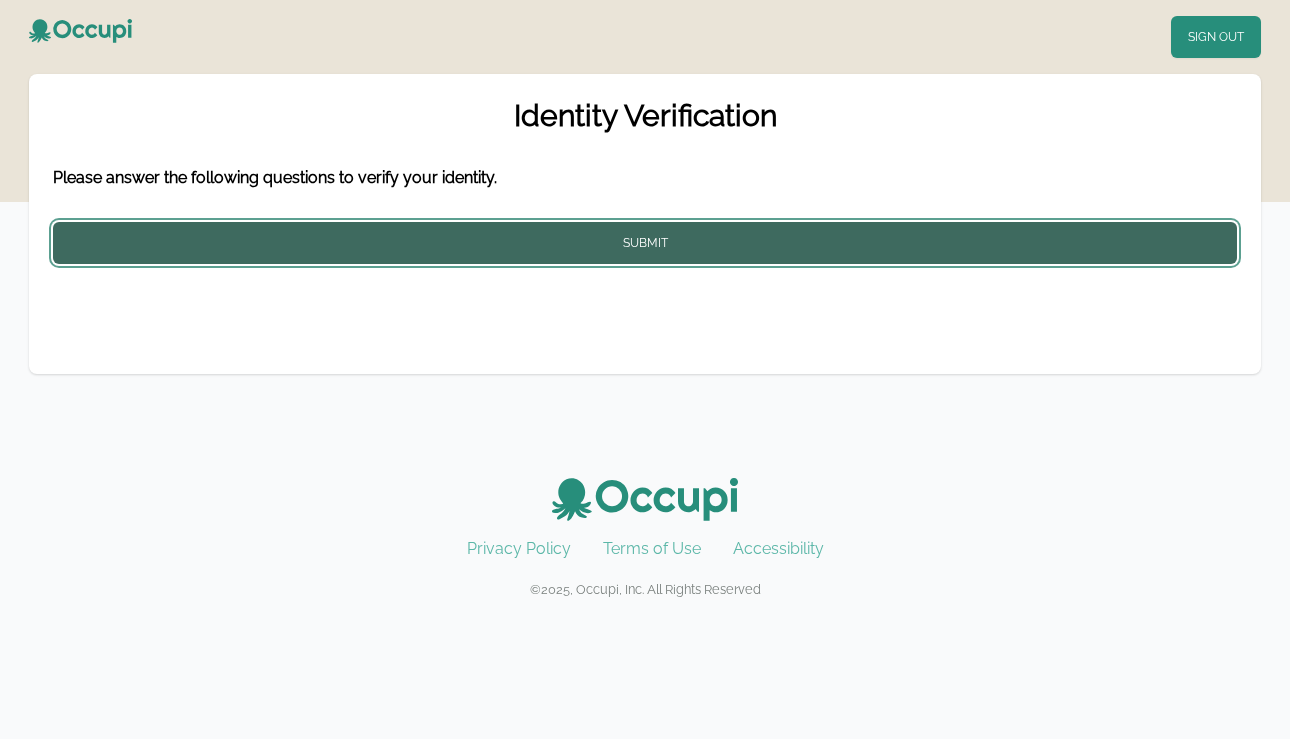 click on "Submit" at bounding box center [645, 243] 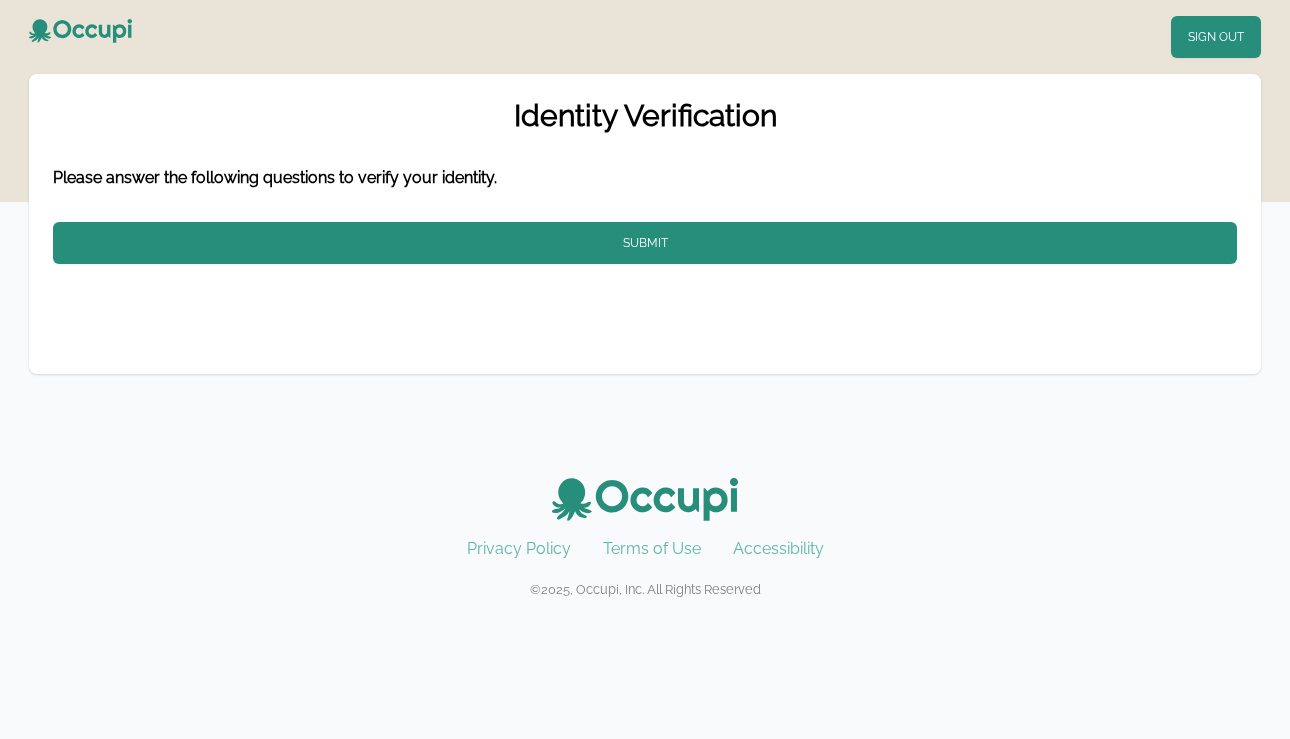 click on "Please answer the following questions to verify your identity." at bounding box center [275, 177] 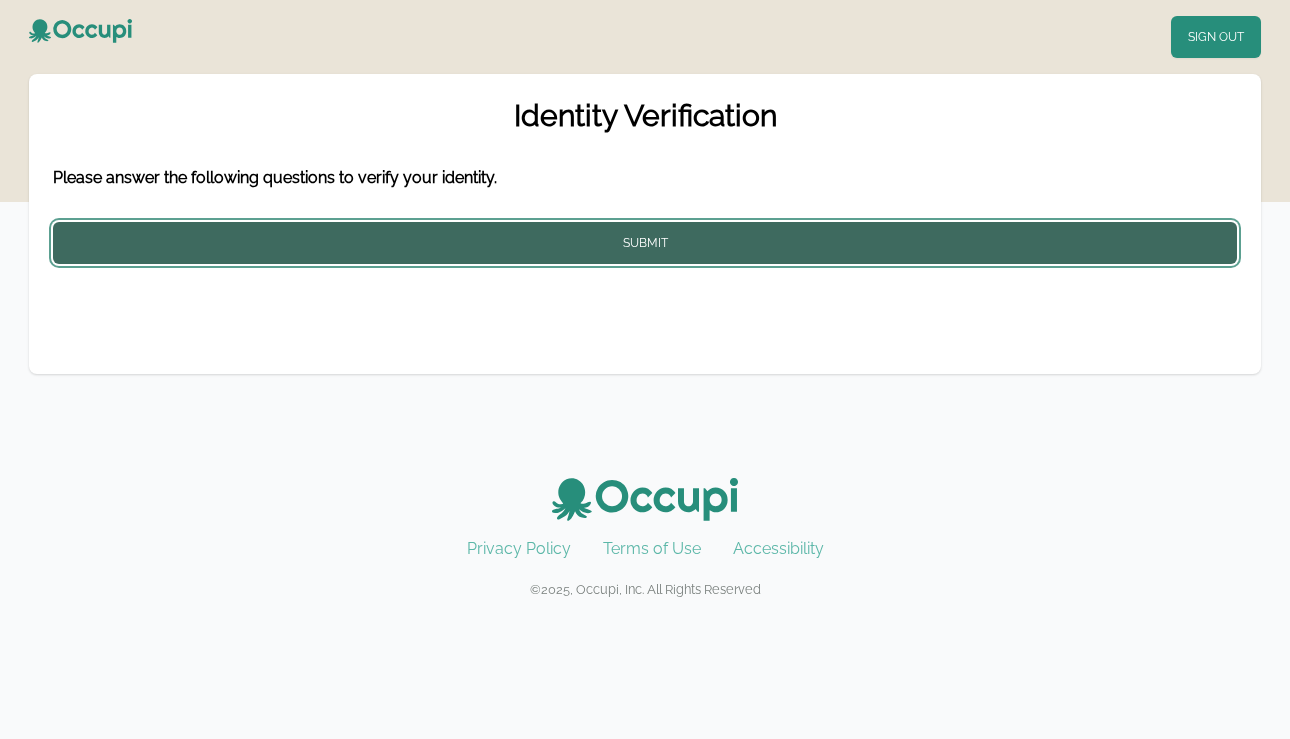 click on "Submit" at bounding box center [645, 243] 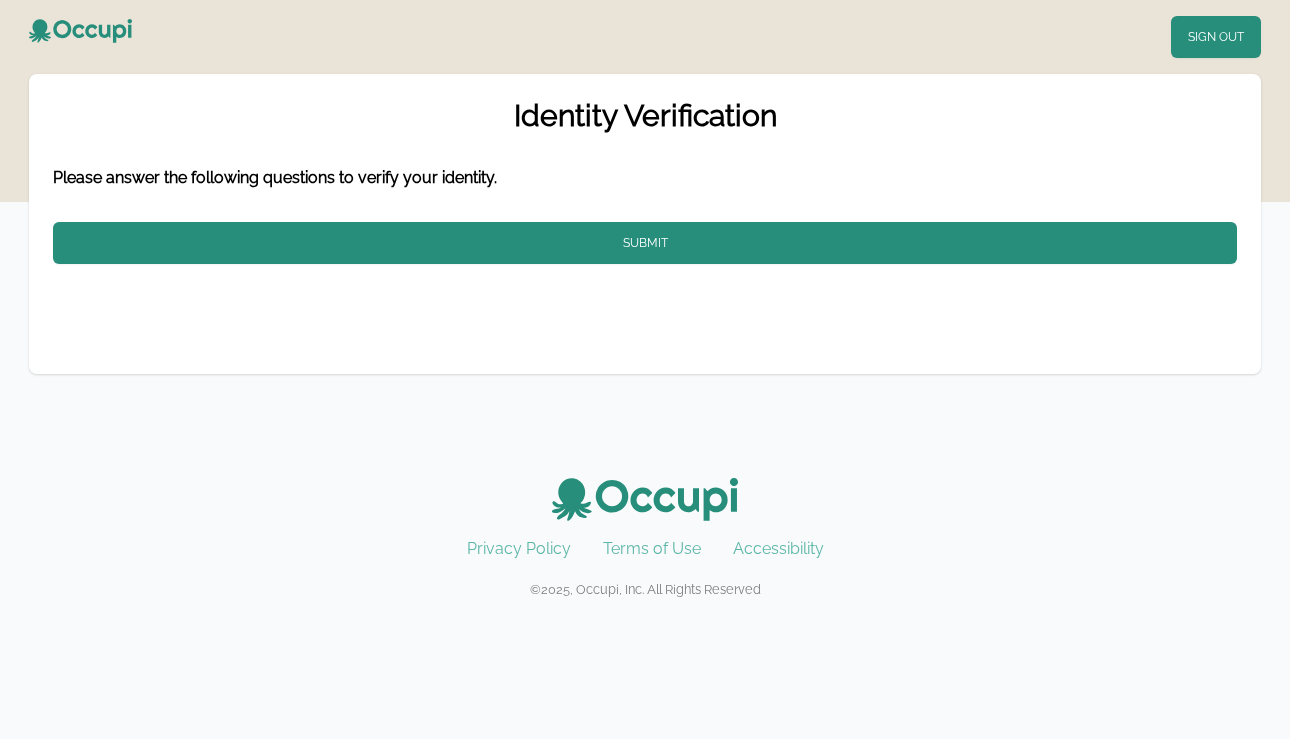 click on "Please answer the following questions to verify your identity." at bounding box center [275, 177] 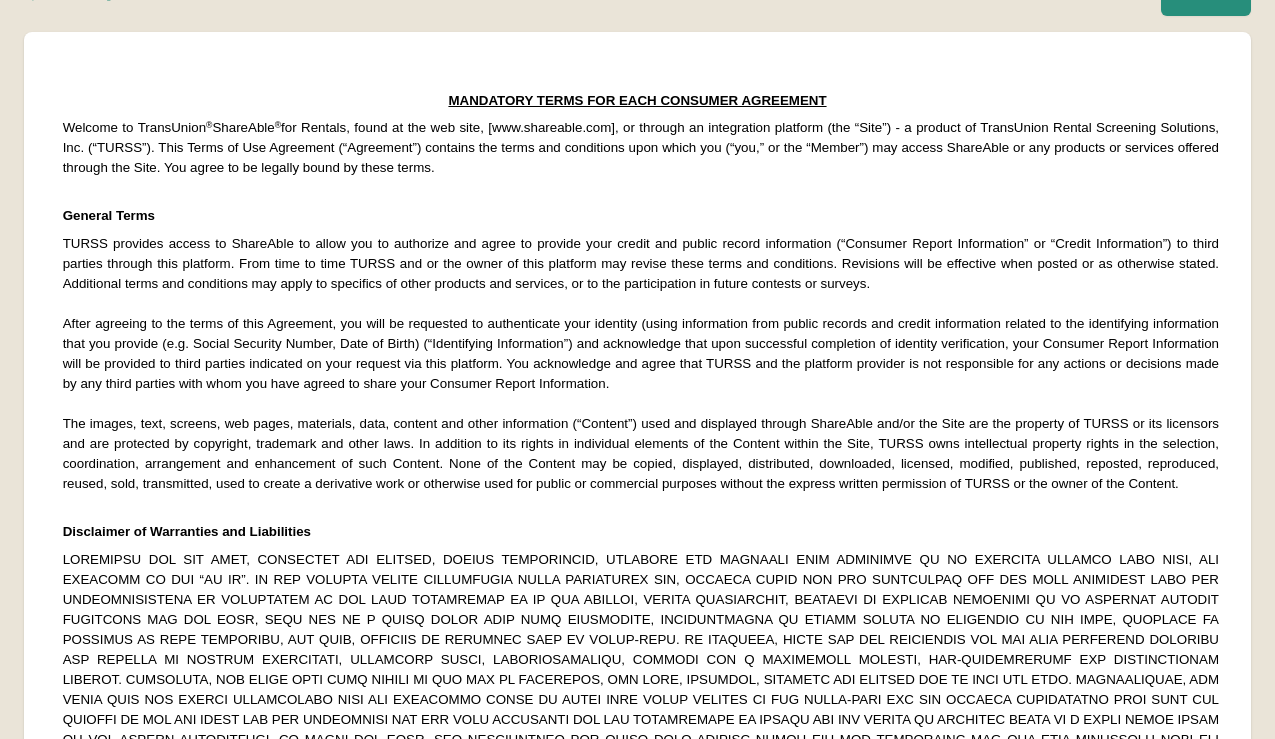 scroll, scrollTop: 0, scrollLeft: 0, axis: both 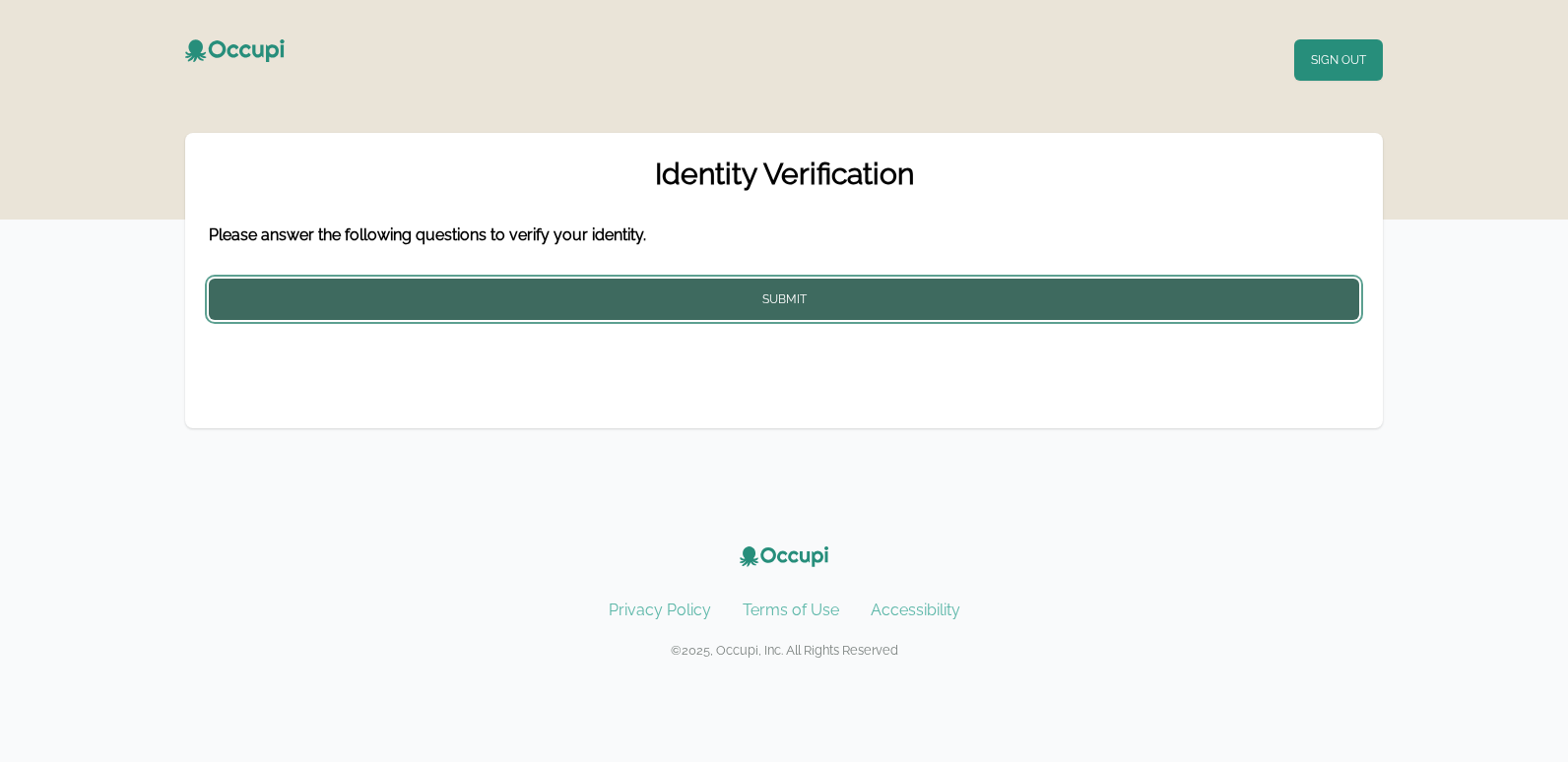 click on "Submit" at bounding box center [784, 299] 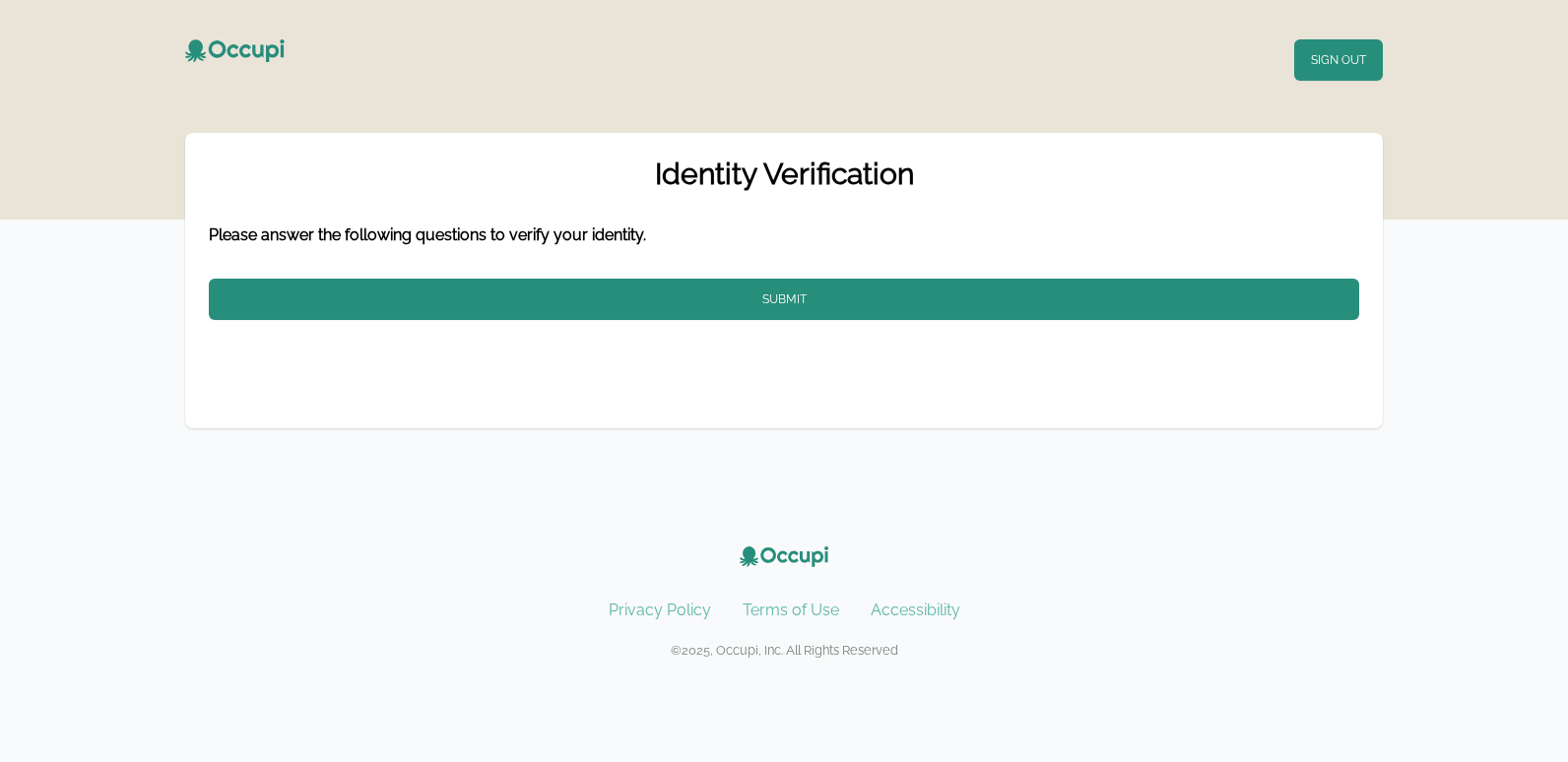 click on "Please answer the following questions to verify your identity." at bounding box center [427, 234] 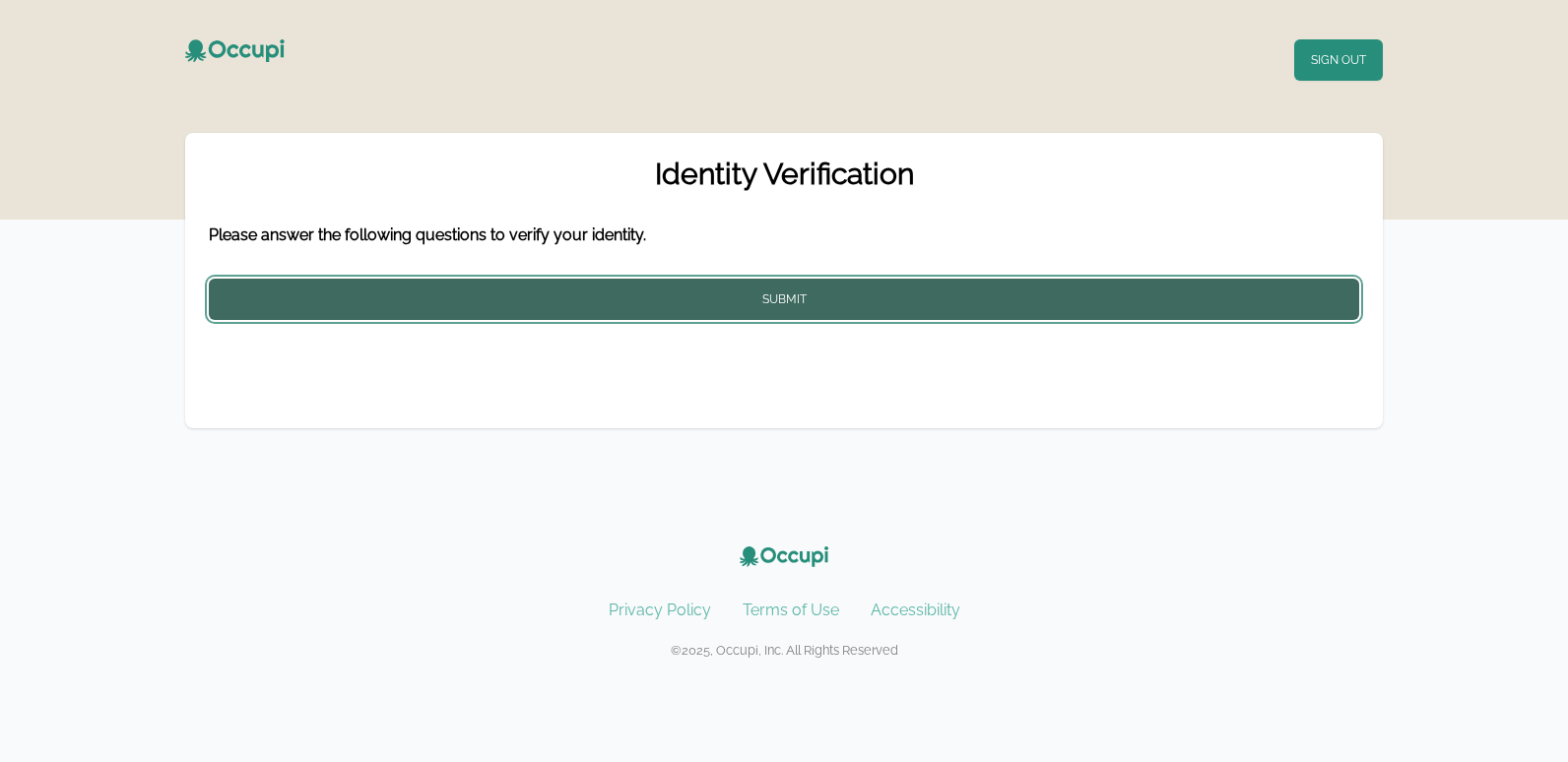 click on "Submit" at bounding box center [784, 299] 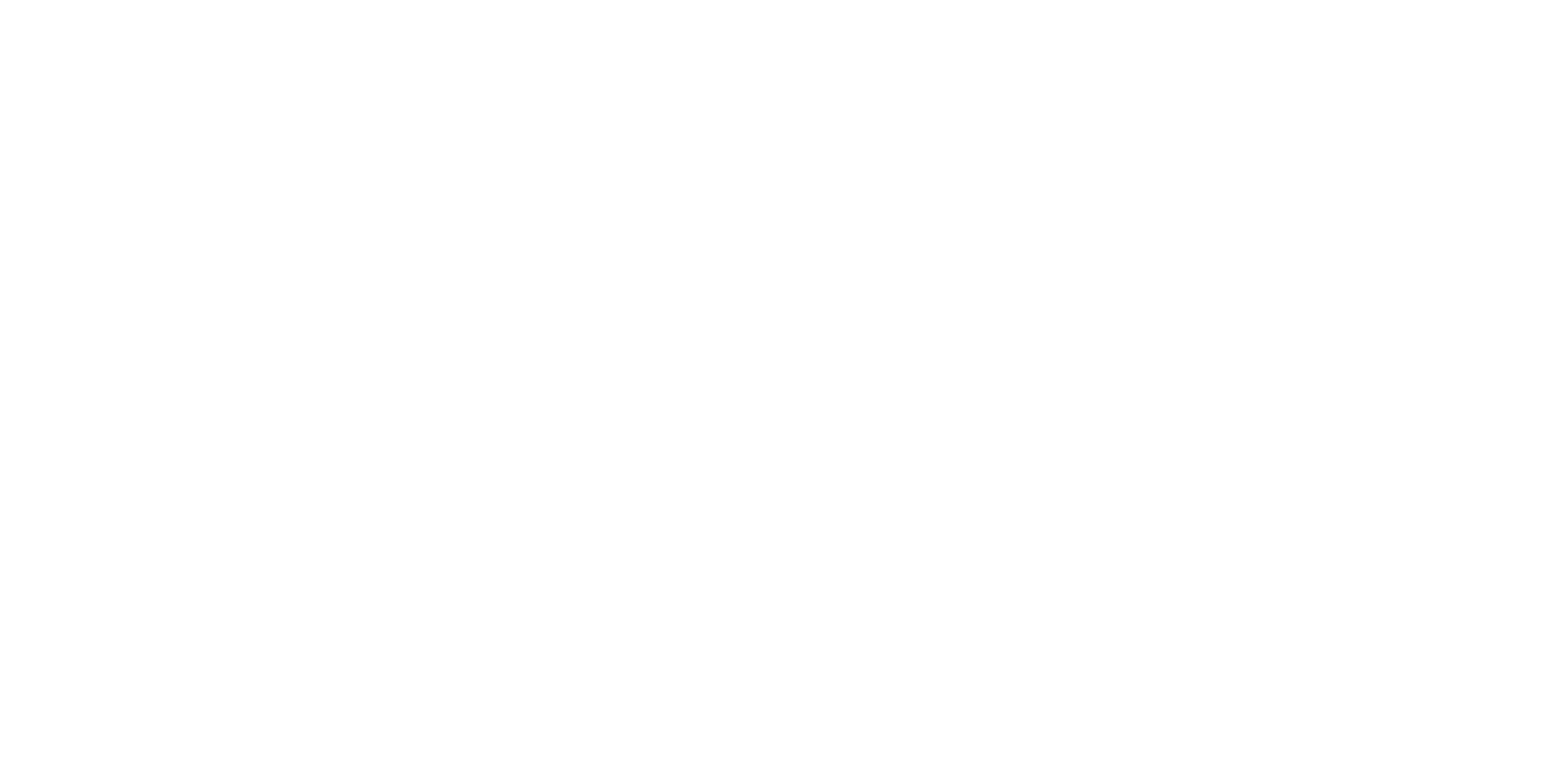 scroll, scrollTop: 0, scrollLeft: 0, axis: both 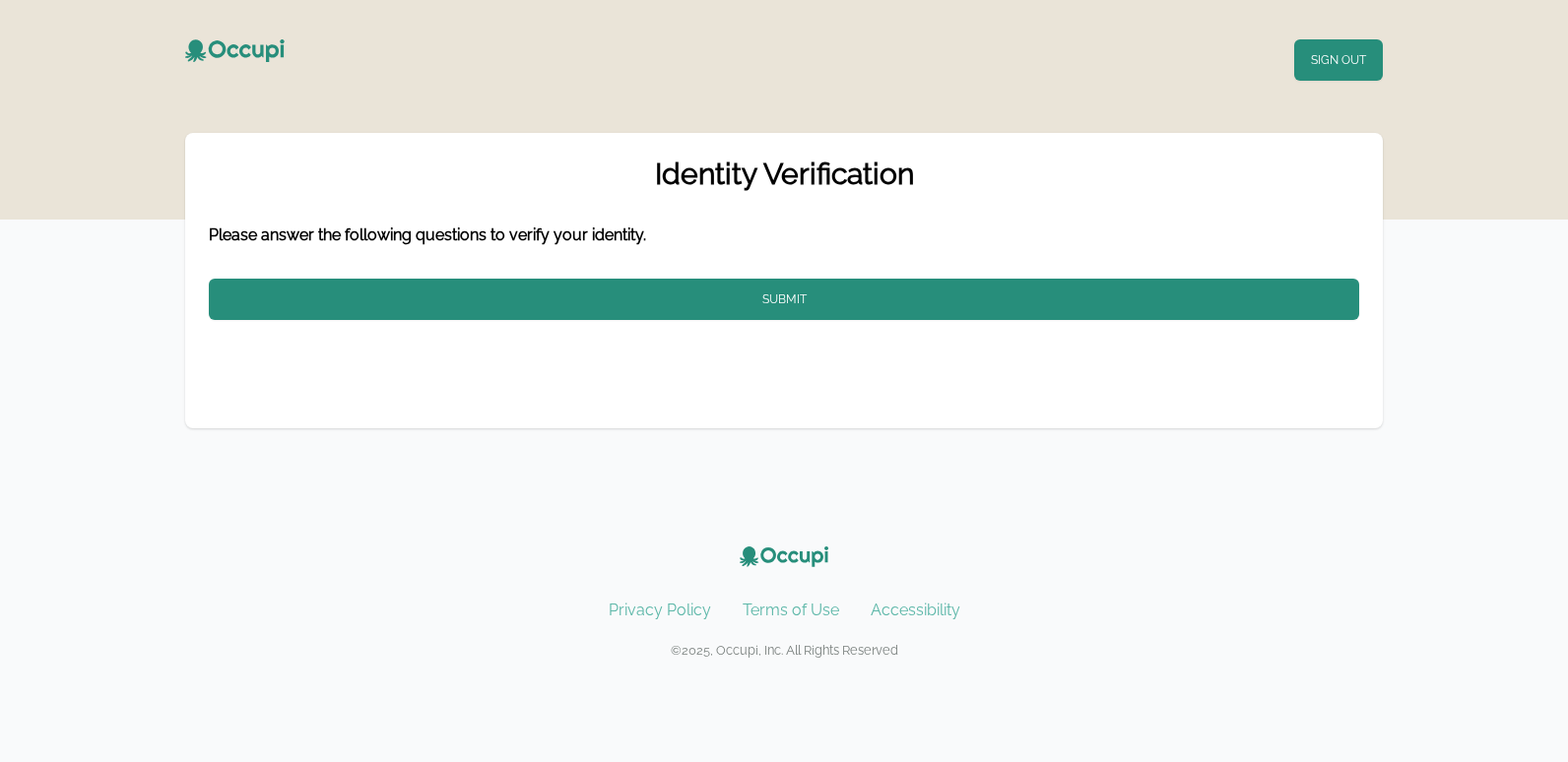 click on "Sign Out" at bounding box center (784, 86) 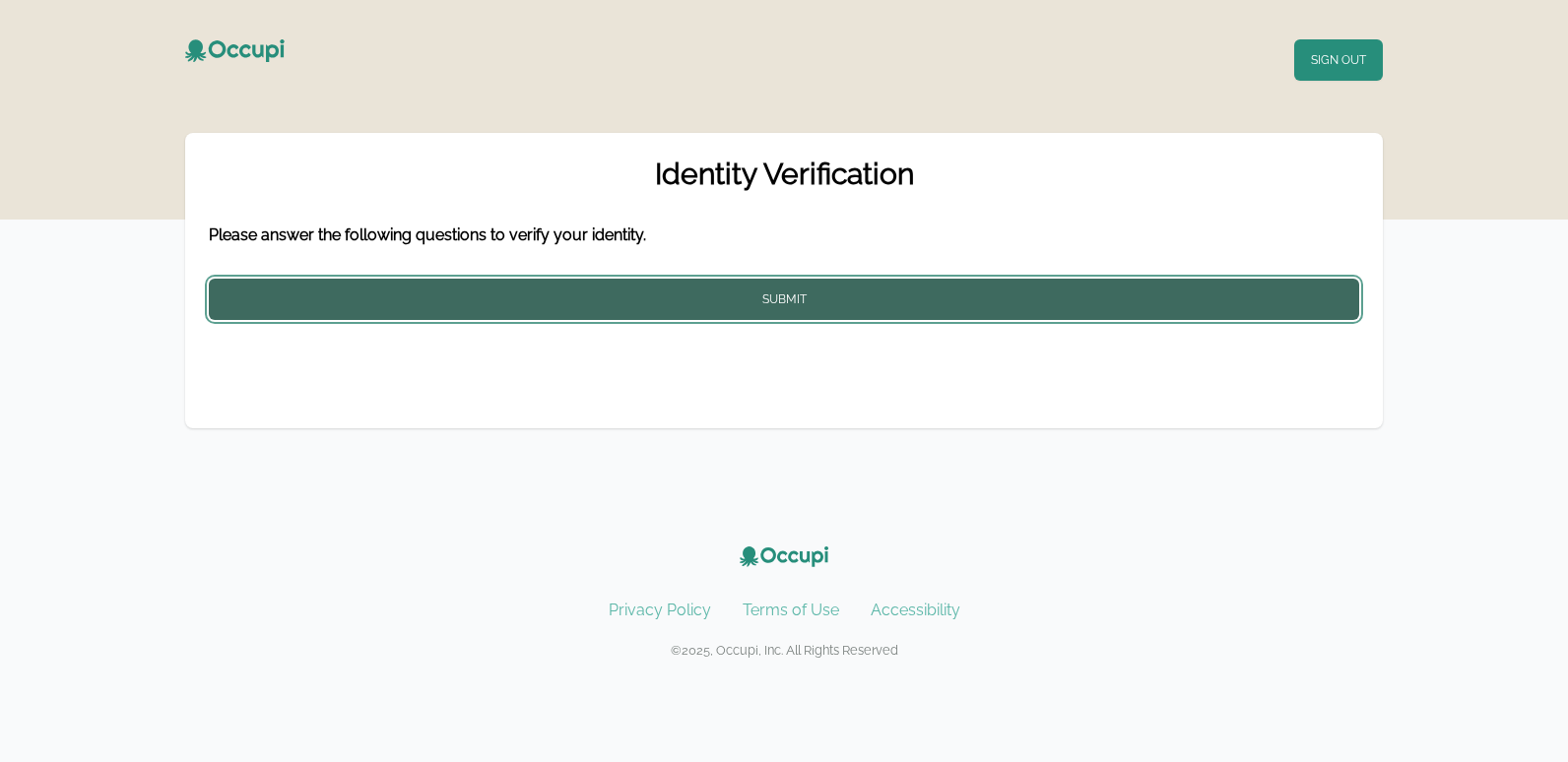click on "Submit" at bounding box center [784, 299] 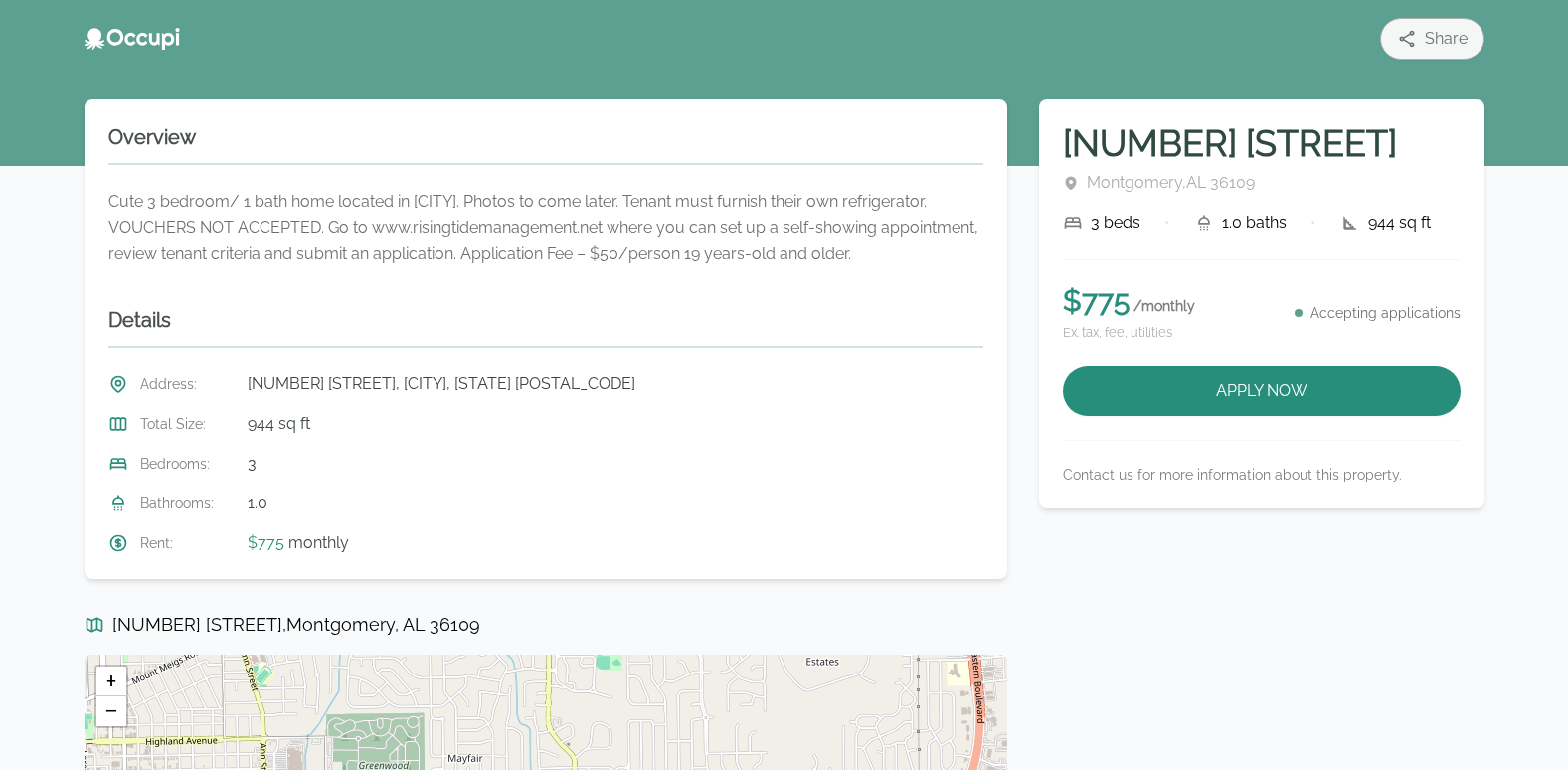 scroll, scrollTop: 0, scrollLeft: 0, axis: both 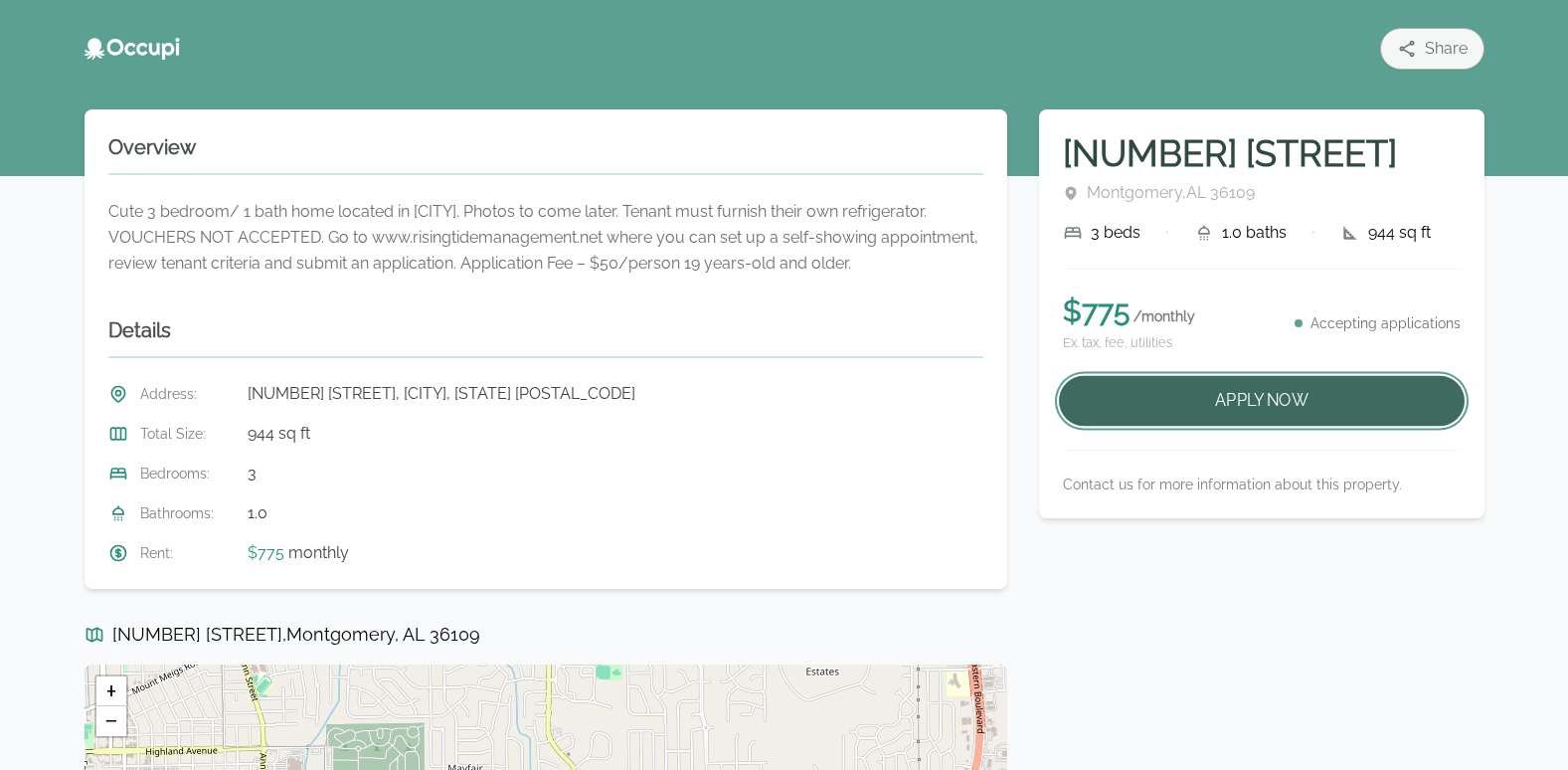 click on "Apply Now" at bounding box center [1262, 401] 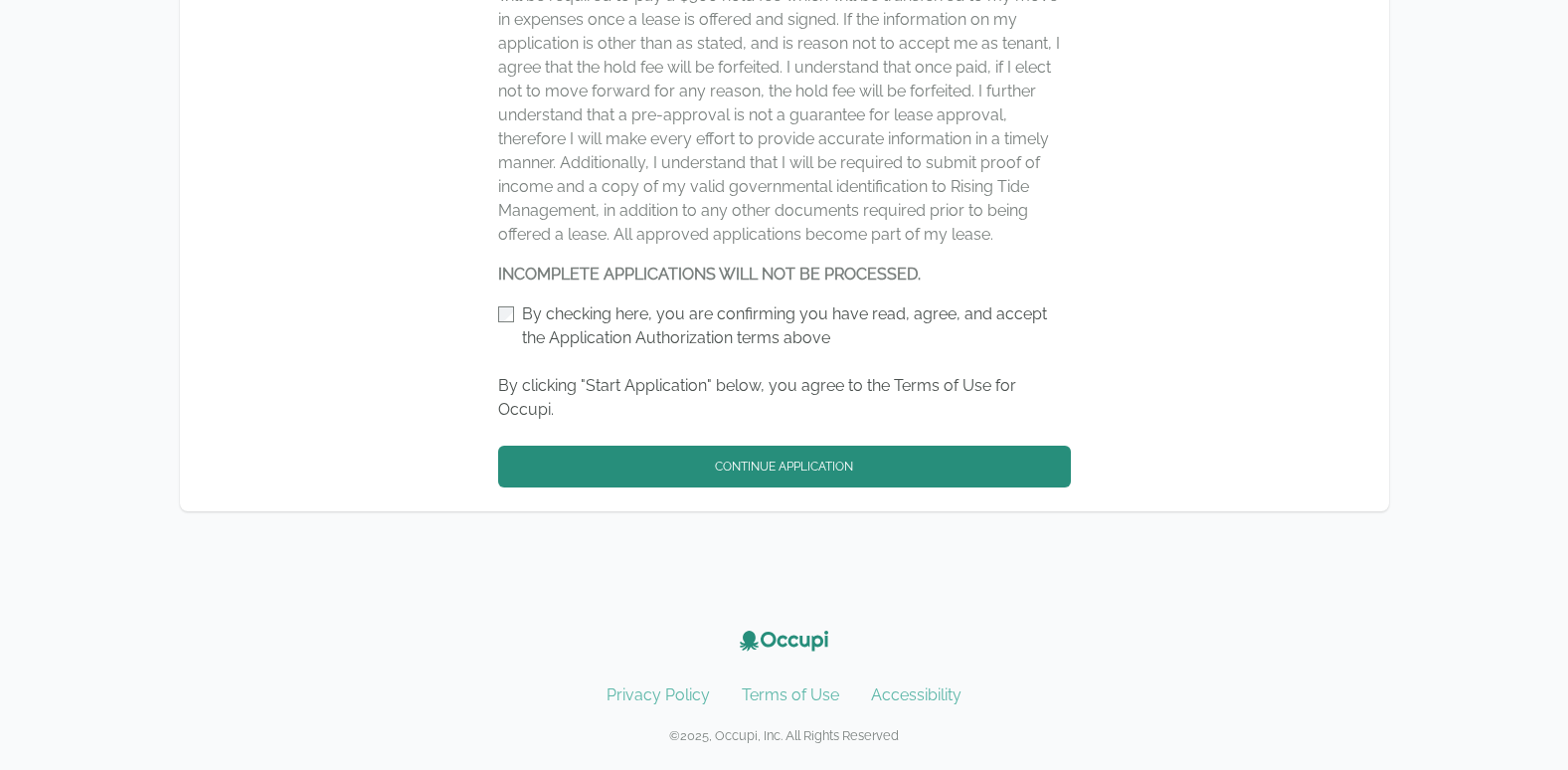 scroll, scrollTop: 1394, scrollLeft: 0, axis: vertical 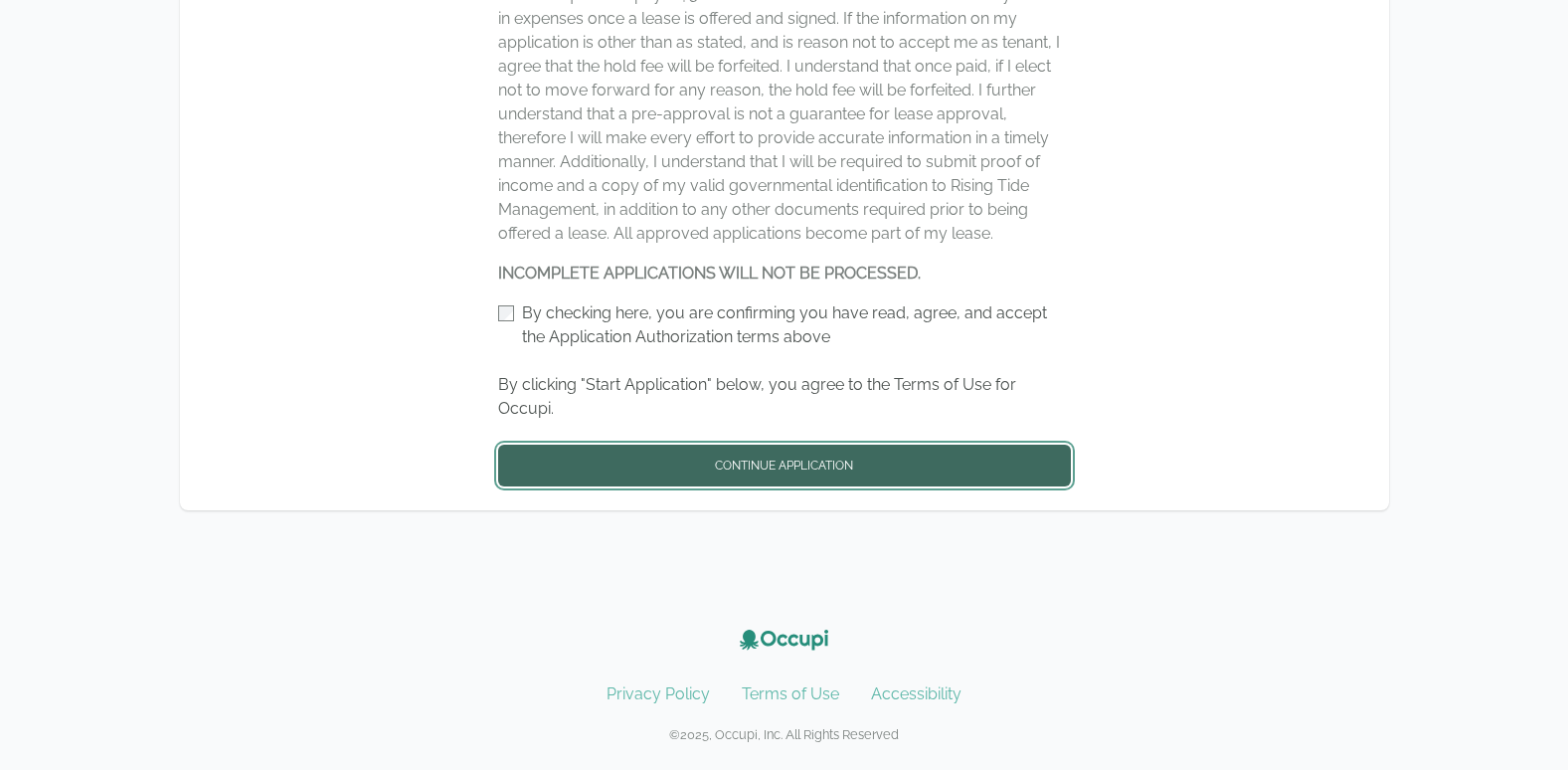 click on "Continue Application" at bounding box center (784, 466) 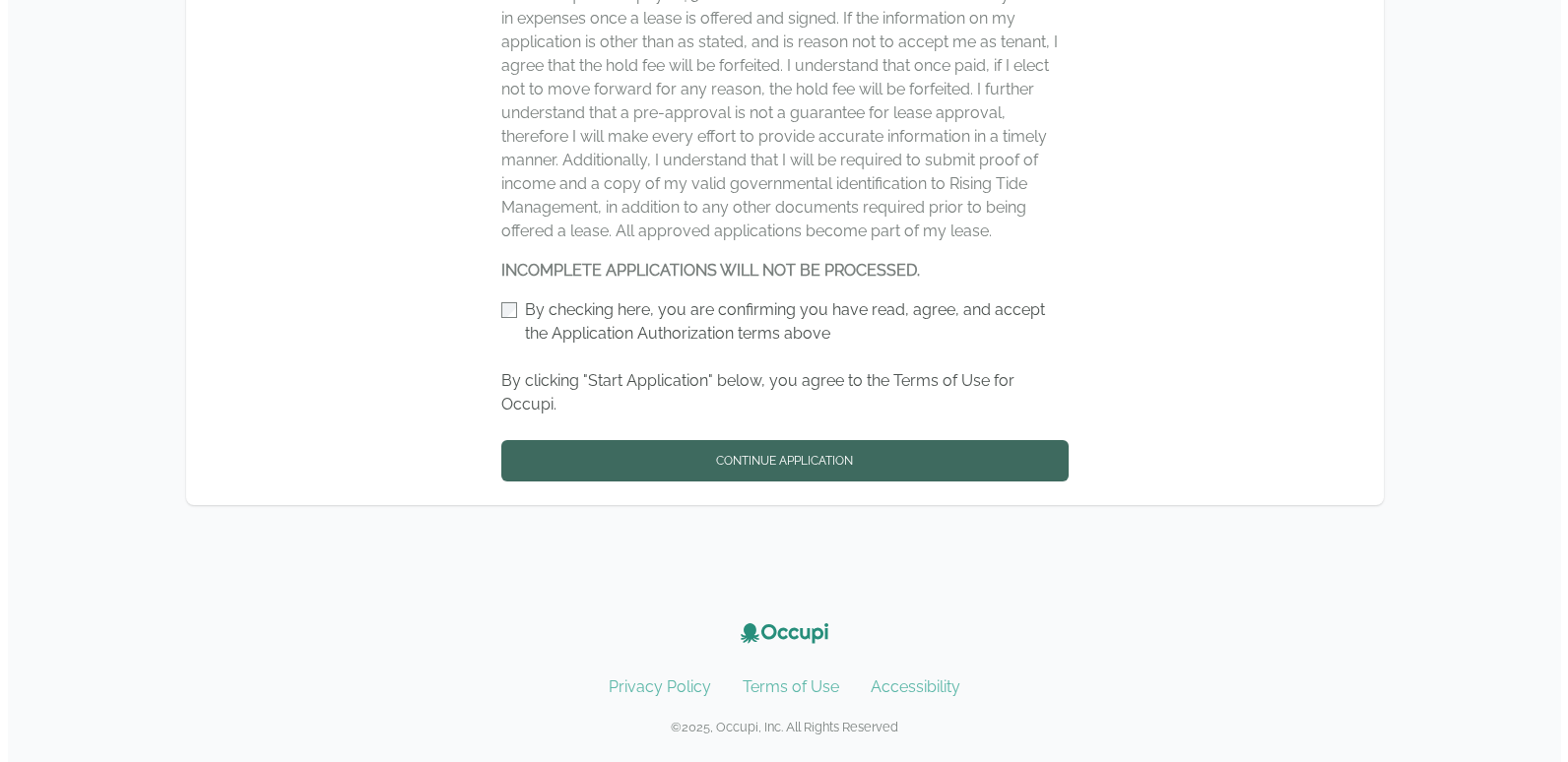 scroll, scrollTop: 0, scrollLeft: 0, axis: both 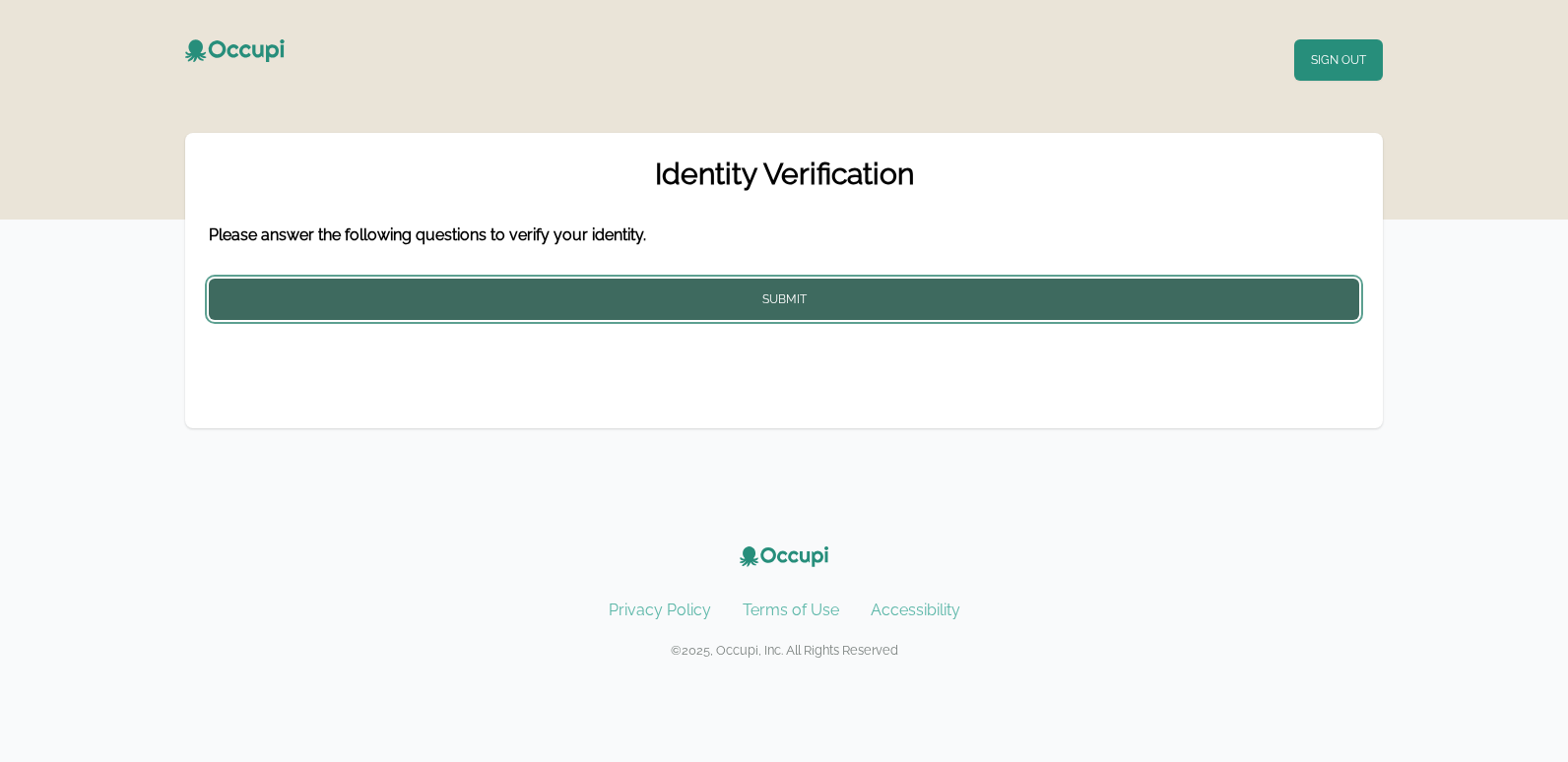 click on "Submit" at bounding box center [784, 299] 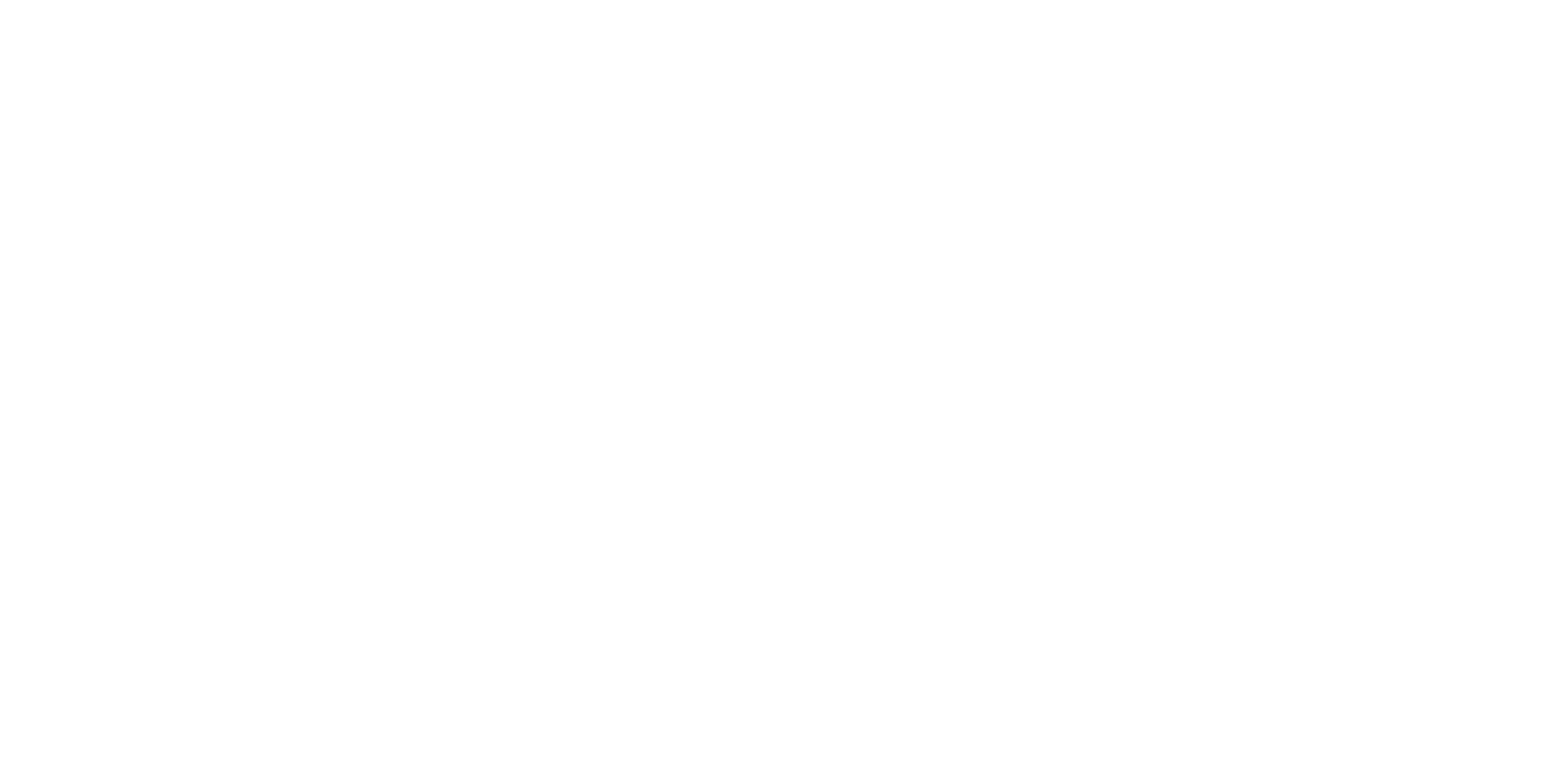 scroll, scrollTop: 0, scrollLeft: 0, axis: both 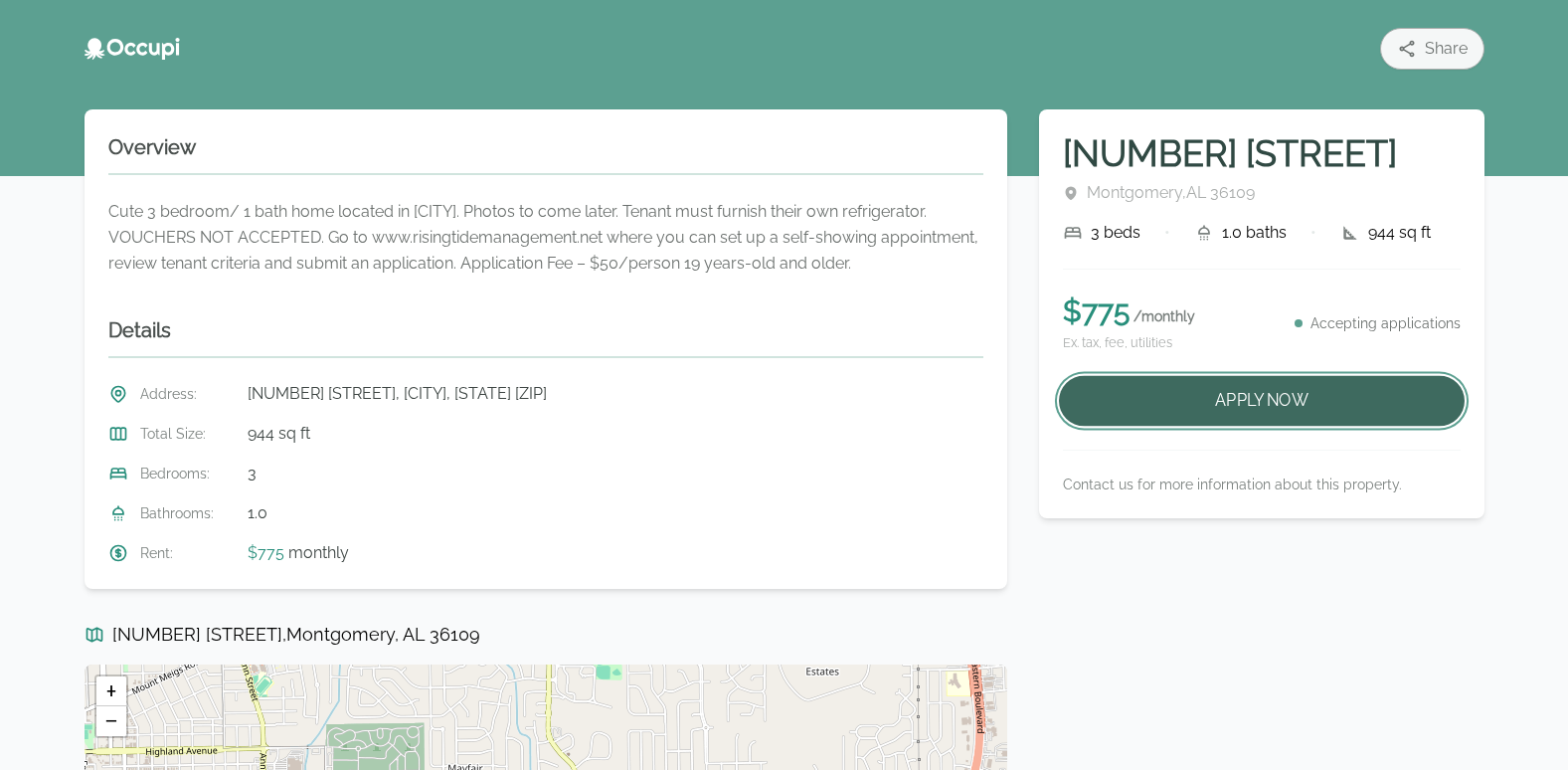 click on "Apply Now" at bounding box center [1262, 401] 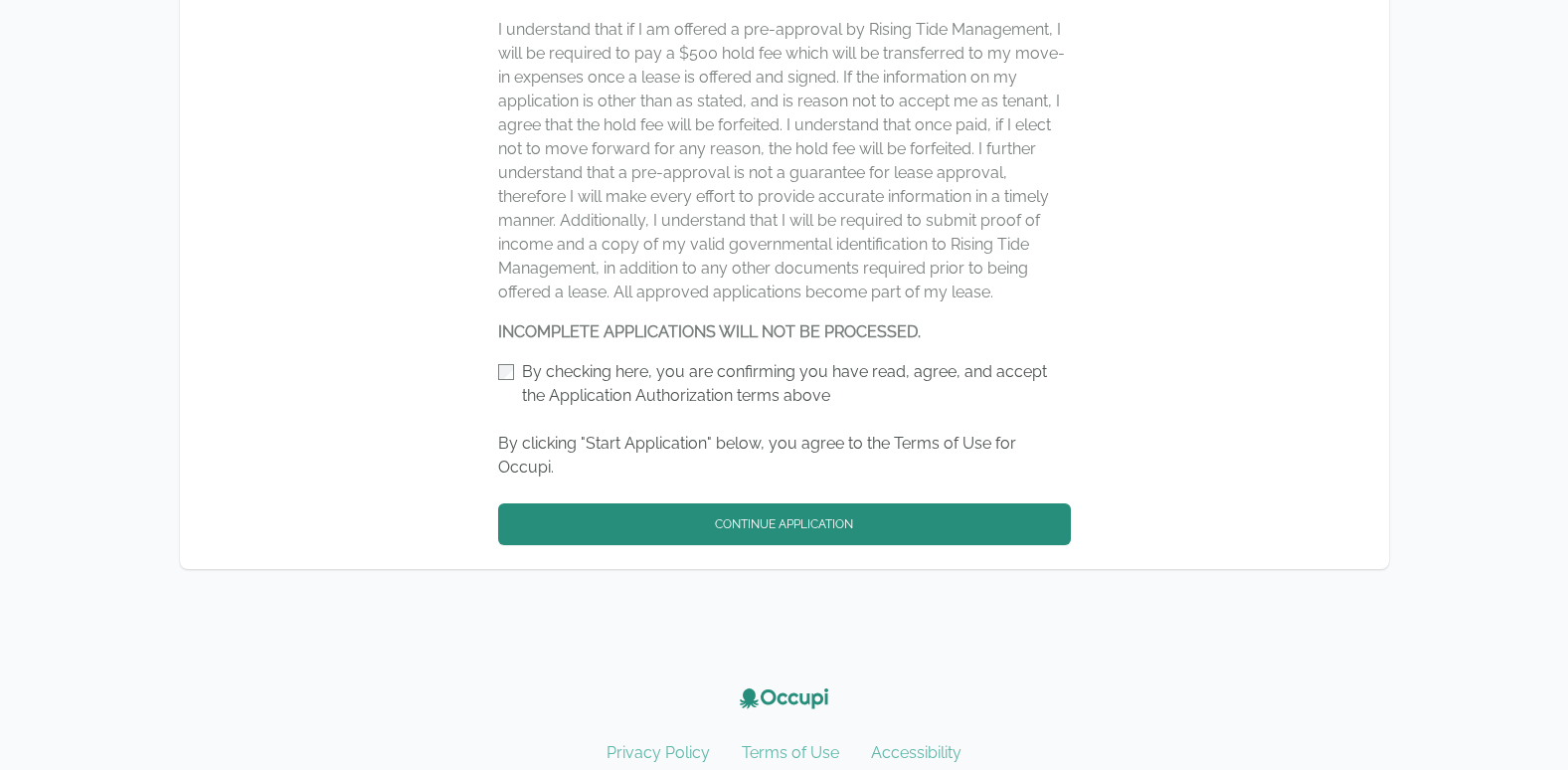 scroll, scrollTop: 1394, scrollLeft: 0, axis: vertical 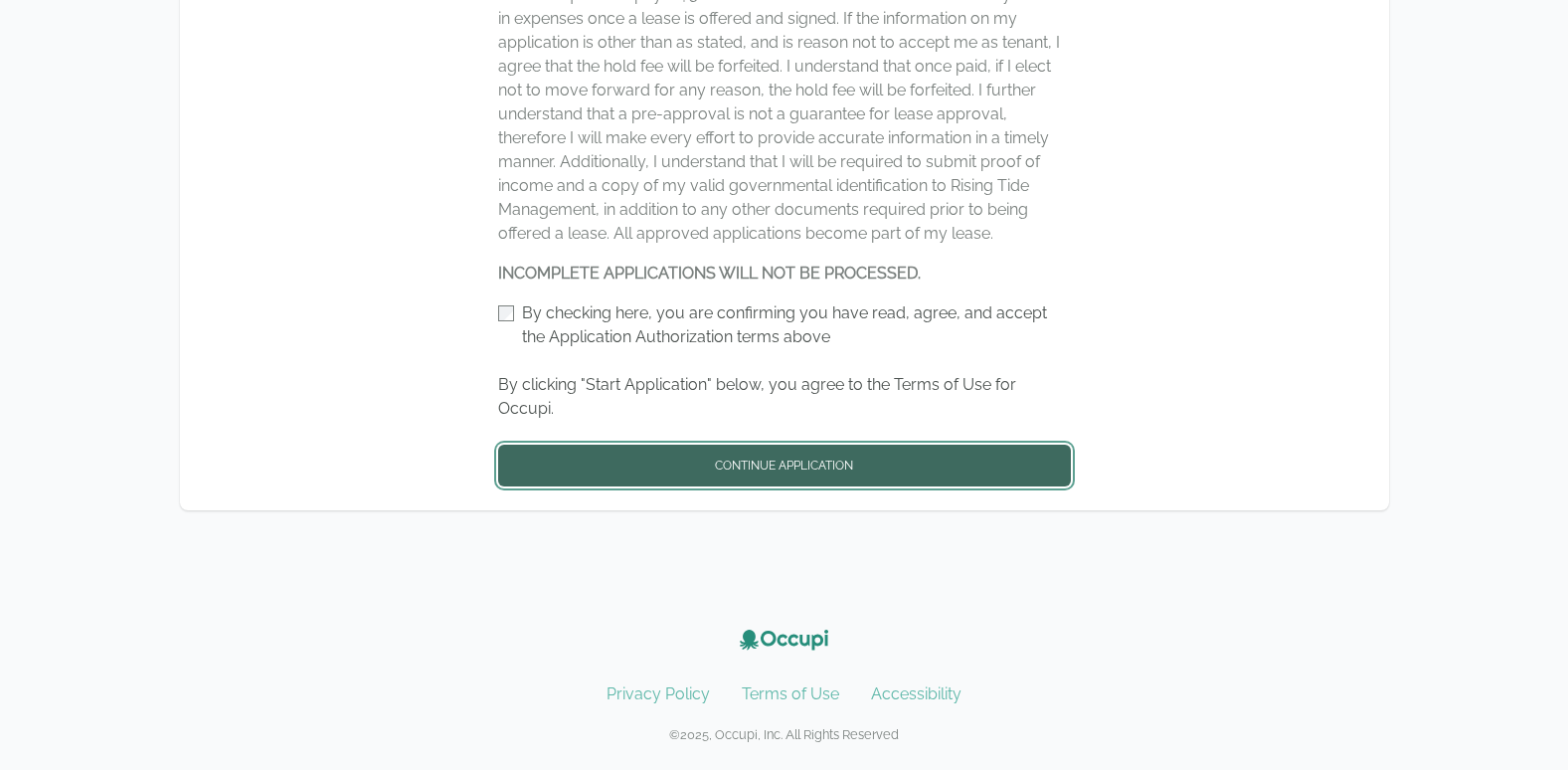 click on "Continue Application" at bounding box center (784, 466) 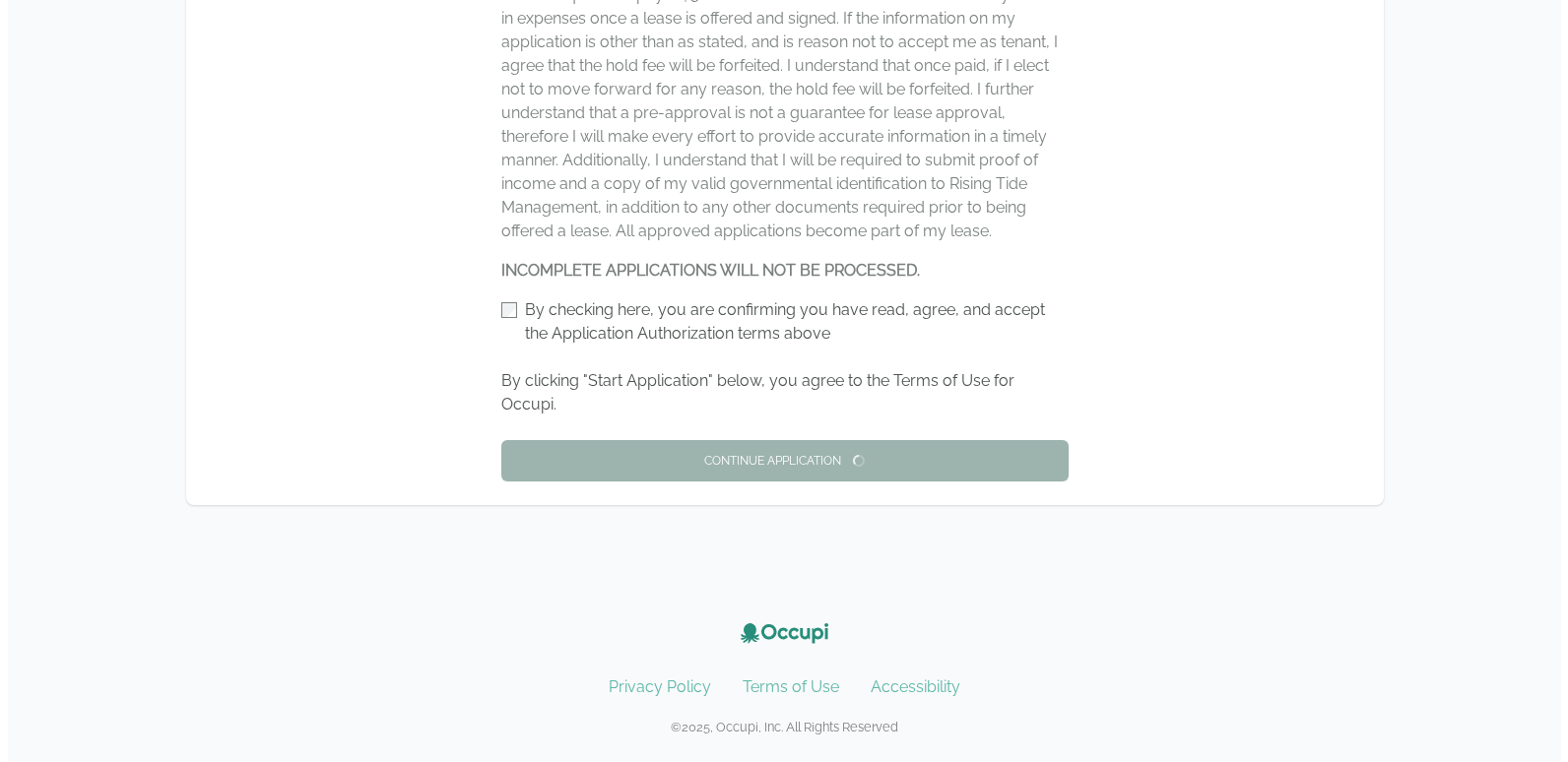 scroll, scrollTop: 0, scrollLeft: 0, axis: both 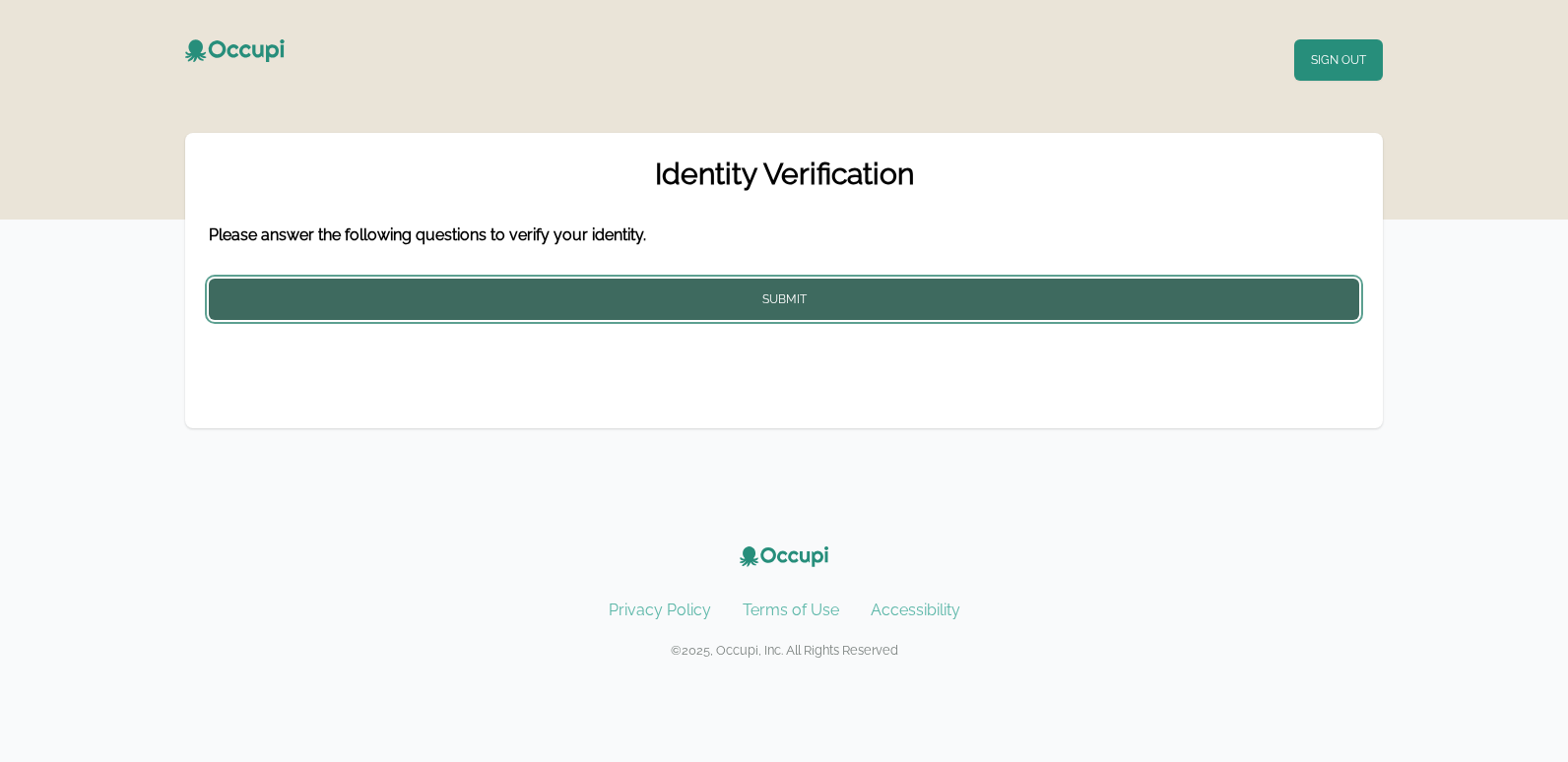 click on "Submit" at bounding box center [784, 299] 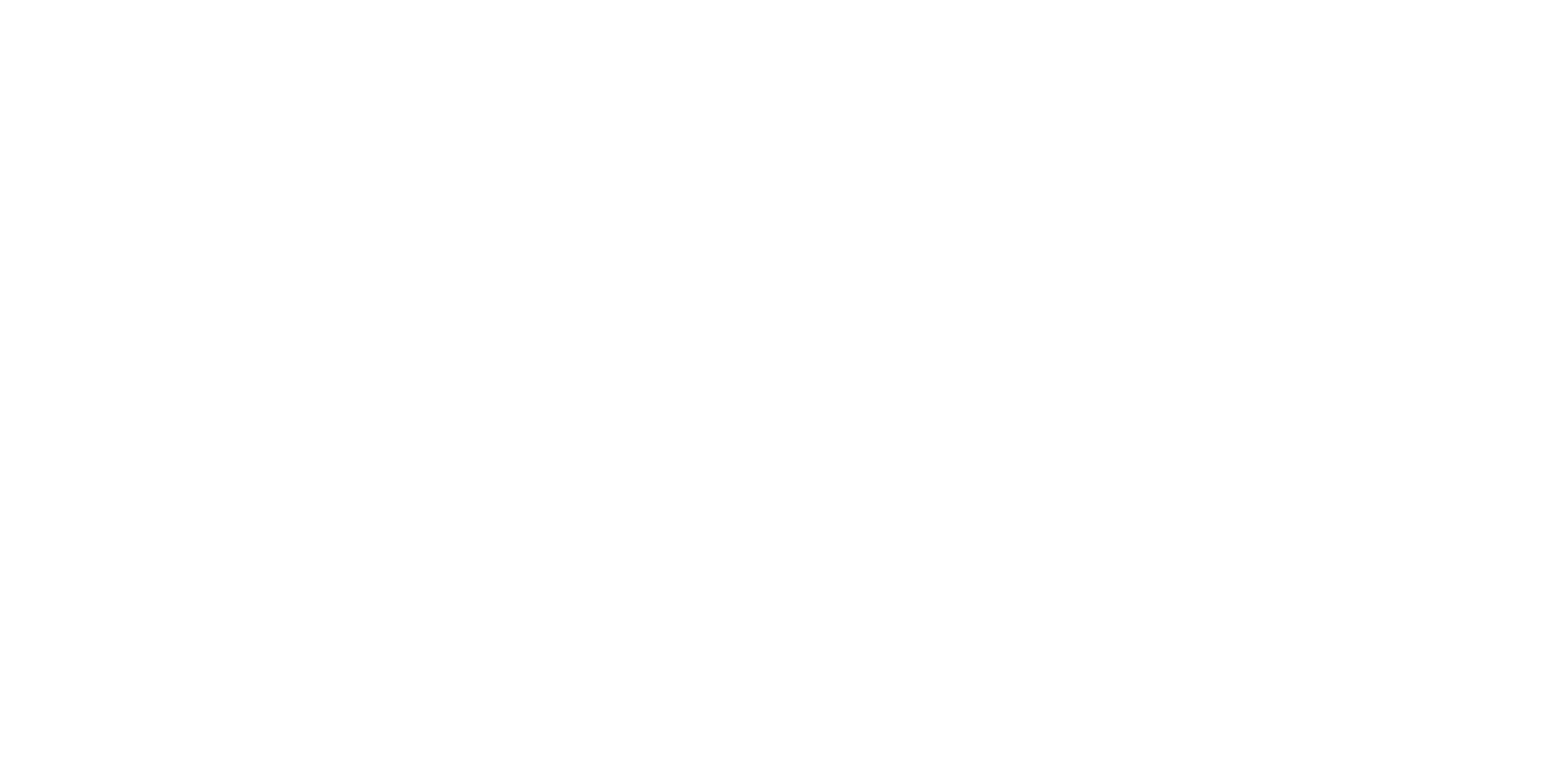 scroll, scrollTop: 0, scrollLeft: 0, axis: both 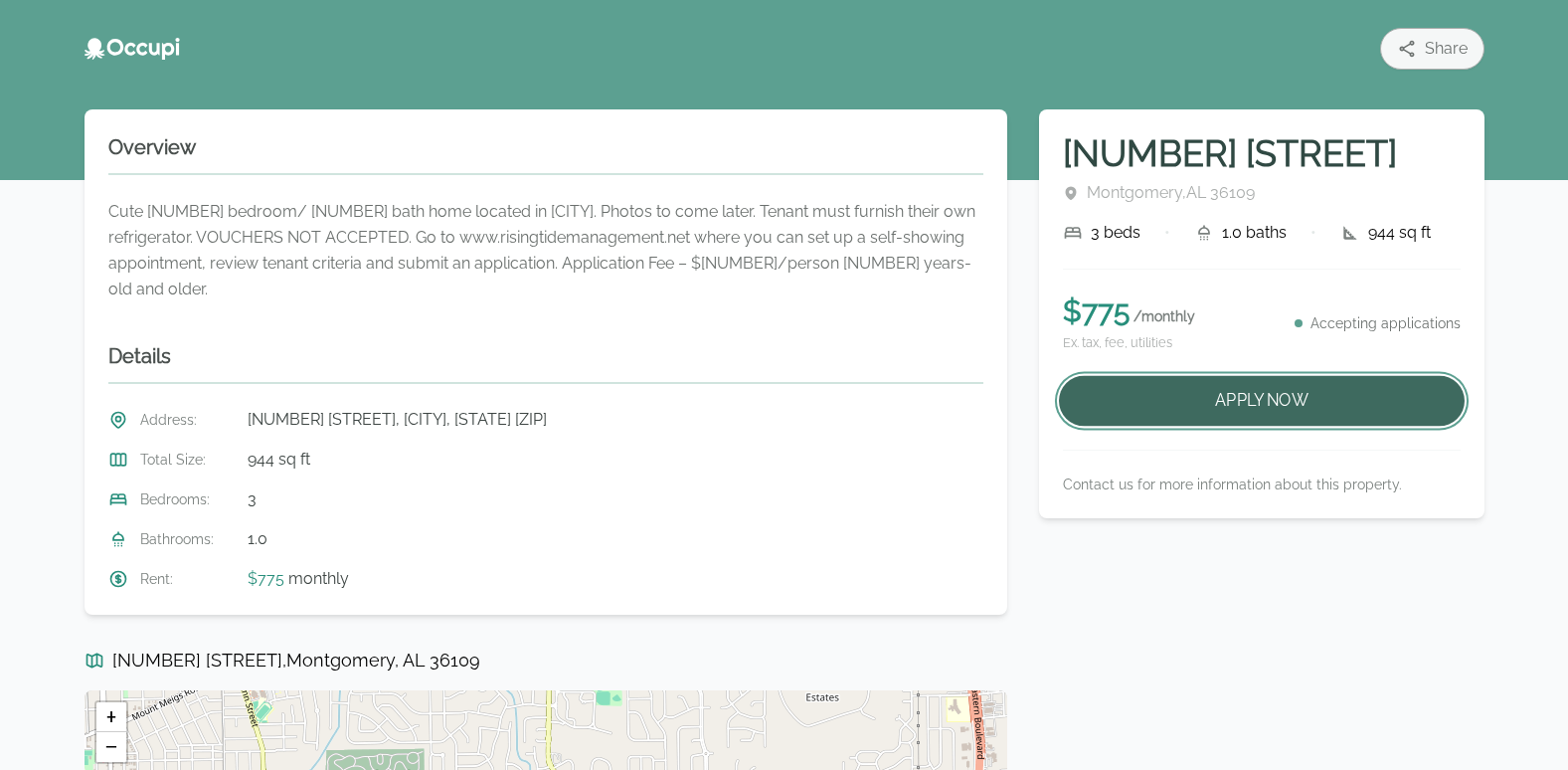 click on "Apply Now" at bounding box center [1262, 401] 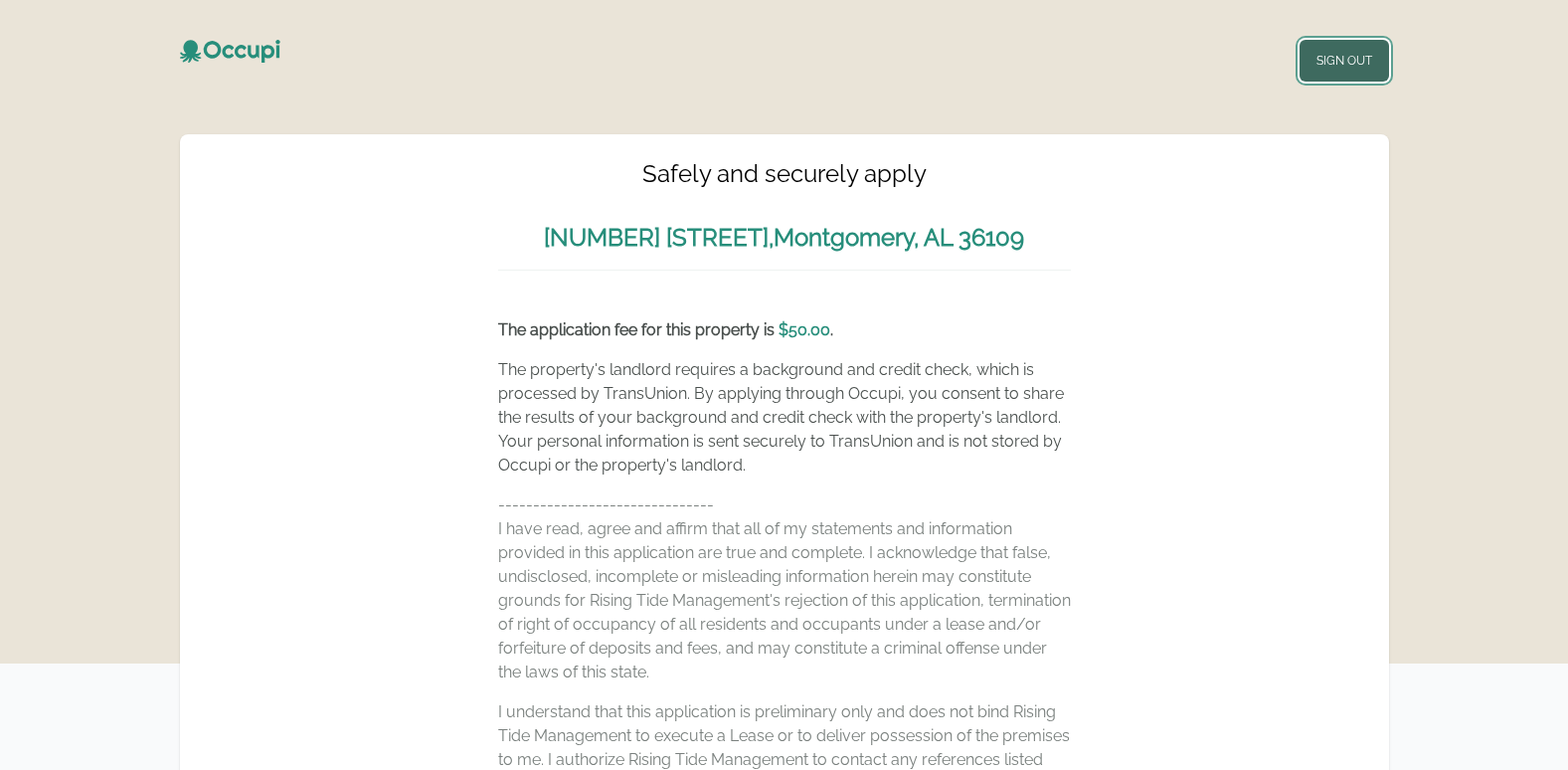 click on "Sign Out" at bounding box center [1344, 61] 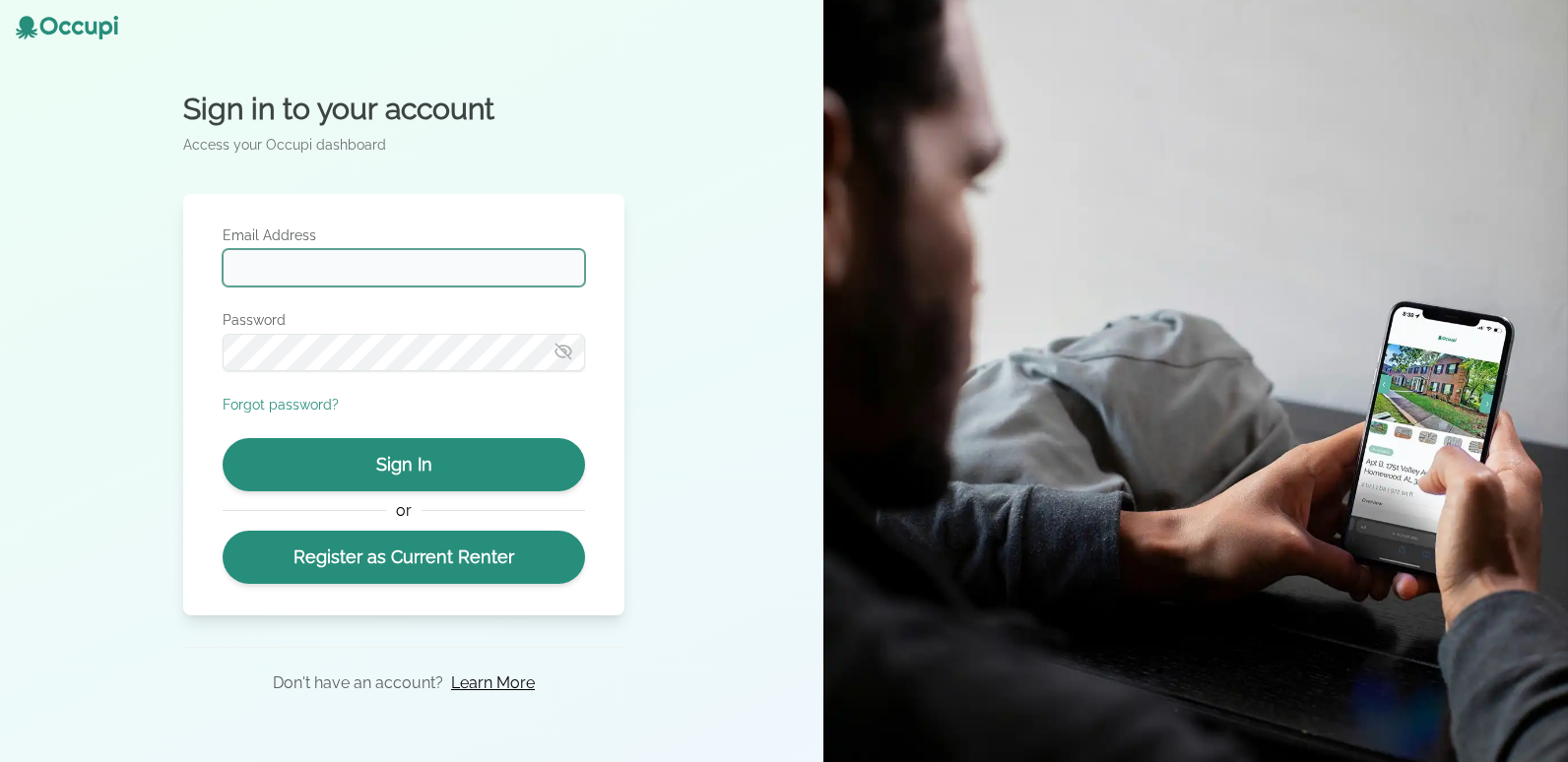 click on "Email Address" at bounding box center [404, 268] 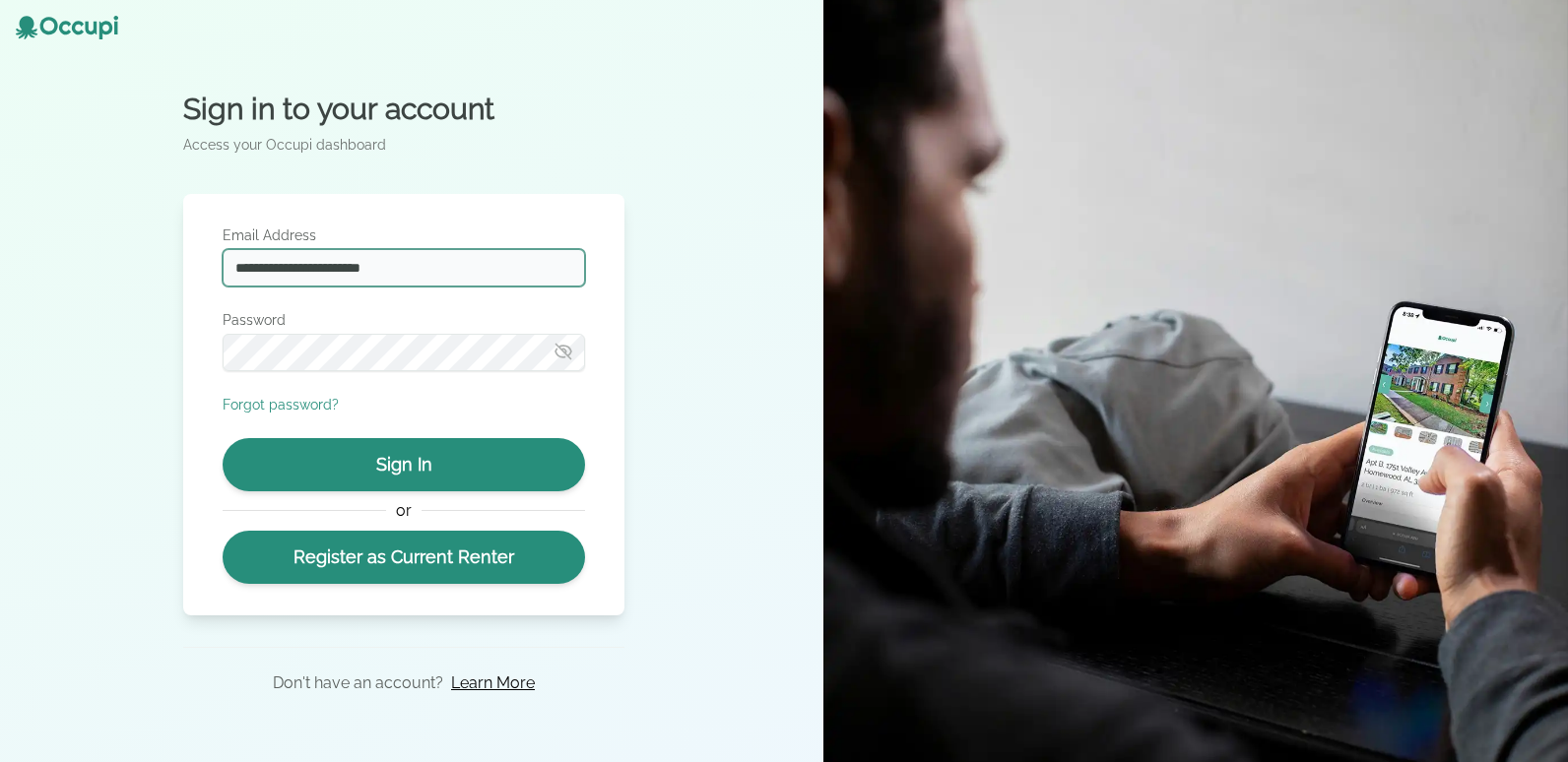 type on "**********" 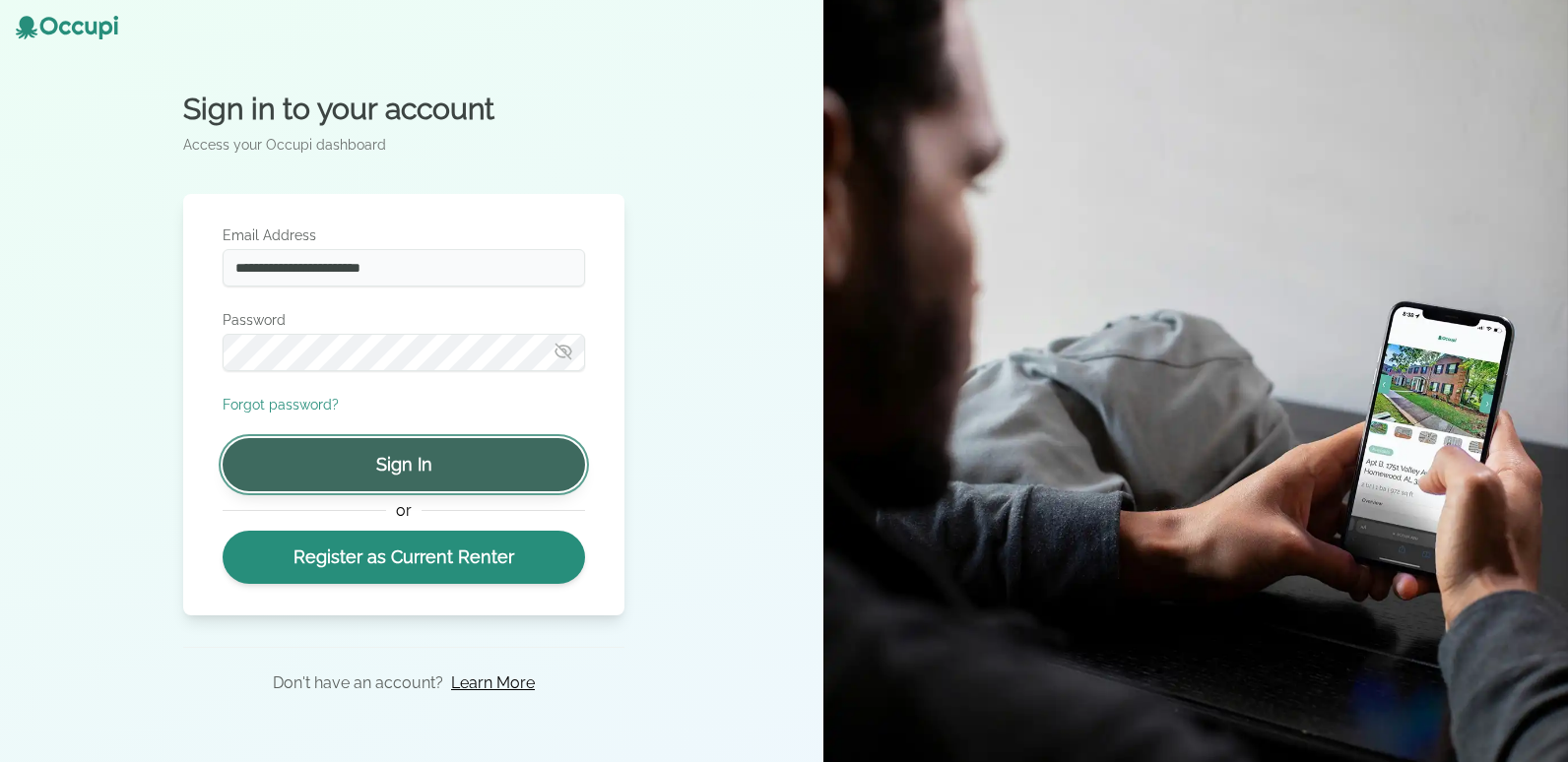 click on "Sign In" at bounding box center (404, 465) 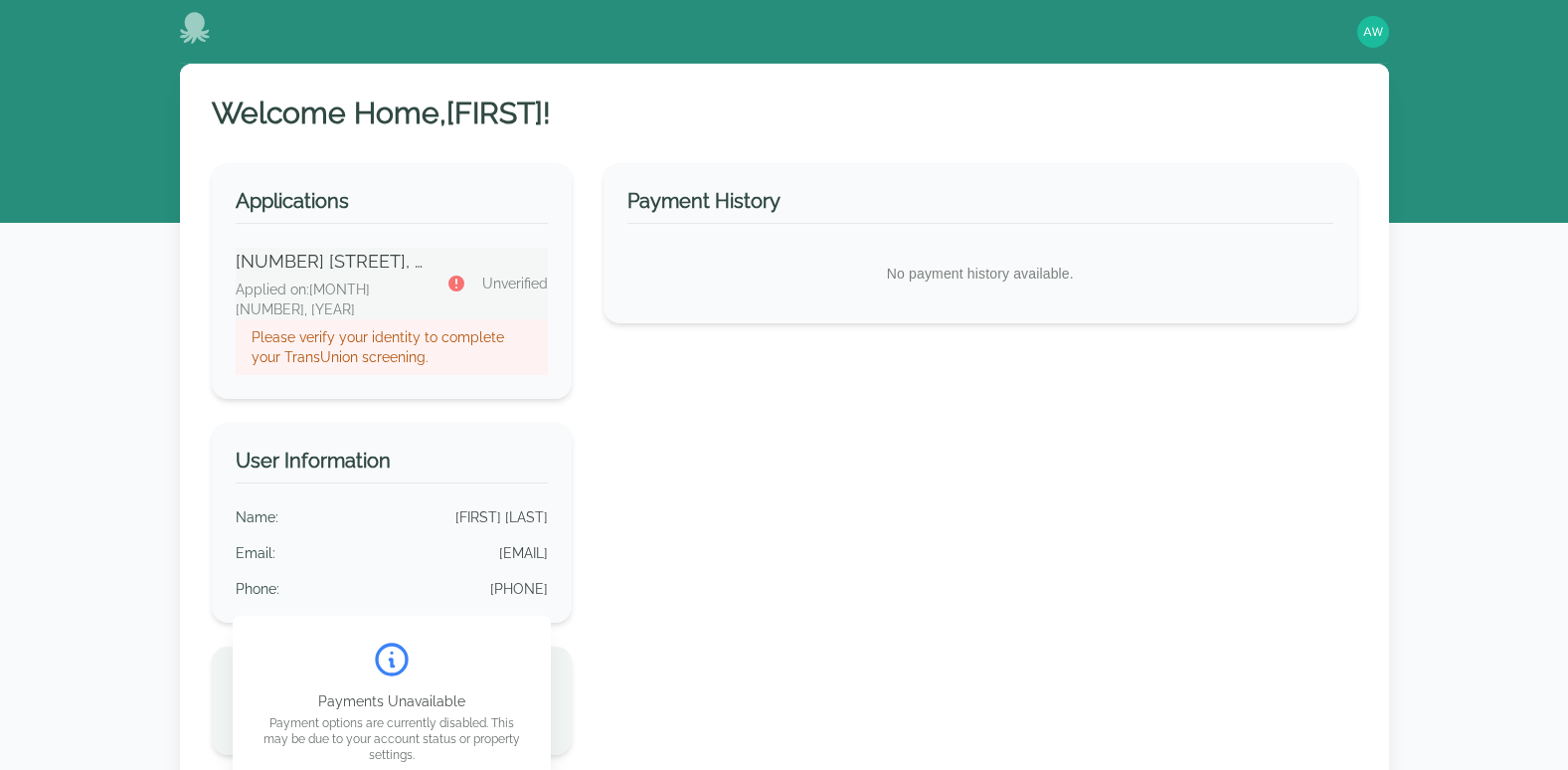 click on "Please verify your identity to complete your TransUnion screening." at bounding box center [392, 347] 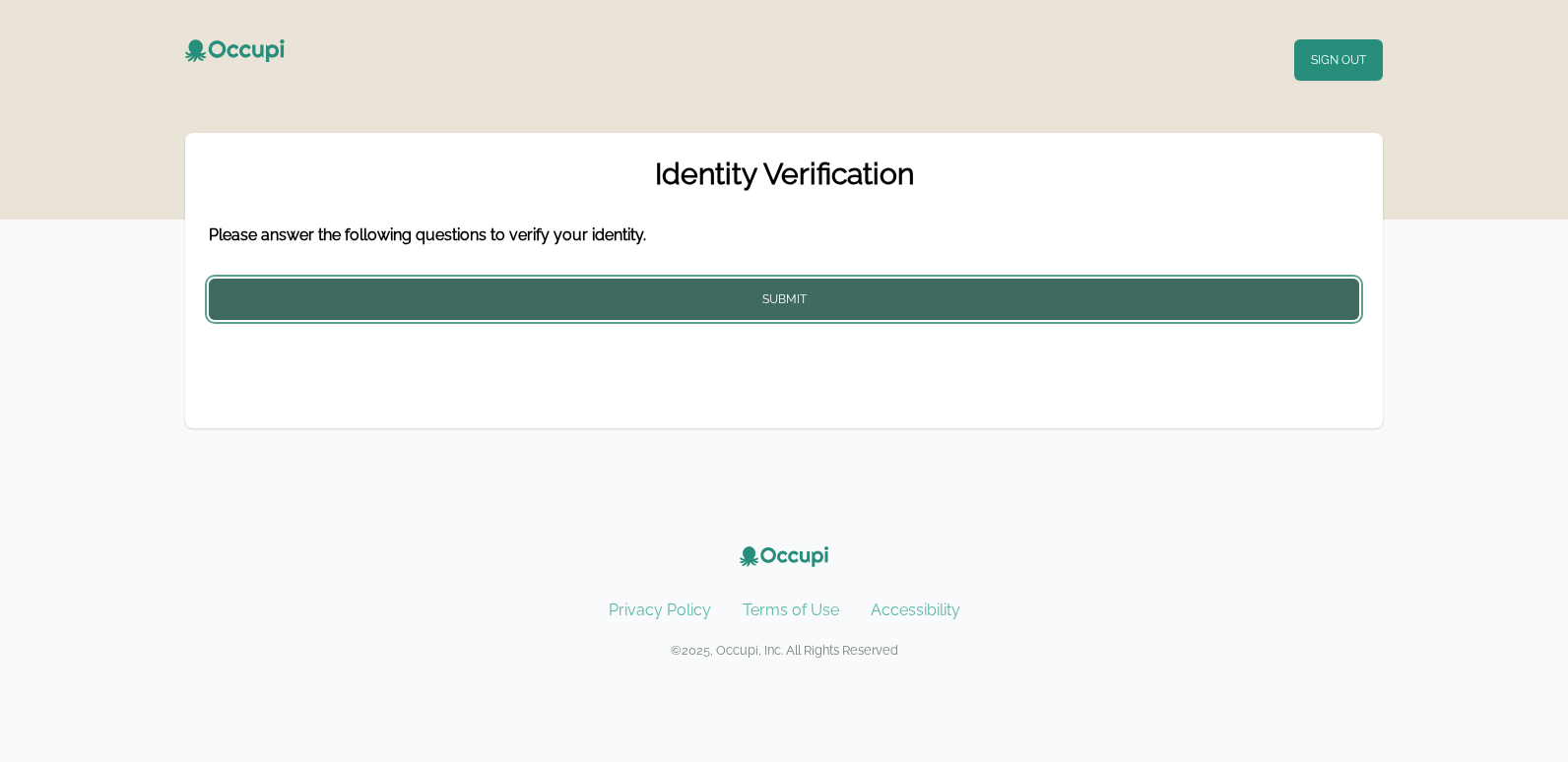 click on "Submit" at bounding box center (784, 299) 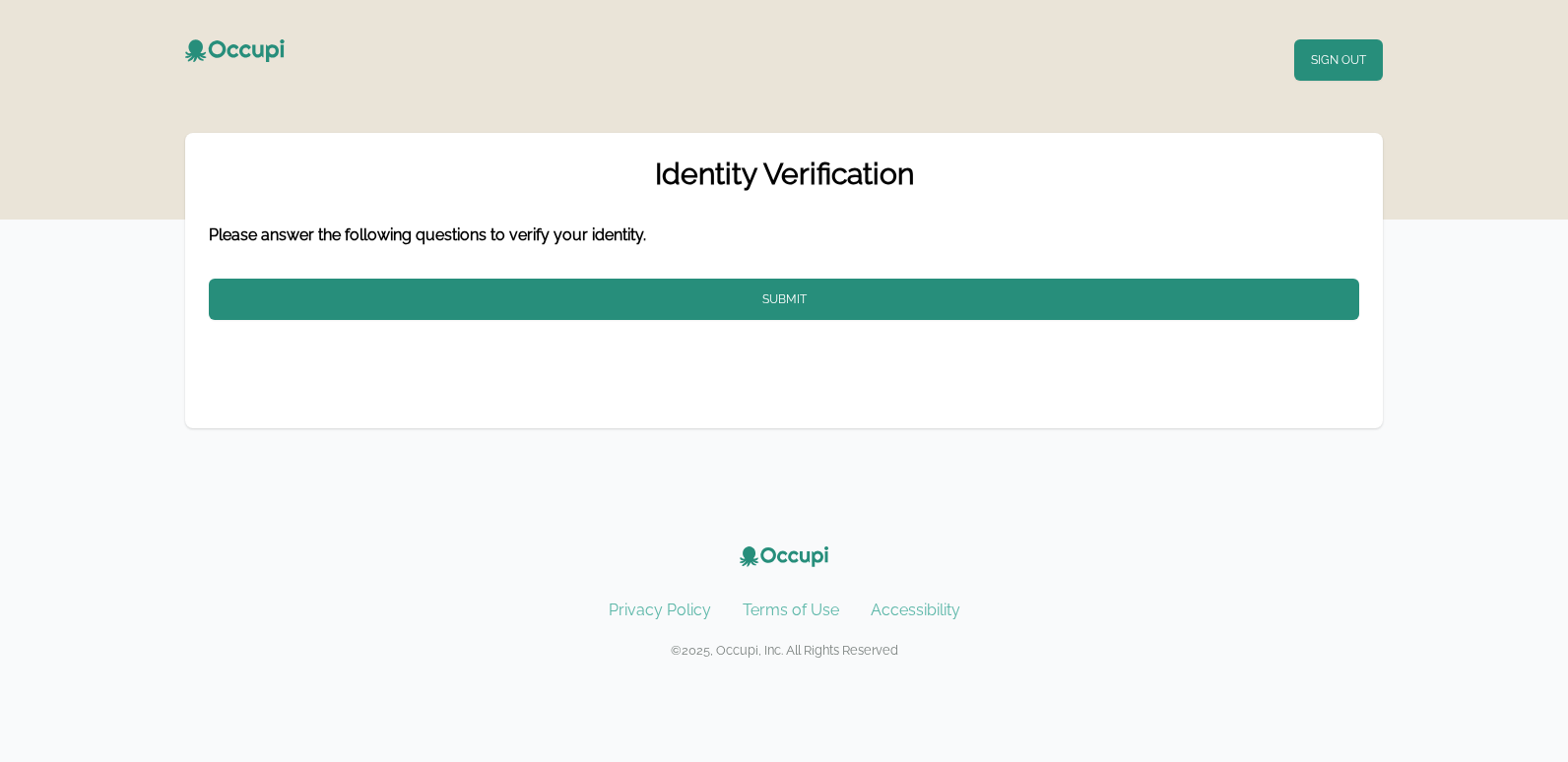 click on "Identity Verification" at bounding box center (784, 174) 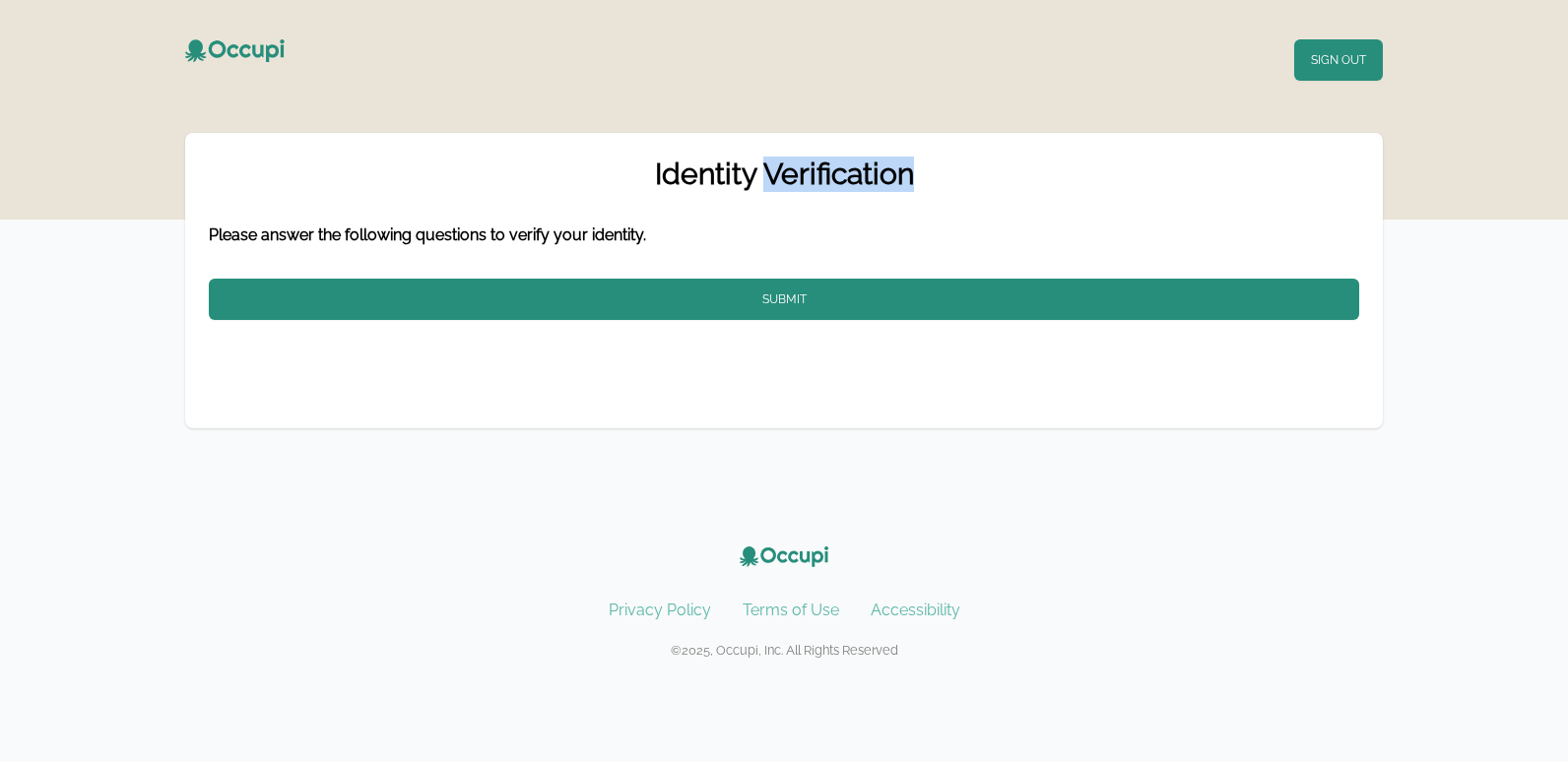 click on "Identity Verification" at bounding box center [784, 174] 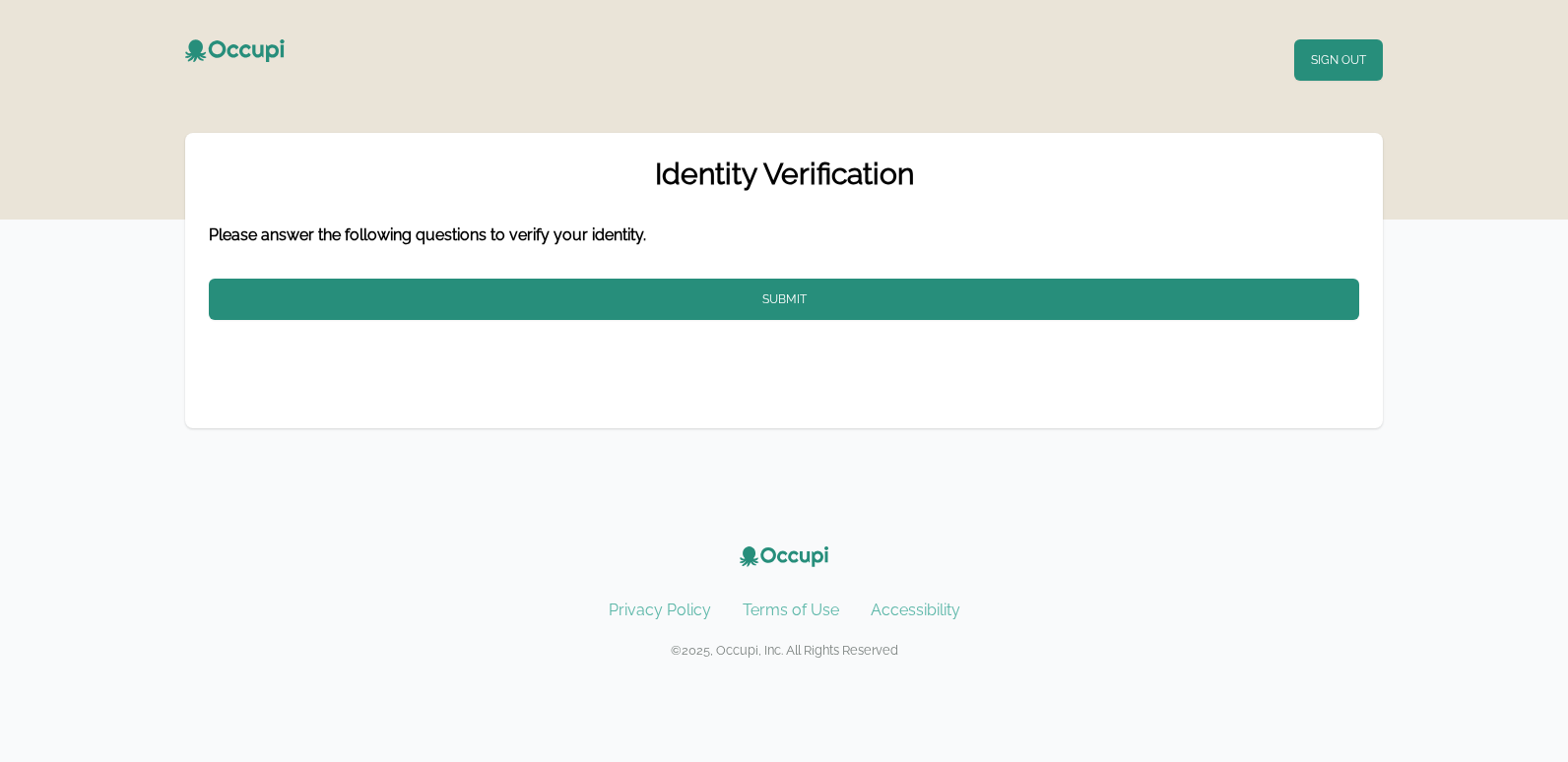 drag, startPoint x: 830, startPoint y: 181, endPoint x: 662, endPoint y: 176, distance: 168.07439 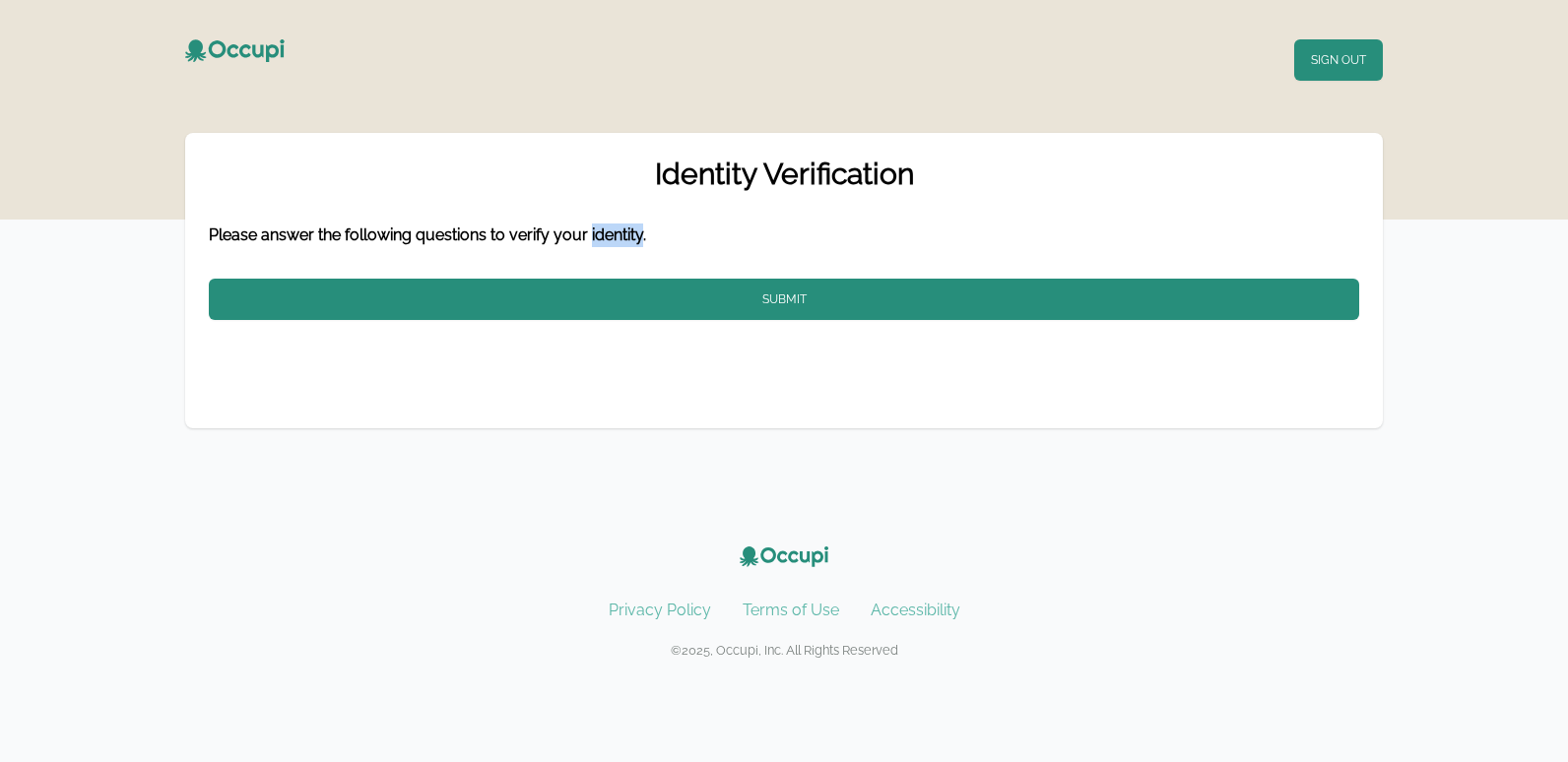 click on "Please answer the following questions to verify your identity." at bounding box center (427, 234) 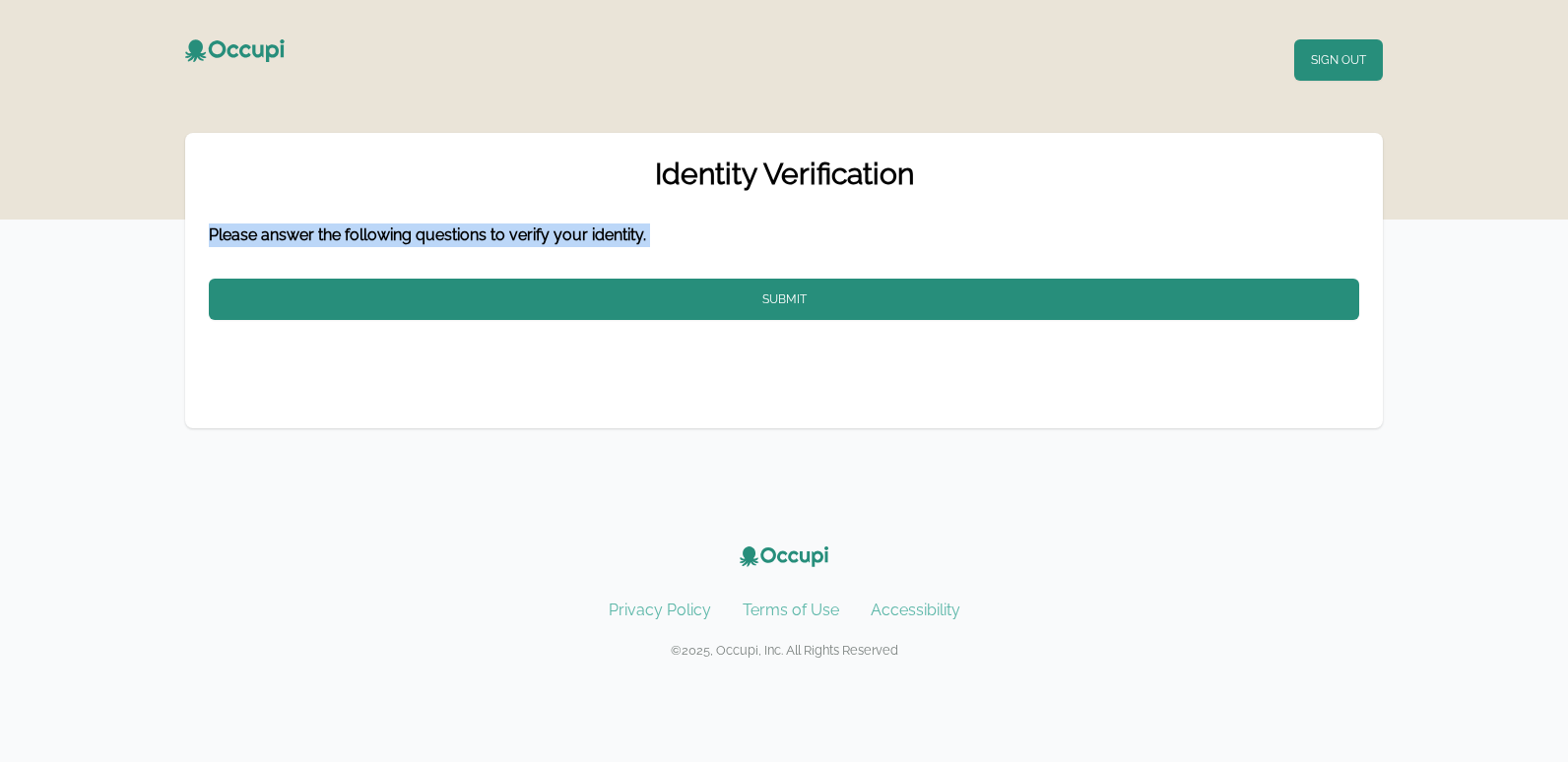 click on "Please answer the following questions to verify your identity." at bounding box center (427, 234) 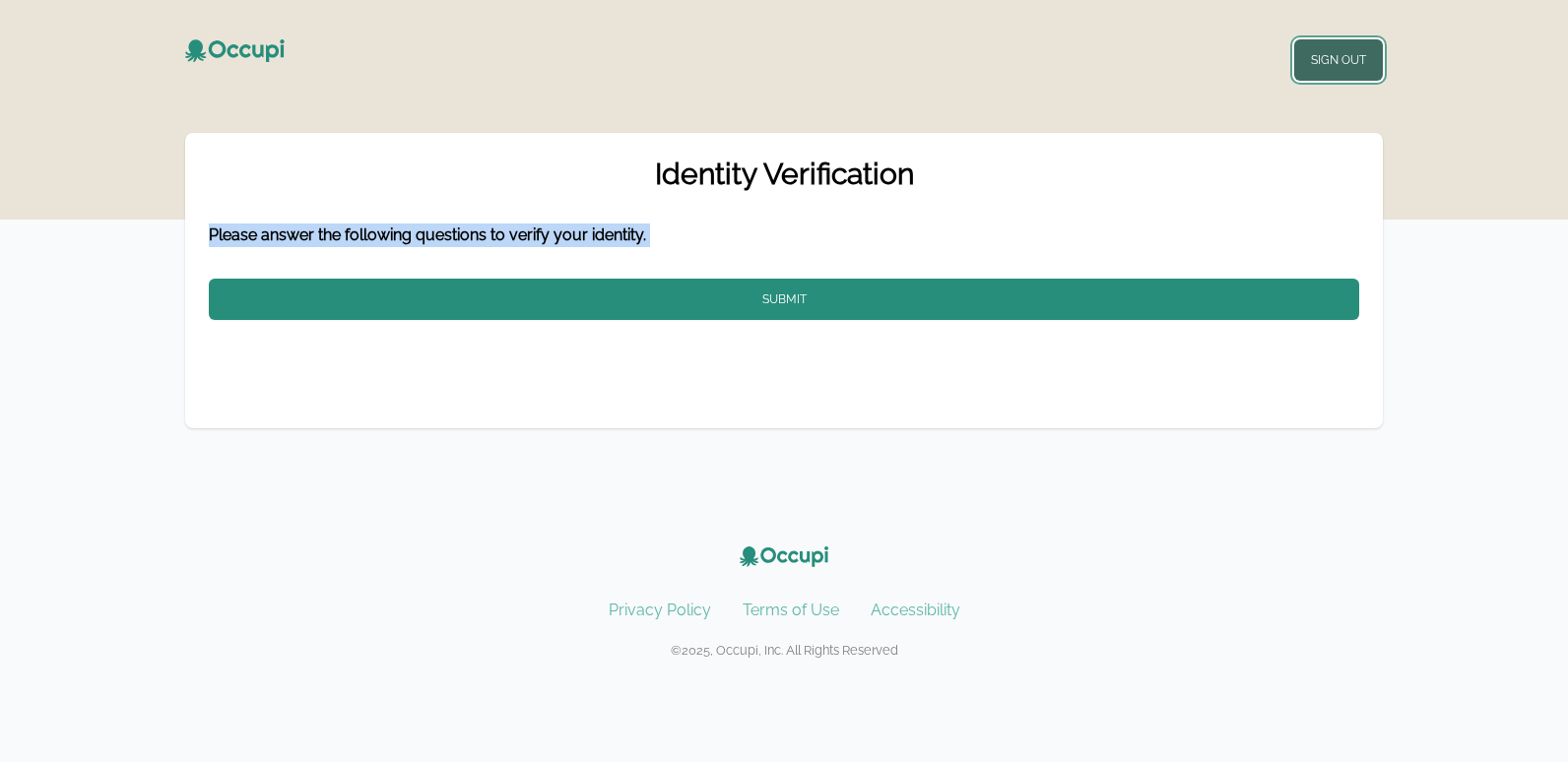 click on "Sign Out" at bounding box center (1339, 60) 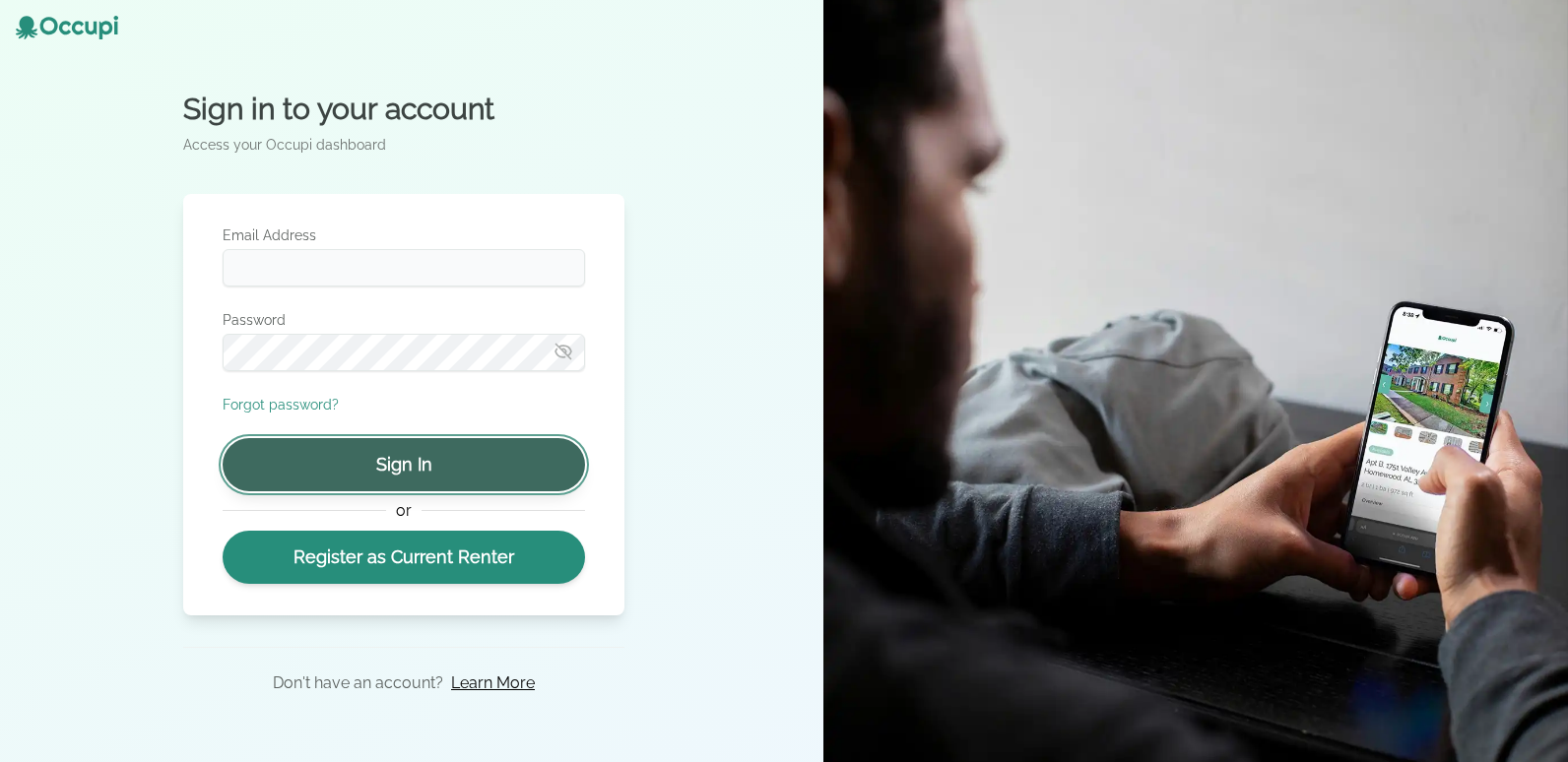 click on "Sign In" at bounding box center (404, 465) 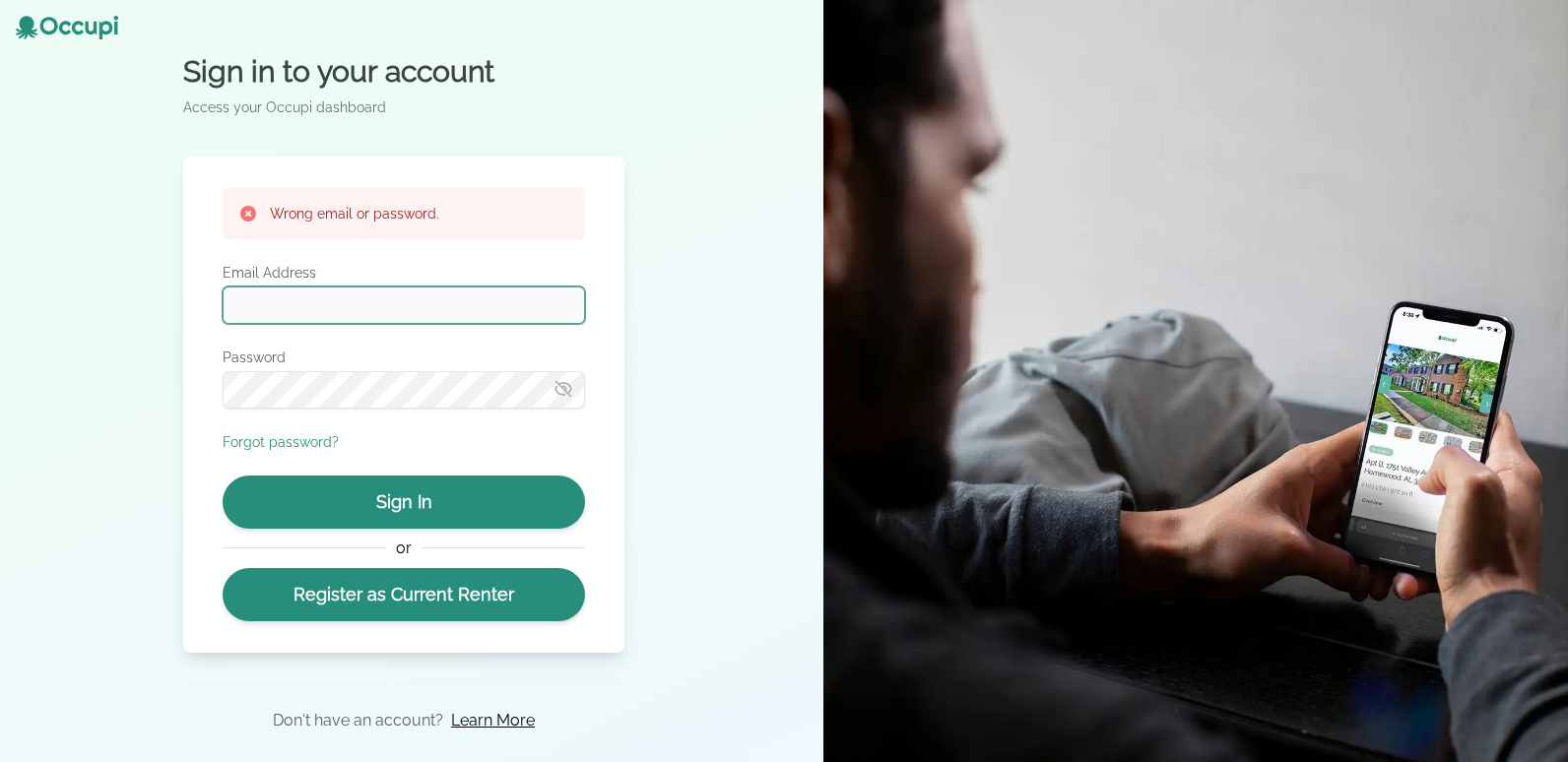 click on "Email Address" at bounding box center [404, 305] 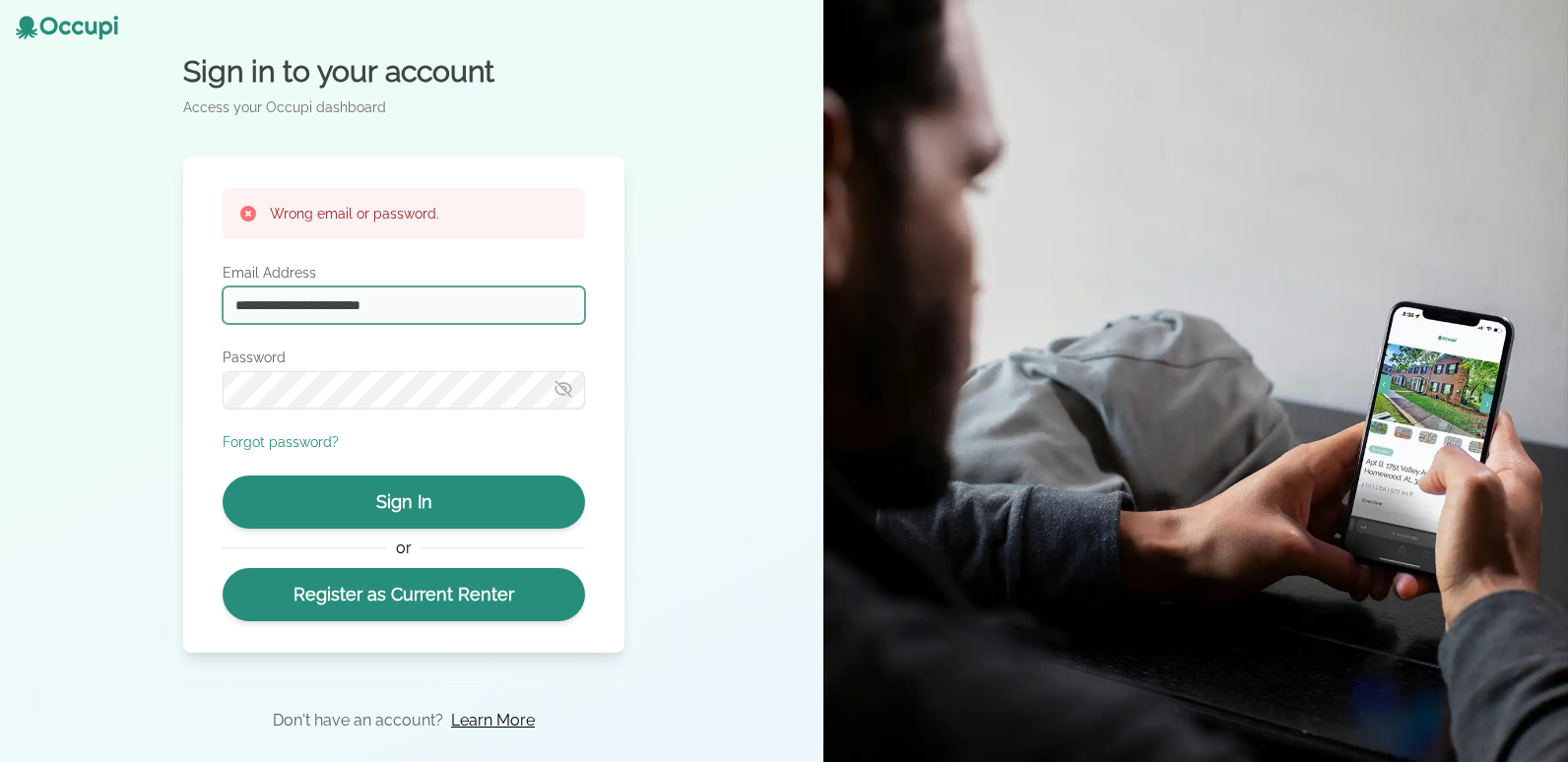 type on "**********" 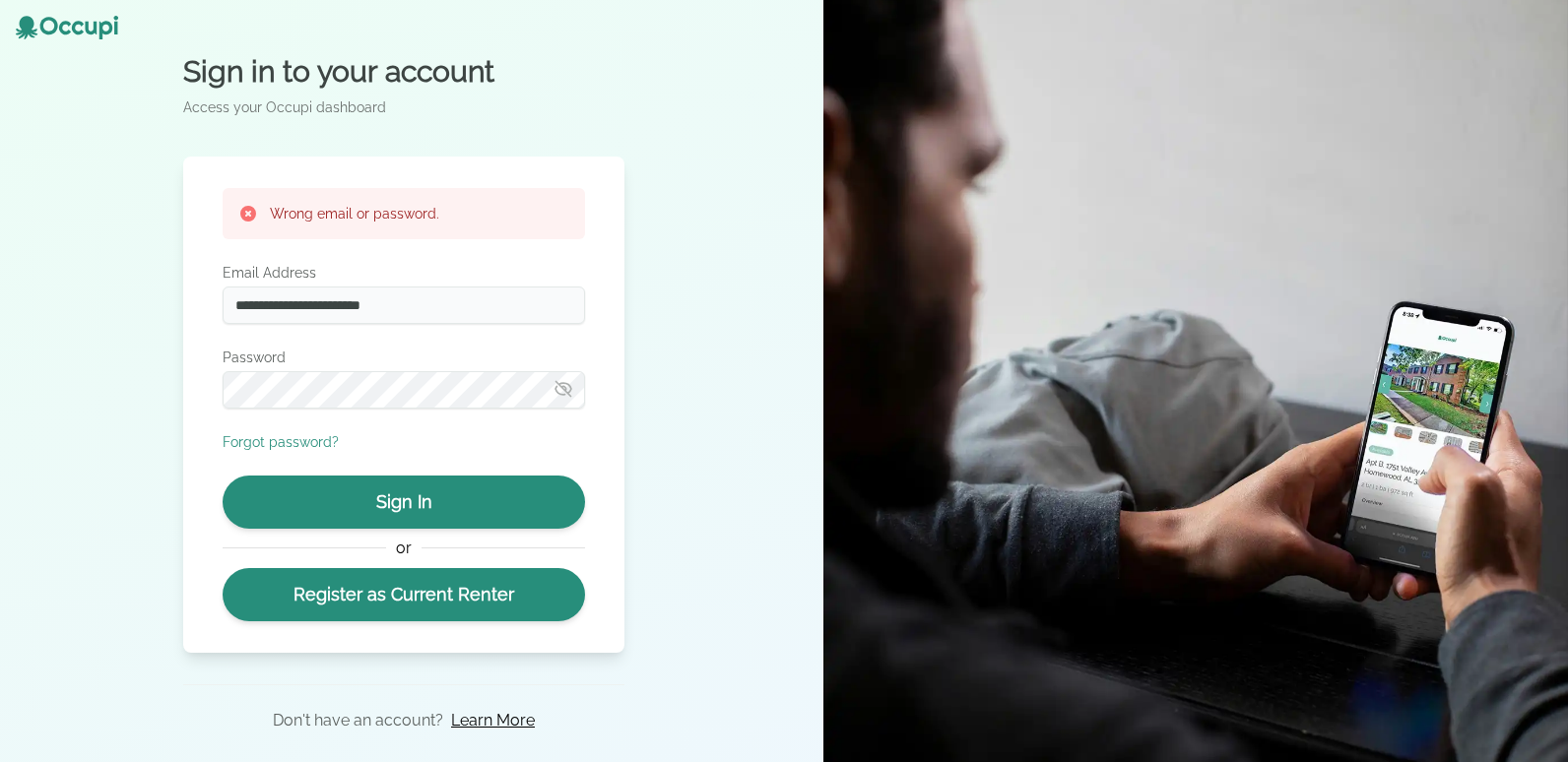 click 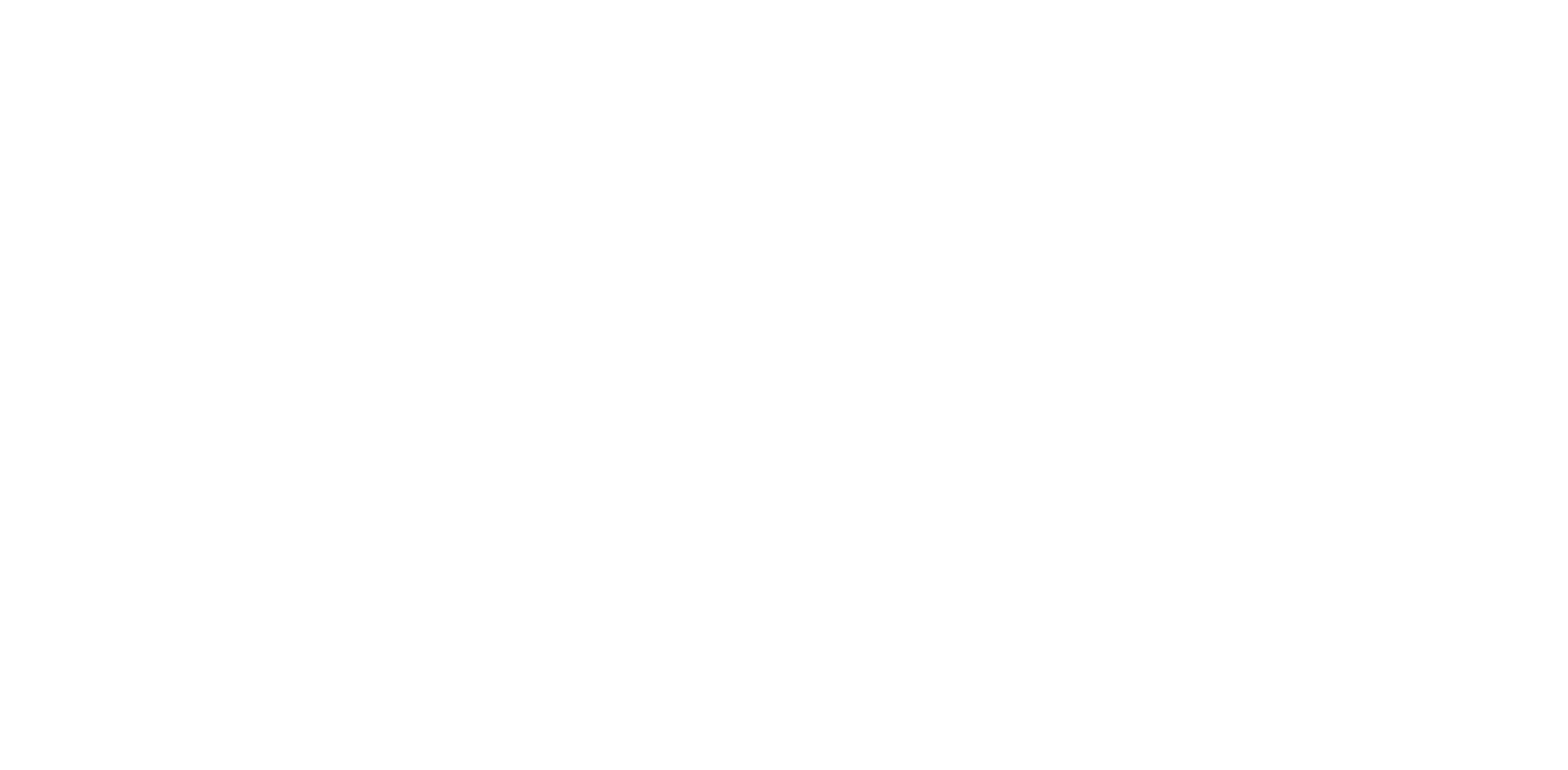 scroll, scrollTop: 0, scrollLeft: 0, axis: both 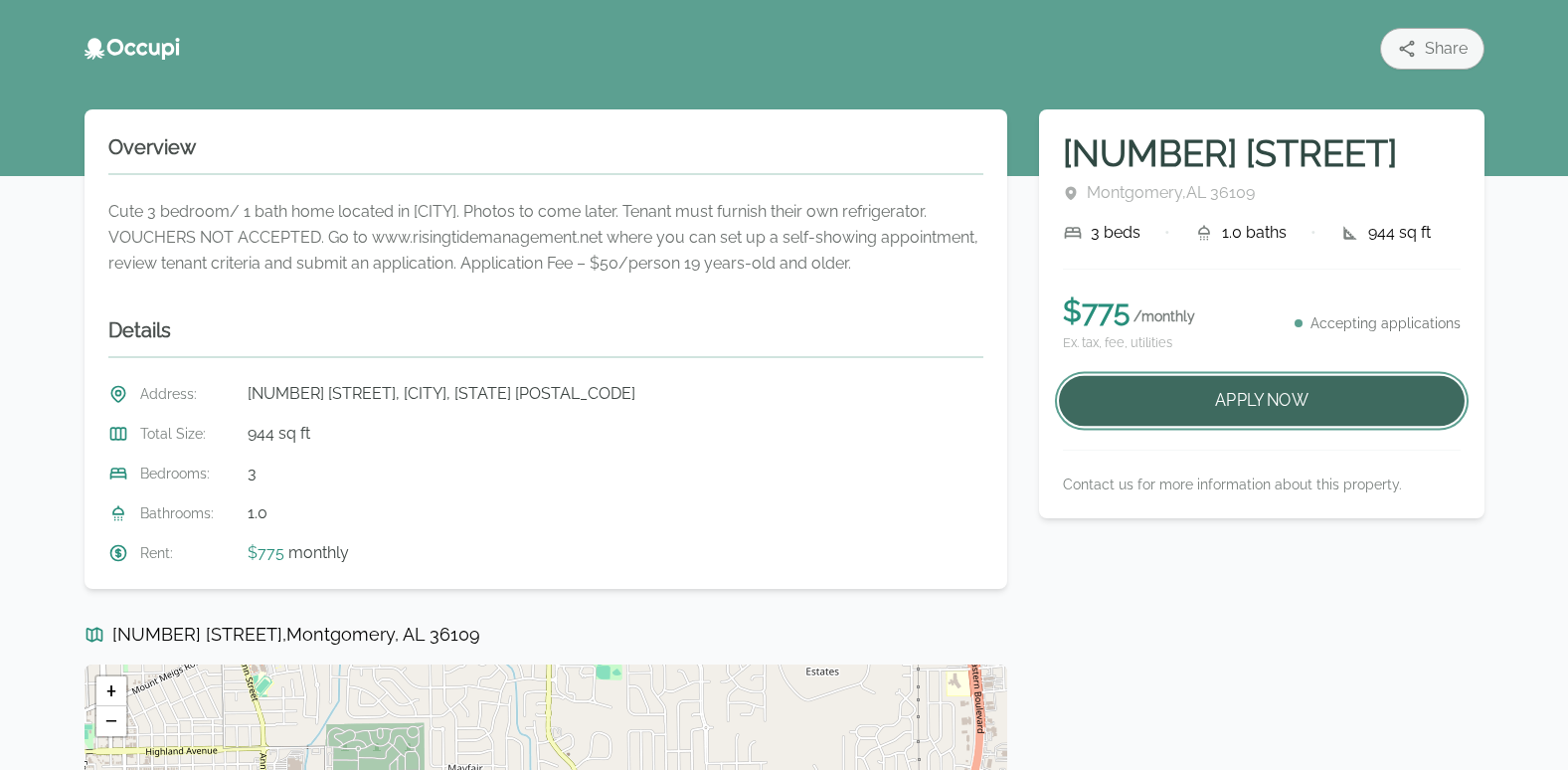 click on "Apply Now" at bounding box center (1262, 401) 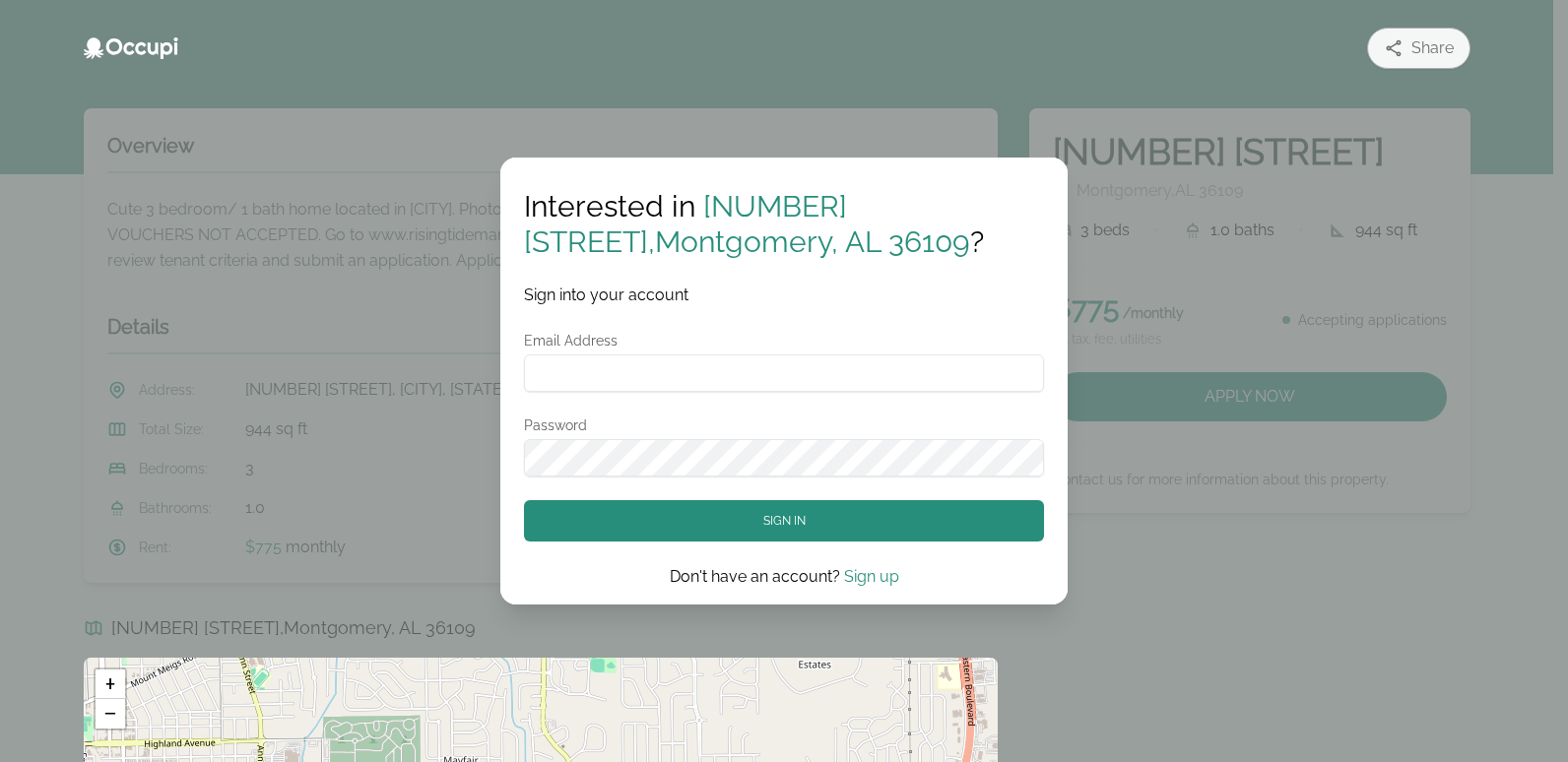 click on "Sign up" at bounding box center [872, 576] 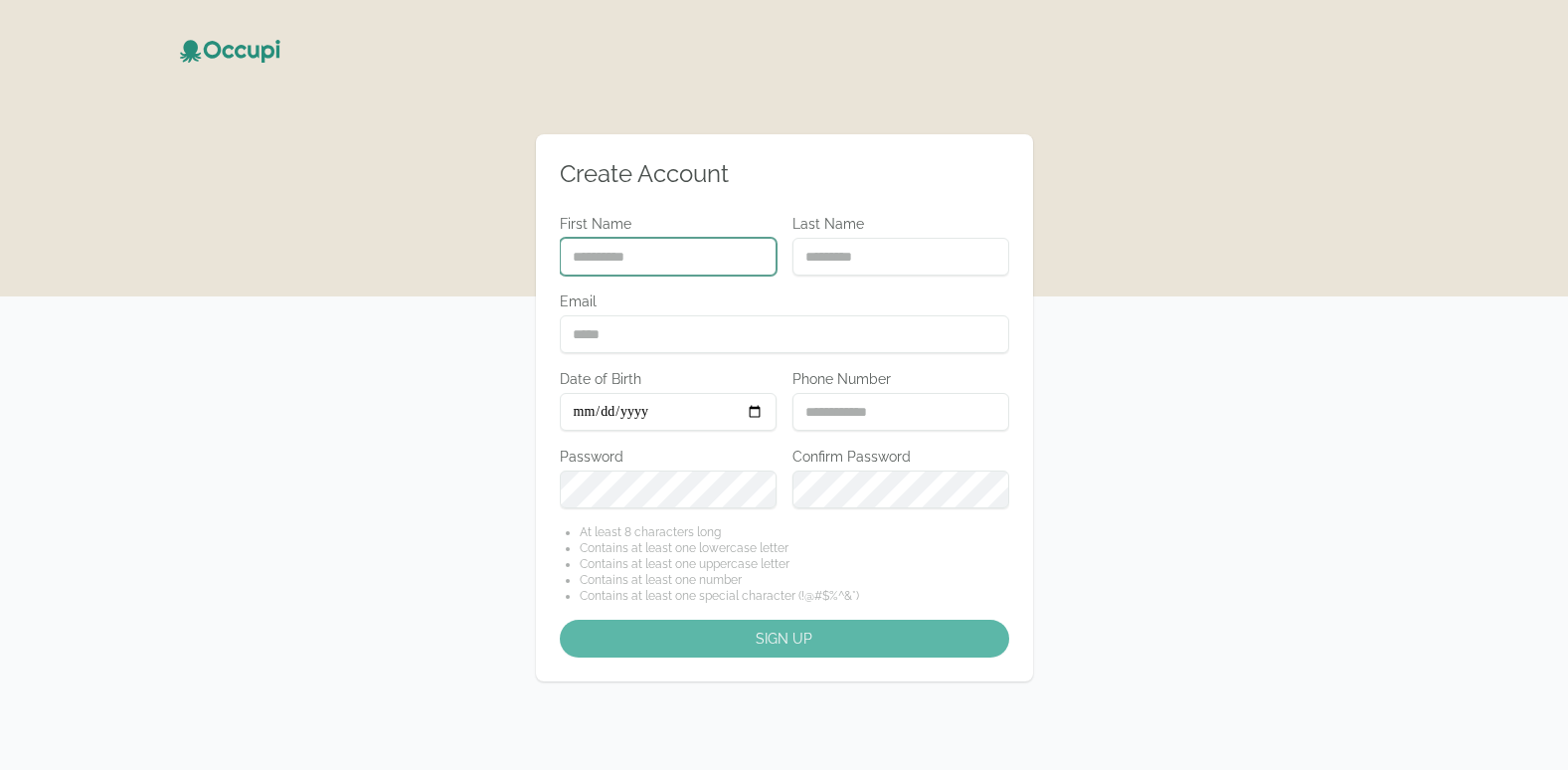 click on "First Name" at bounding box center [668, 257] 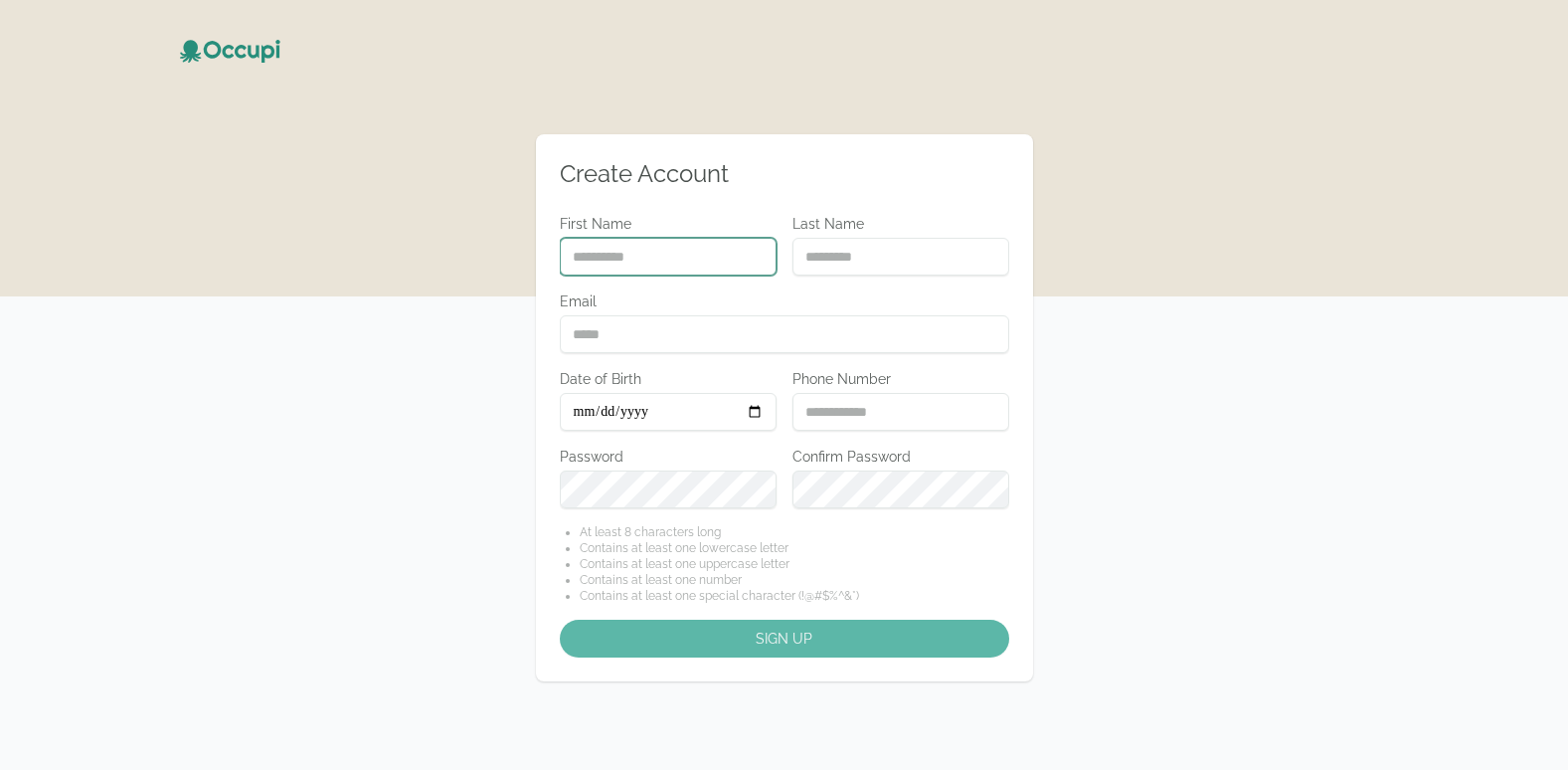 type on "******" 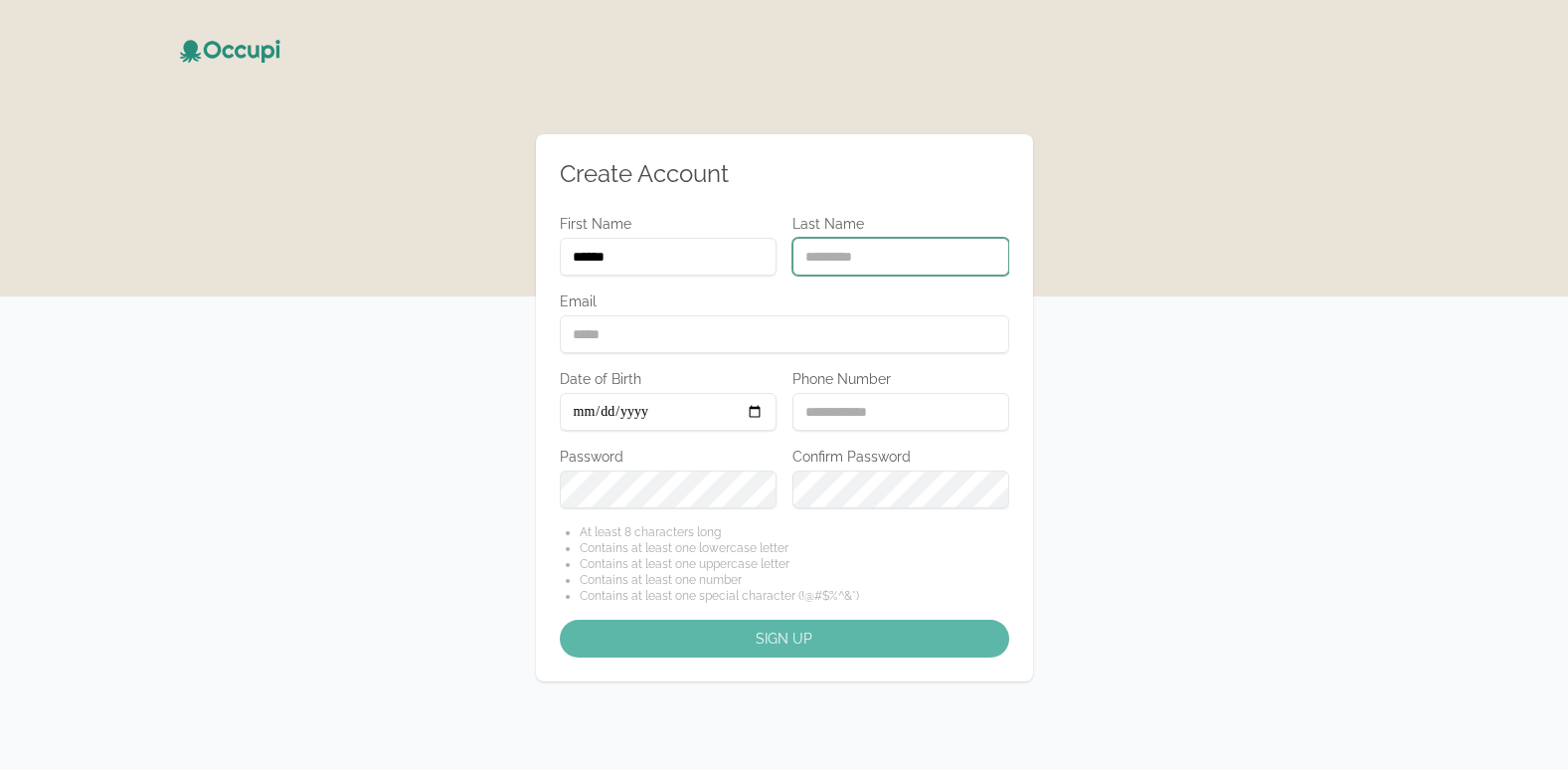 type on "******" 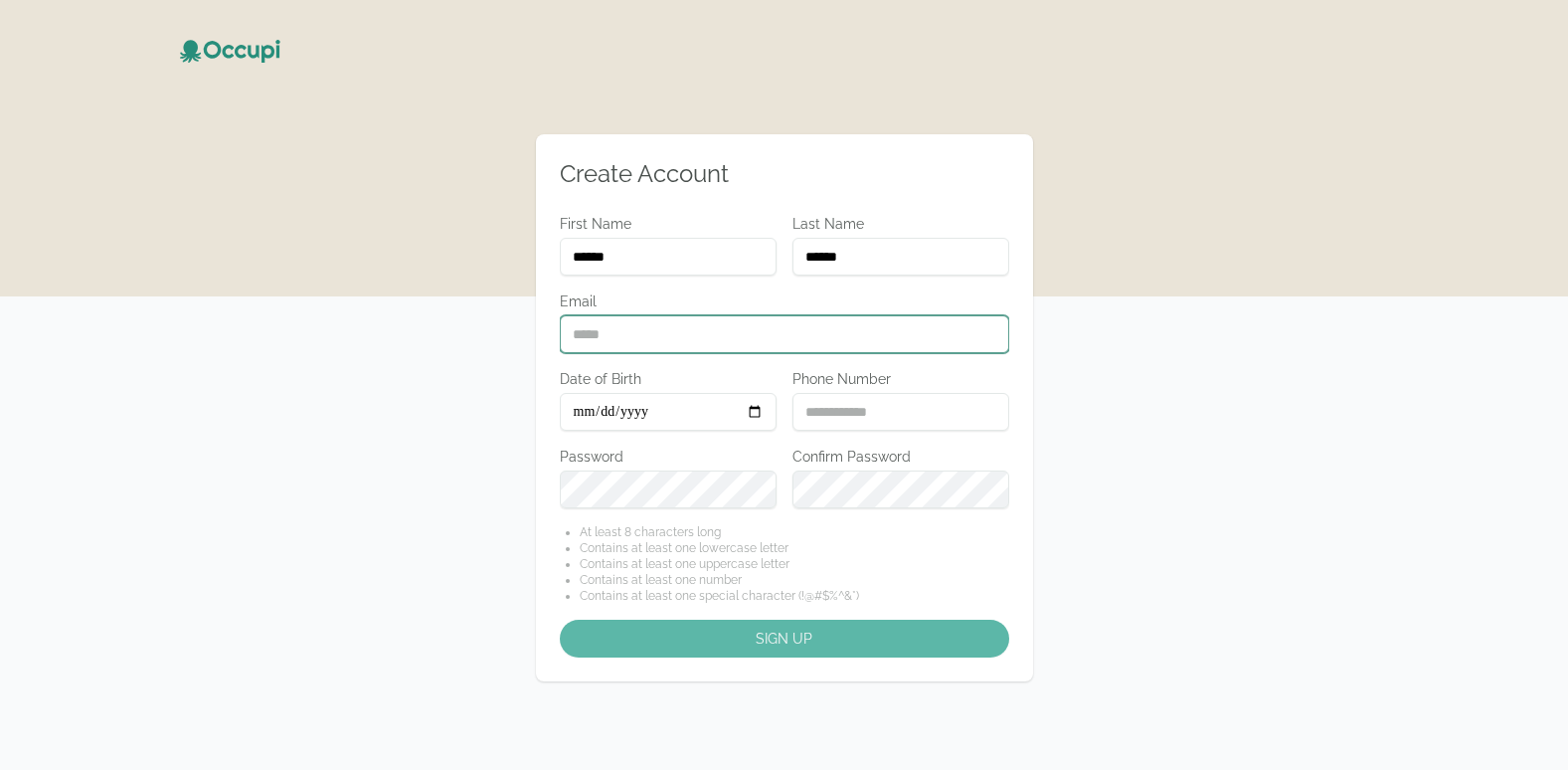 type on "**********" 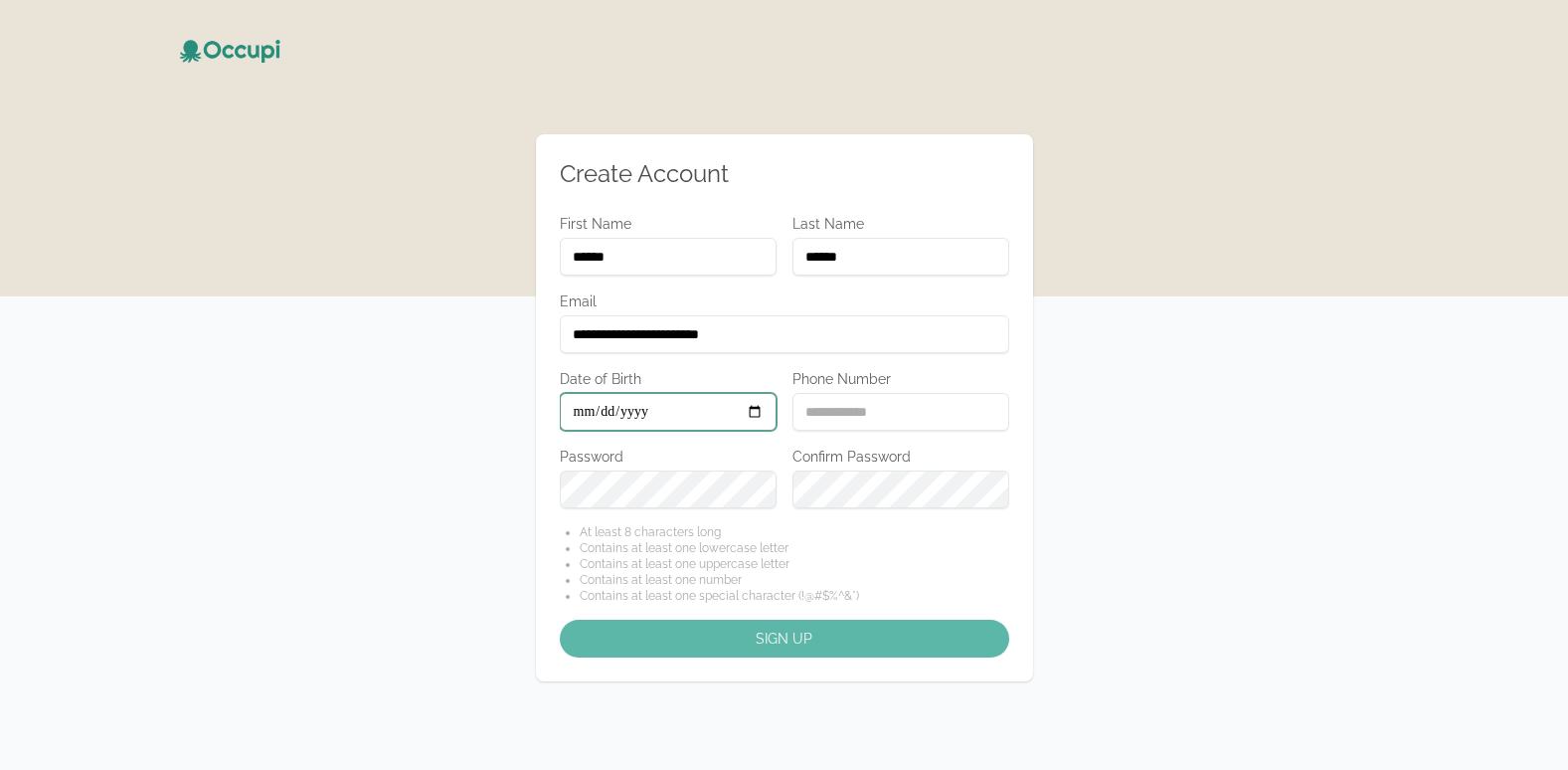 type on "**********" 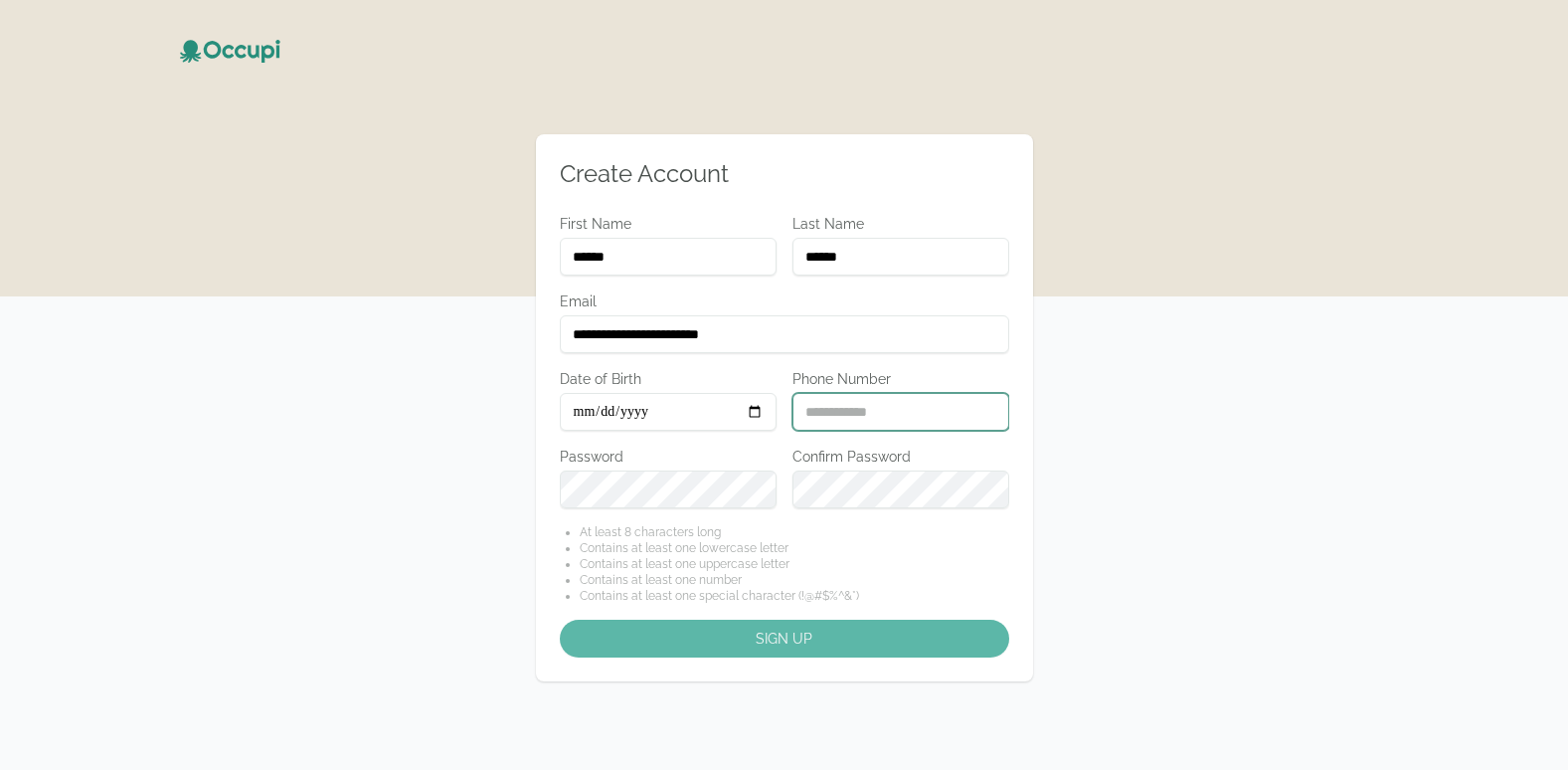 type on "**********" 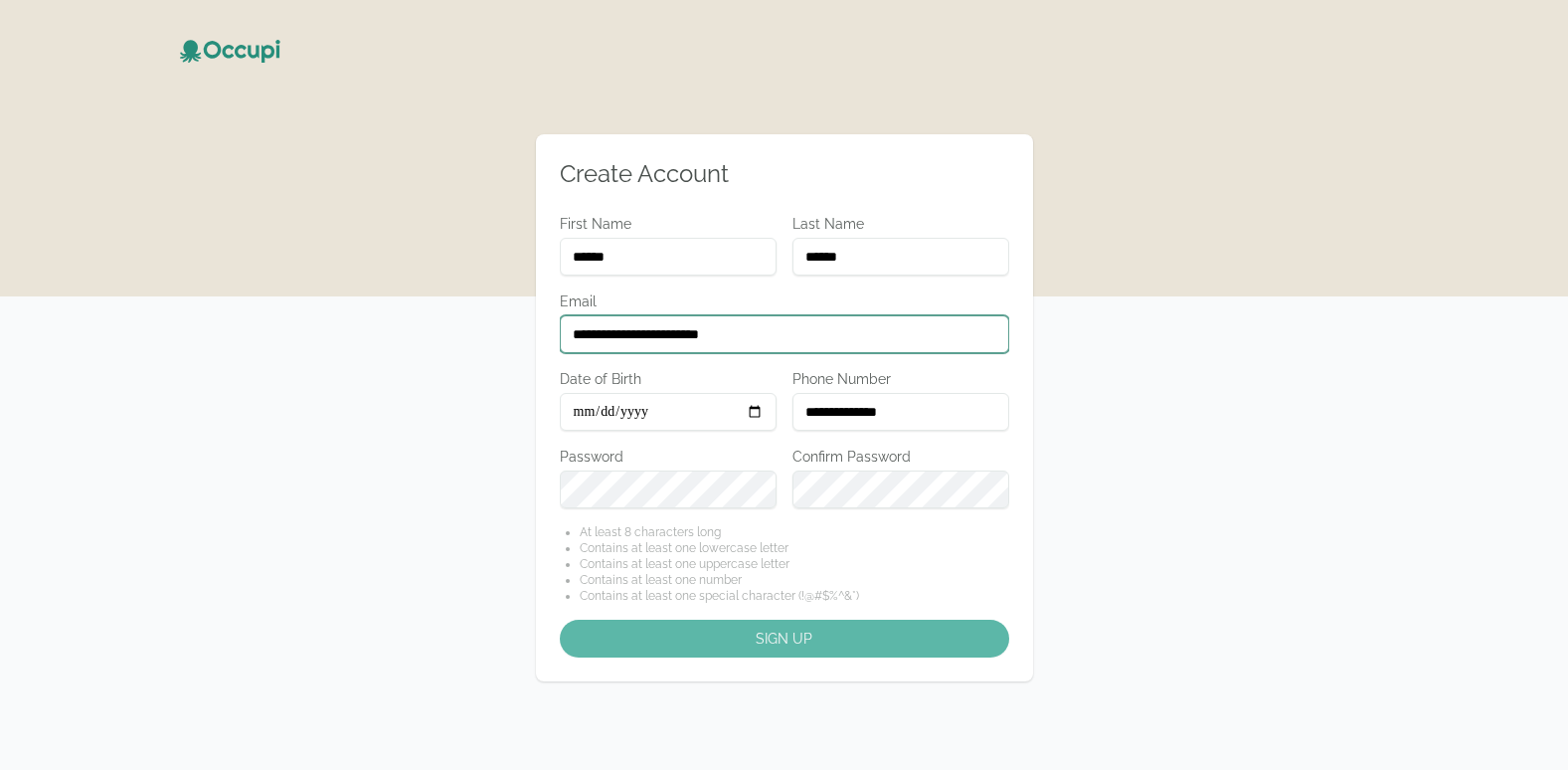 click on "**********" at bounding box center [784, 334] 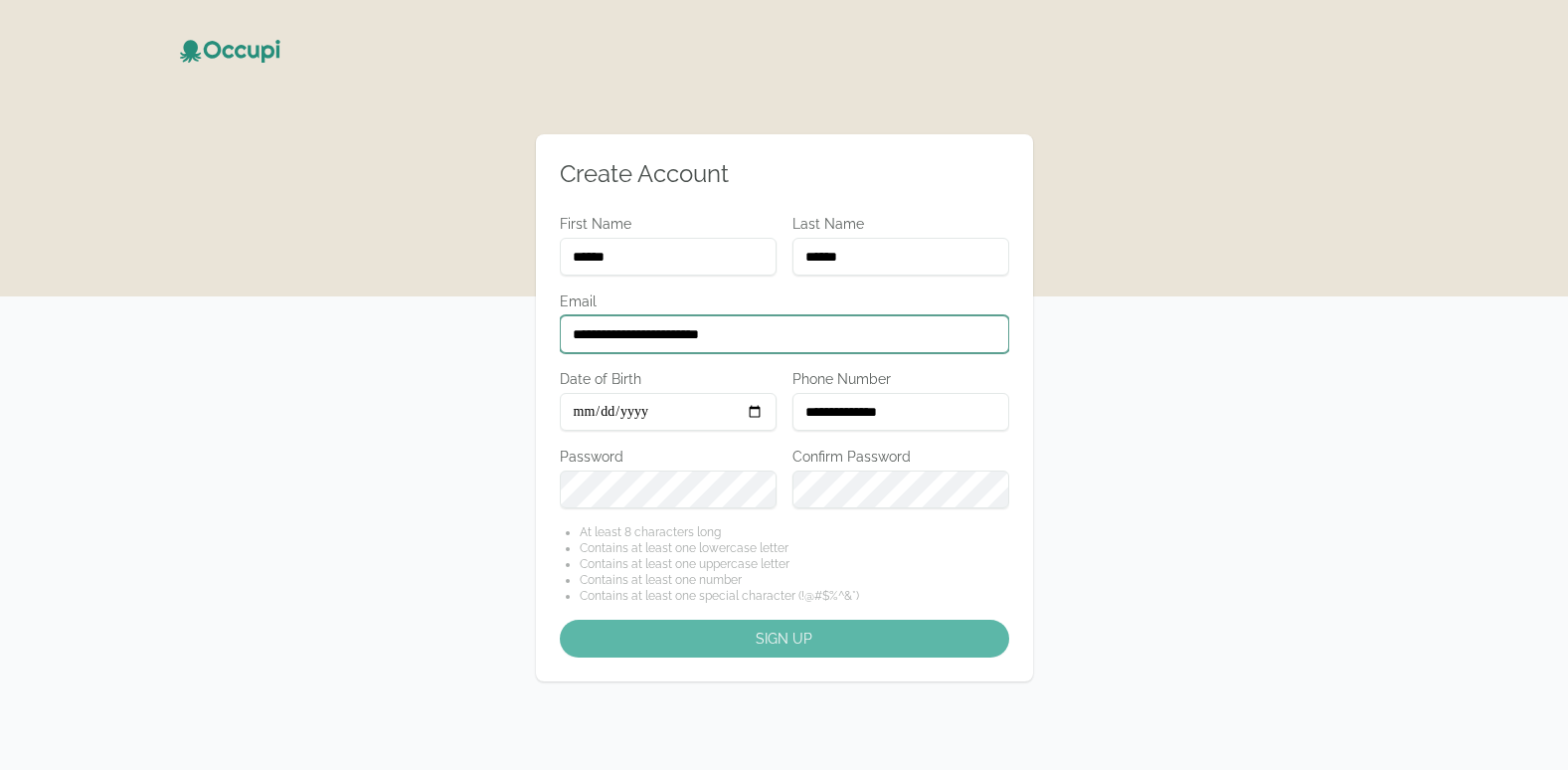 click on "**********" at bounding box center [784, 334] 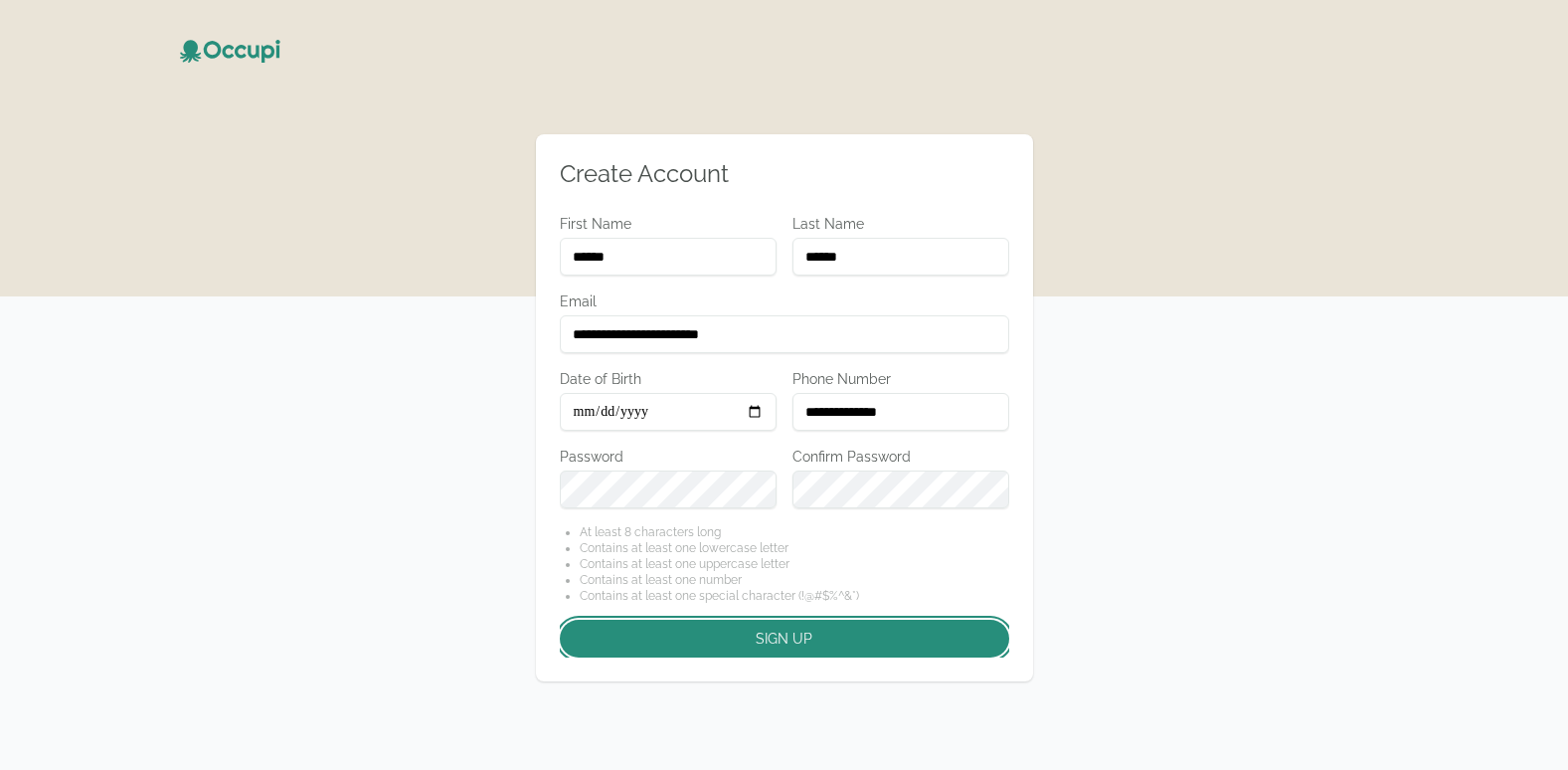 click on "Sign up" at bounding box center [784, 639] 